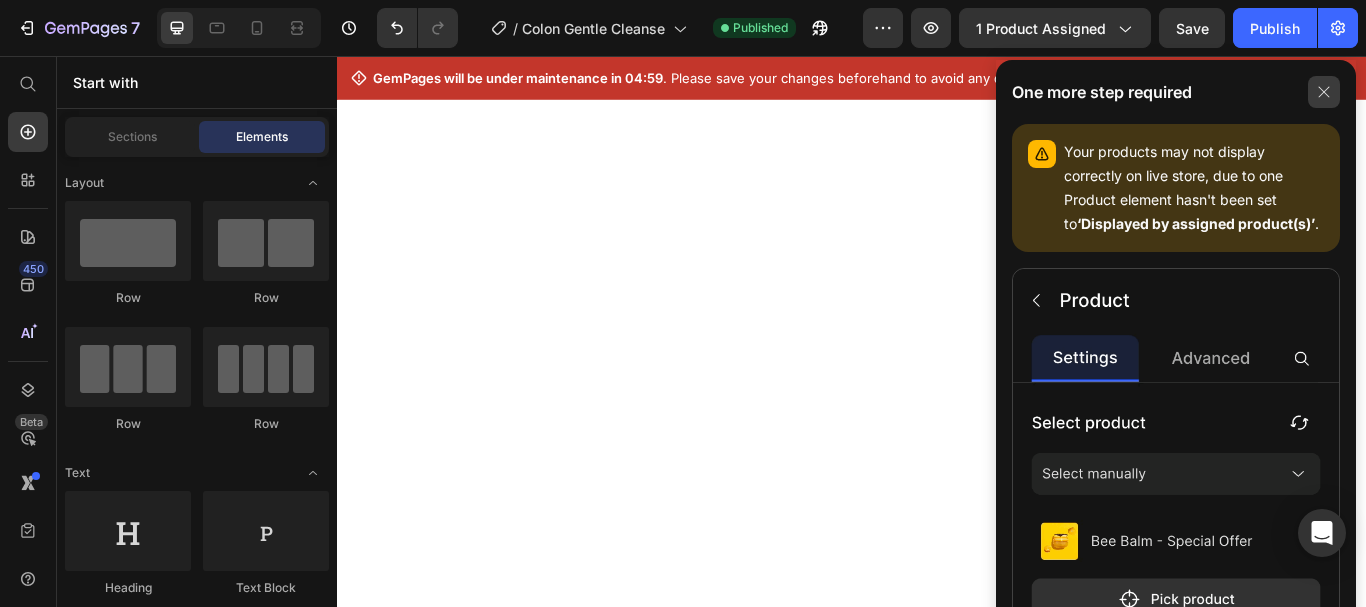 scroll, scrollTop: 0, scrollLeft: 0, axis: both 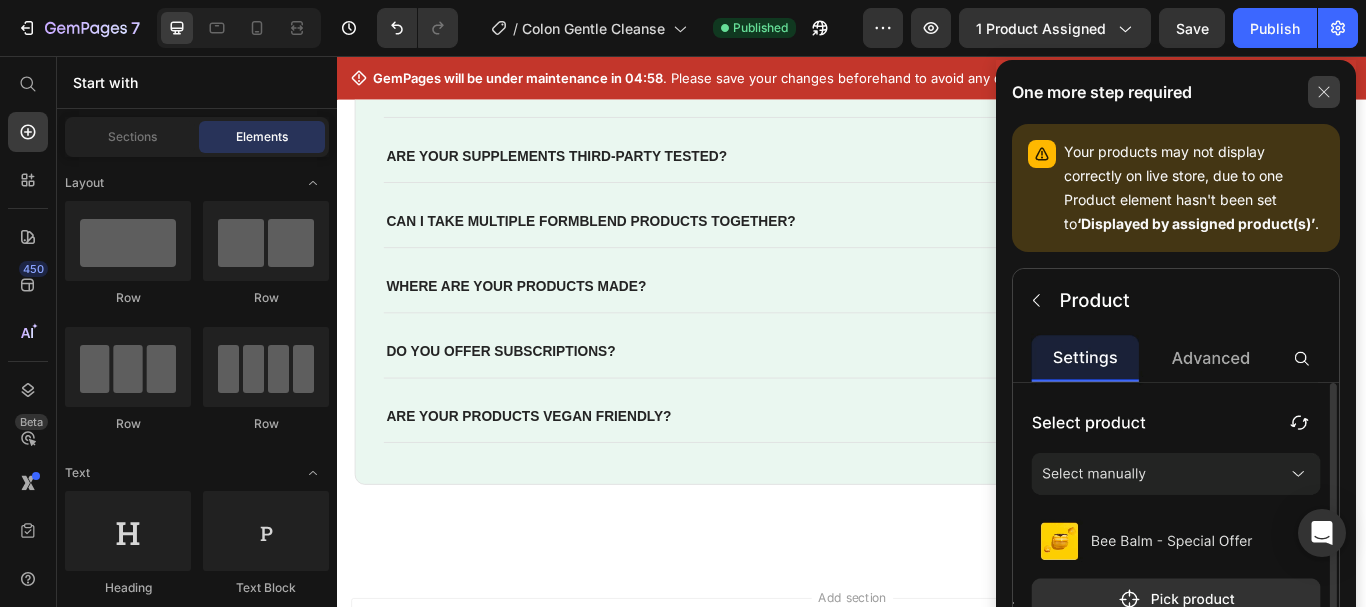 click 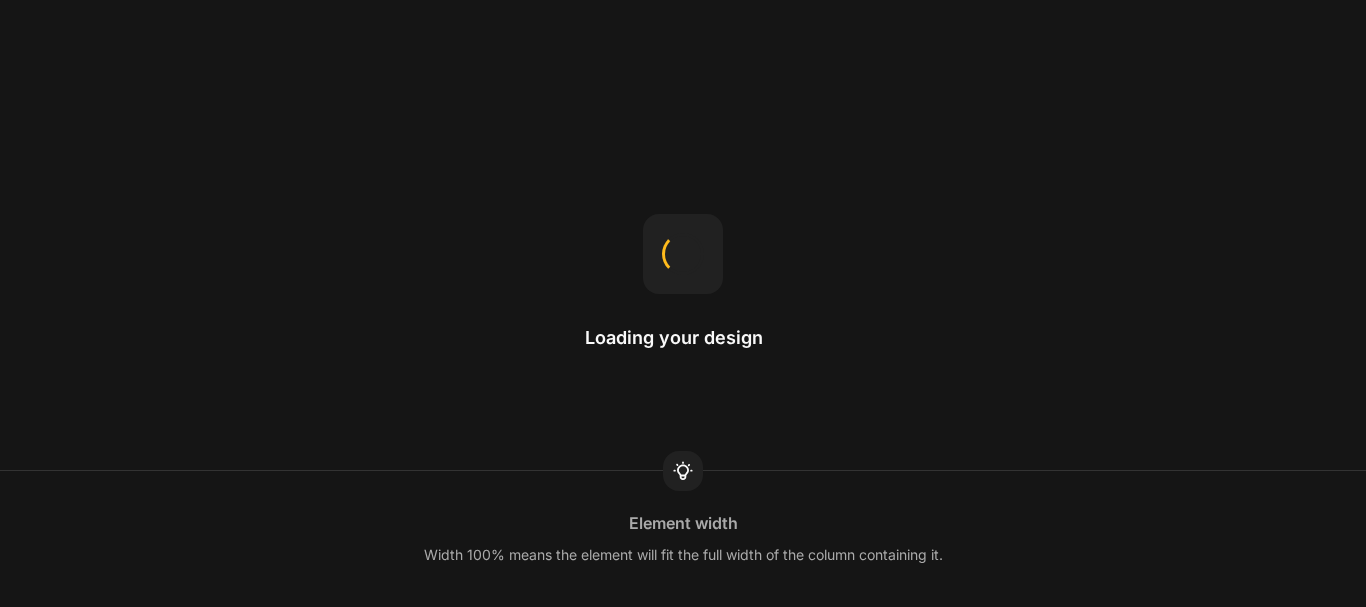 scroll, scrollTop: 0, scrollLeft: 0, axis: both 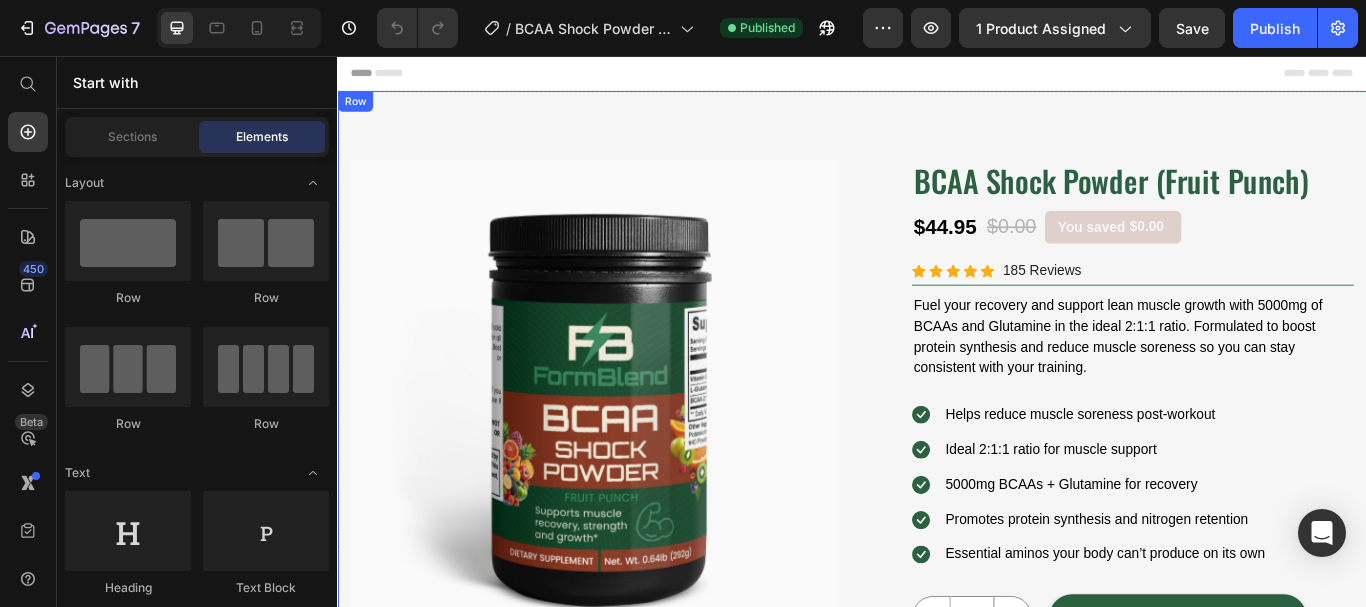 click on "Product Images Image Free Shipping Heading On oders over $50 Text block Row Image Money-back guarantee Heading 30- day refund or replacement Text block Row Row Row
Product Images BCAA Shock Powder (Fruit Punch) (P) Title $44.95 (P) Price $0.00 (P) Price You saved $0.00 Product Tag Row                Icon                Icon                Icon                Icon                Icon Icon List Hoz 185 Reviews Text block Row Fuel your recovery and support lean muscle growth with 5000mg of BCAAs and Glutamine in the ideal 2:1:1 ratio. Formulated to boost protein synthesis and reduce muscle soreness so you can stay consistent with your training. Text Block
Icon Helps reduce muscle soreness post-workout Text block
Icon Ideal 2:1:1 ratio for muscle support Text block
Icon 5000mg BCAAs + Glutamine for recovery Text block
Icon Promotes protein synthesis and nitrogen retention Text block
1" at bounding box center (937, 610) 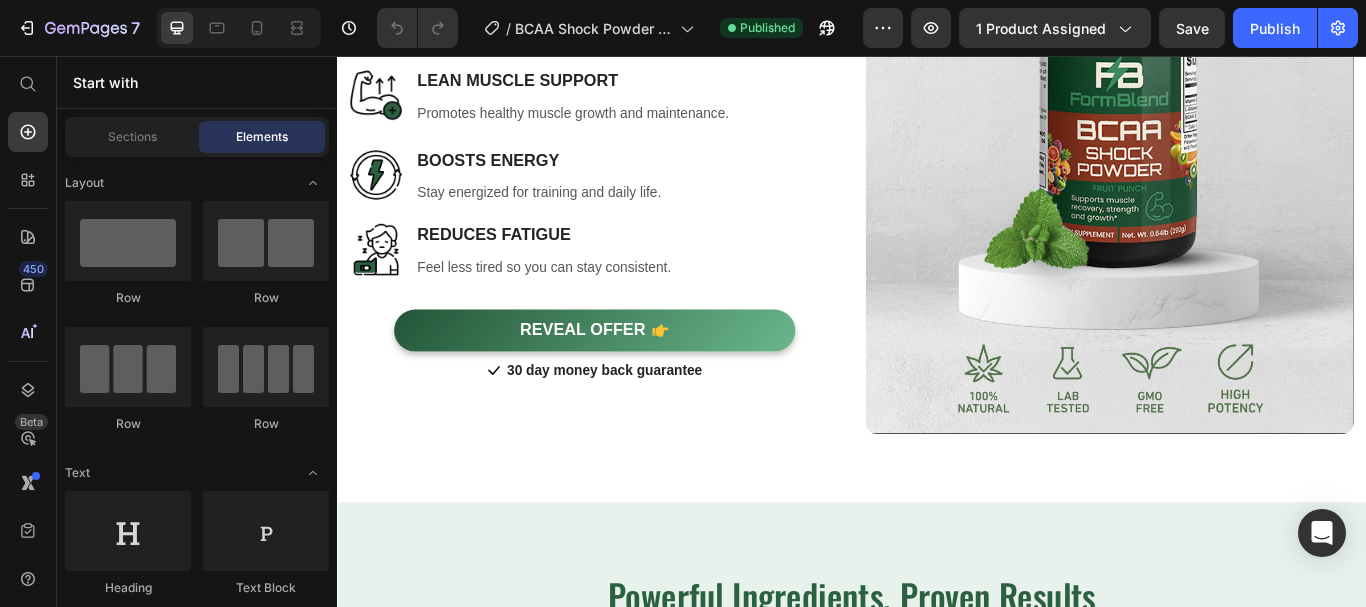 scroll, scrollTop: 1558, scrollLeft: 0, axis: vertical 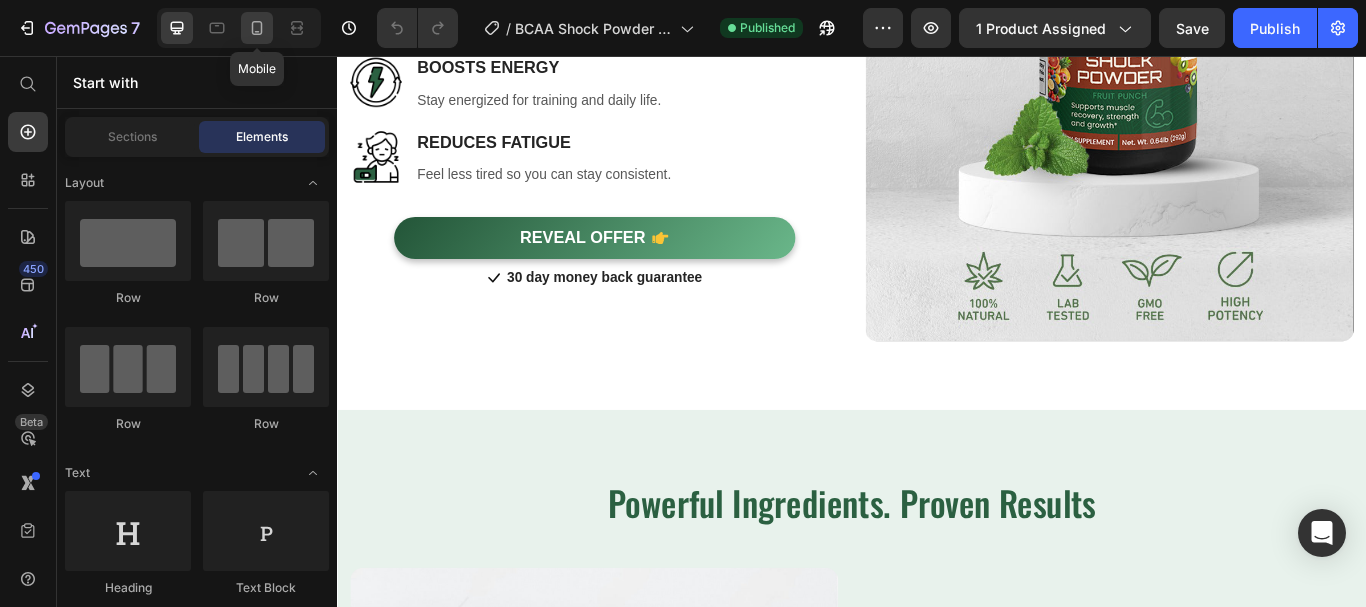 click 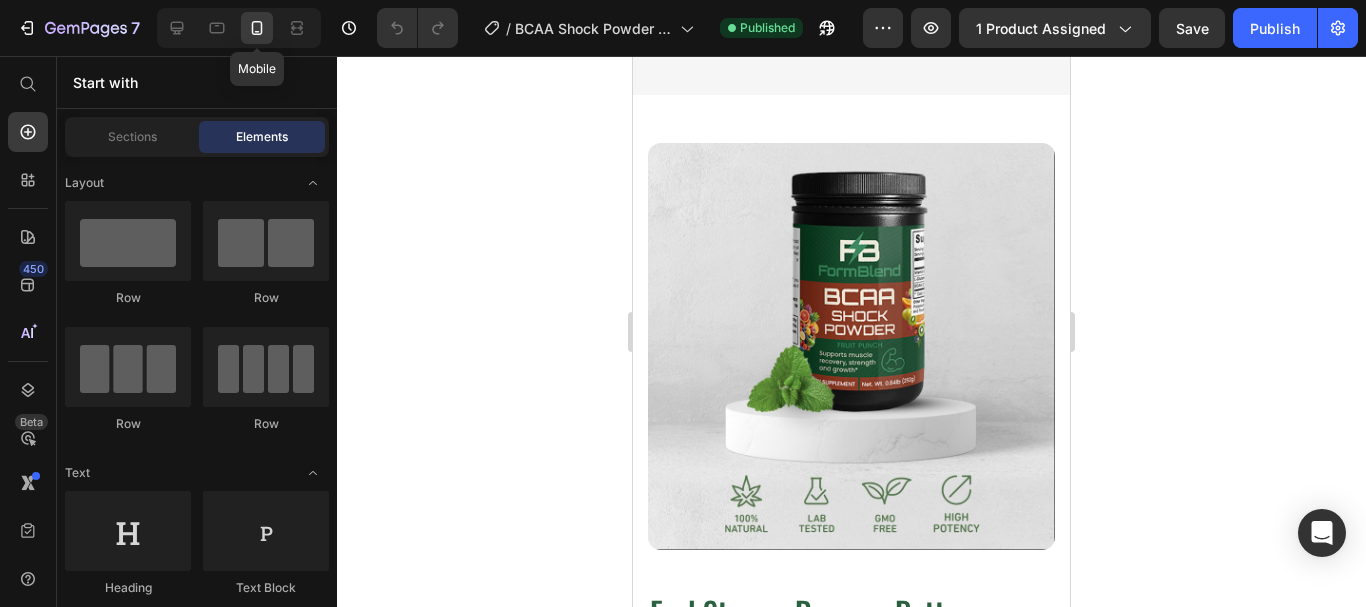 scroll, scrollTop: 1205, scrollLeft: 0, axis: vertical 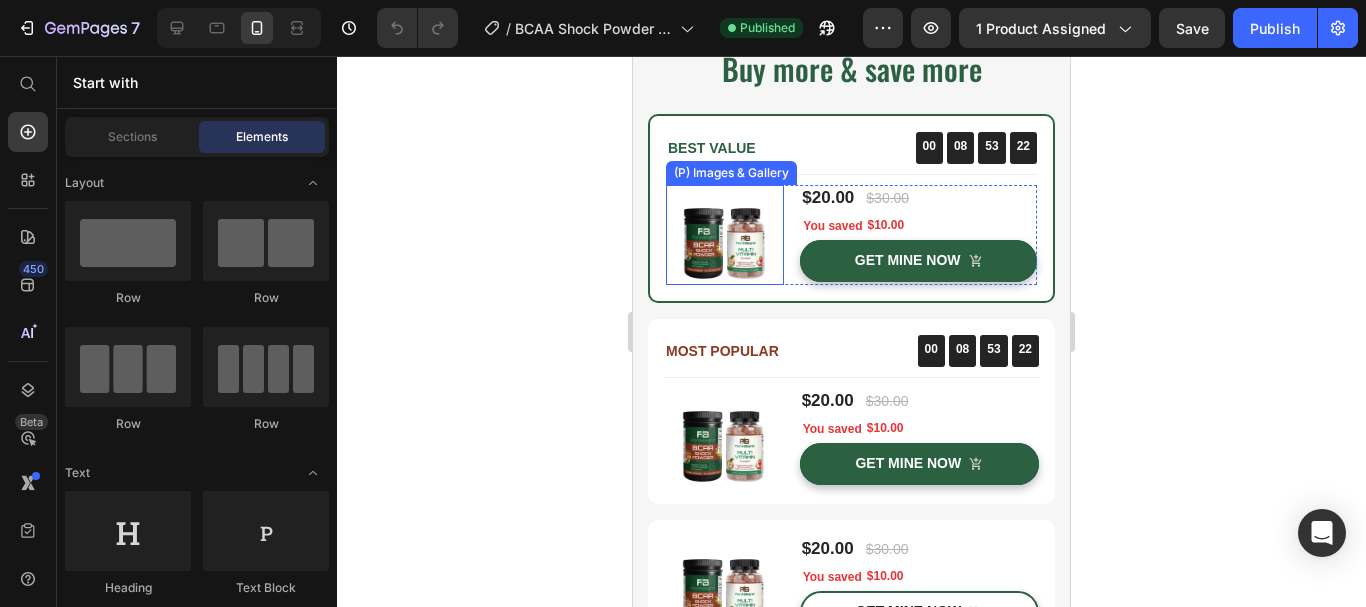click at bounding box center (725, 235) 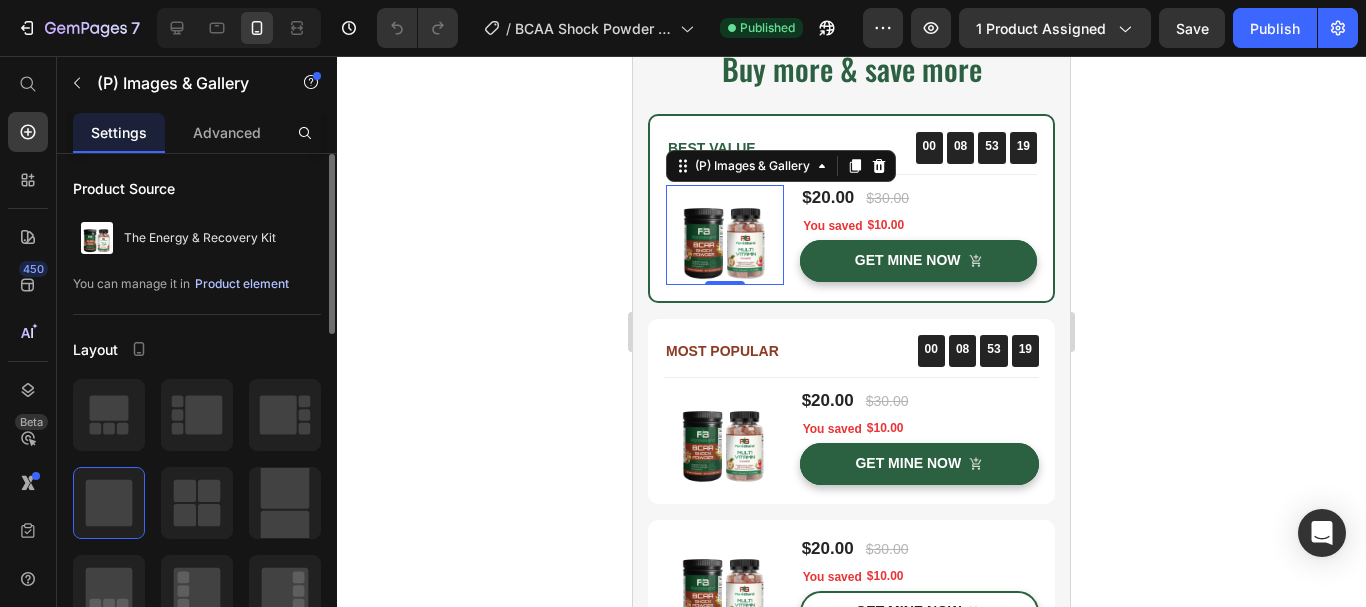 click on "Product element" at bounding box center (242, 284) 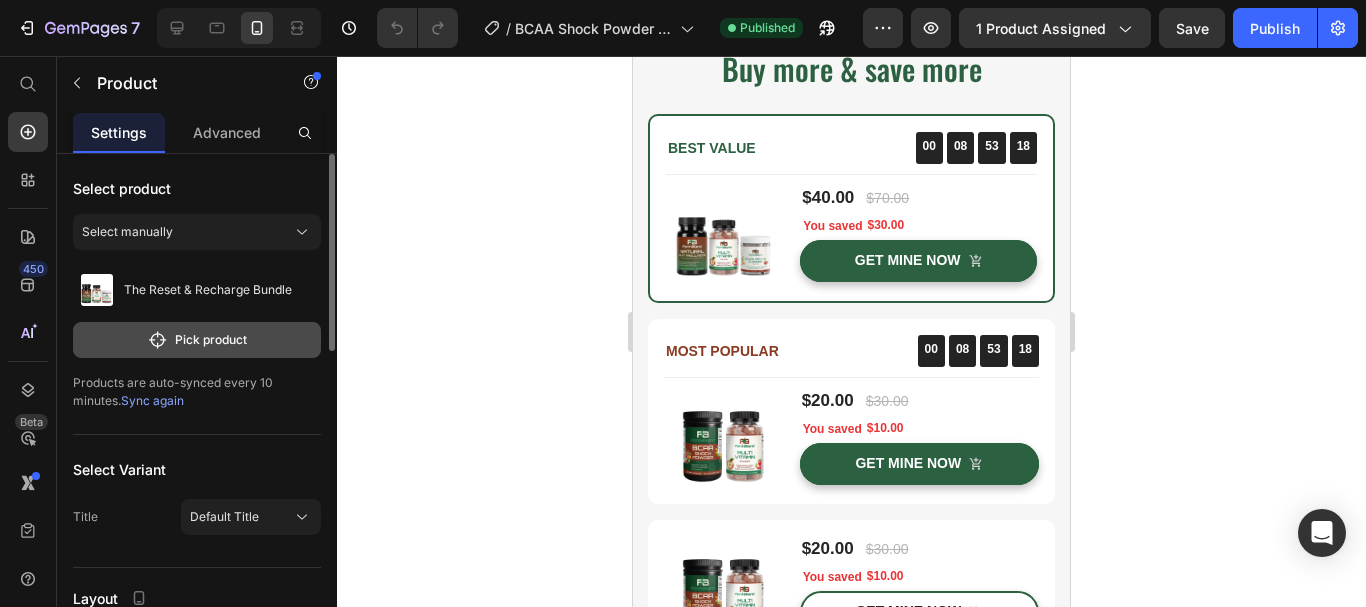 click on "Pick product" at bounding box center [197, 340] 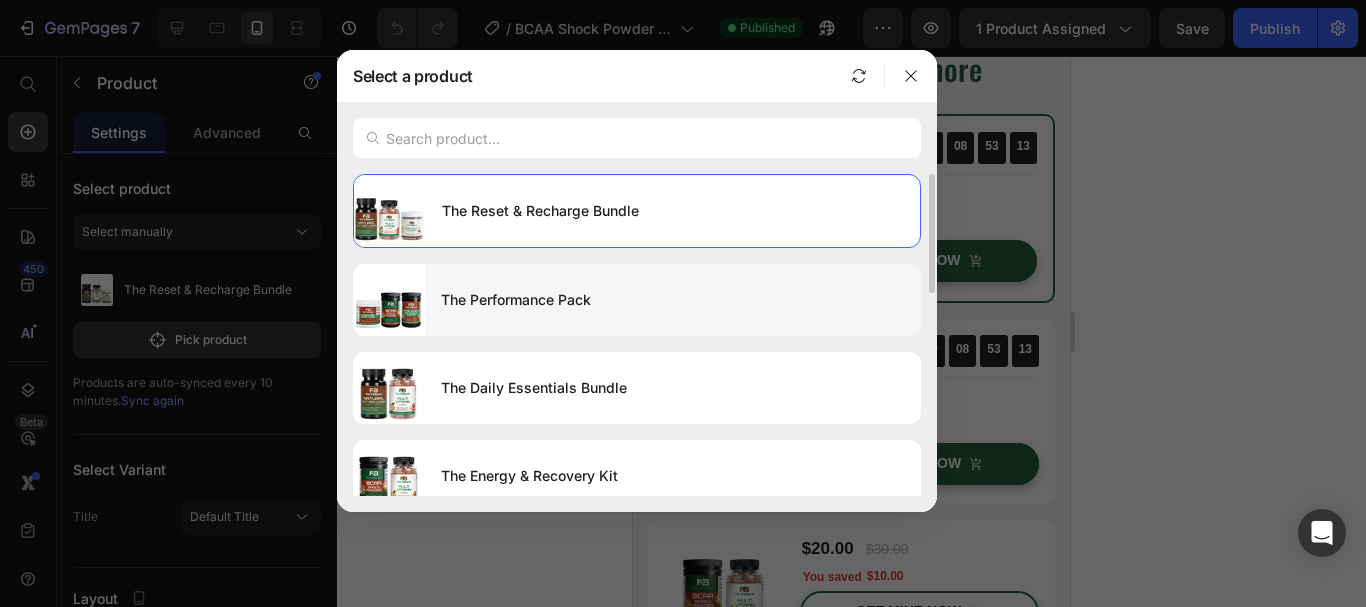 click on "The Performance Pack" at bounding box center (673, 300) 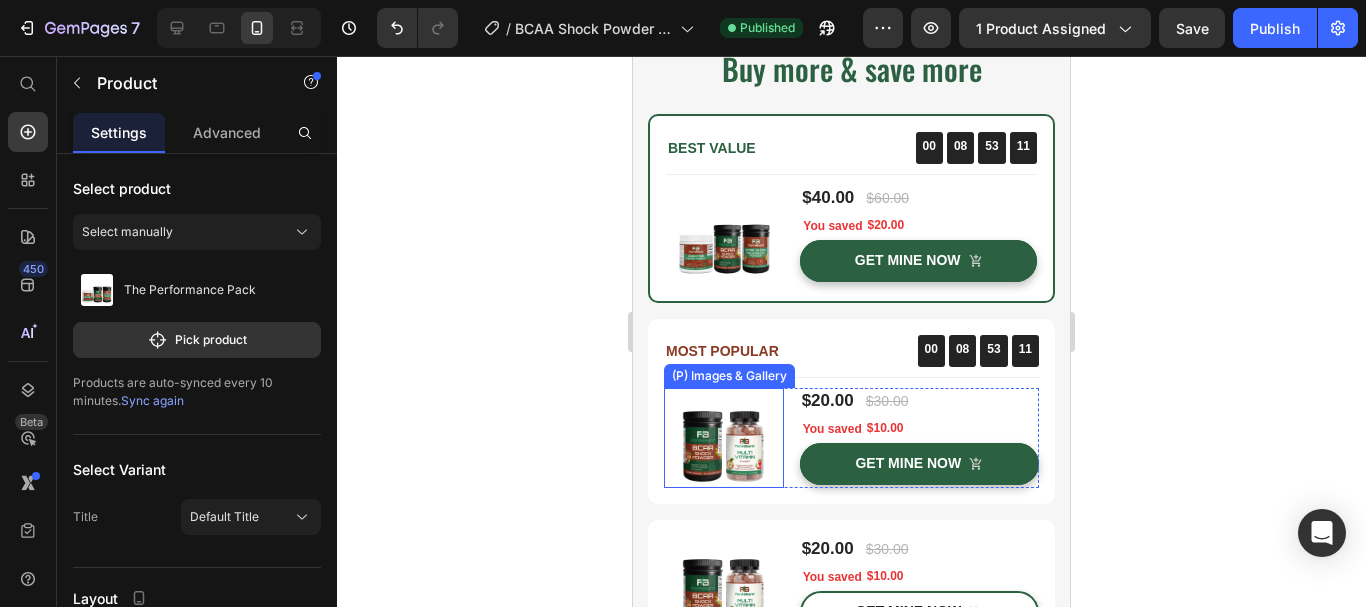 click at bounding box center [724, 438] 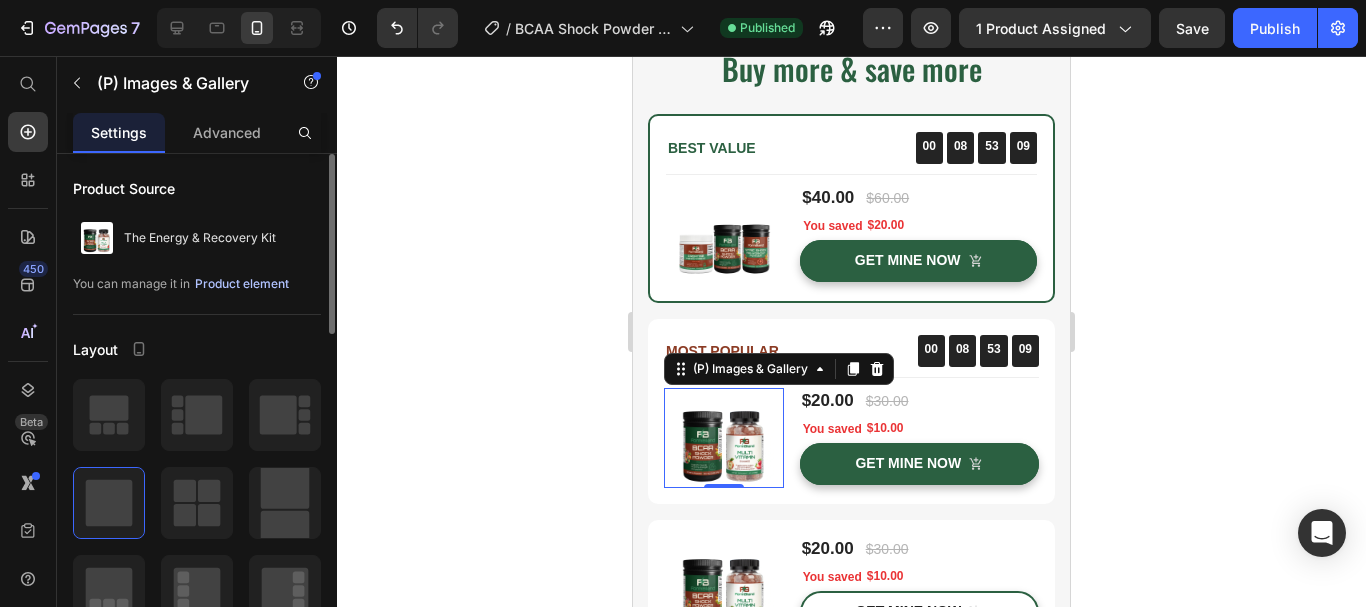 click on "Product element" at bounding box center (242, 284) 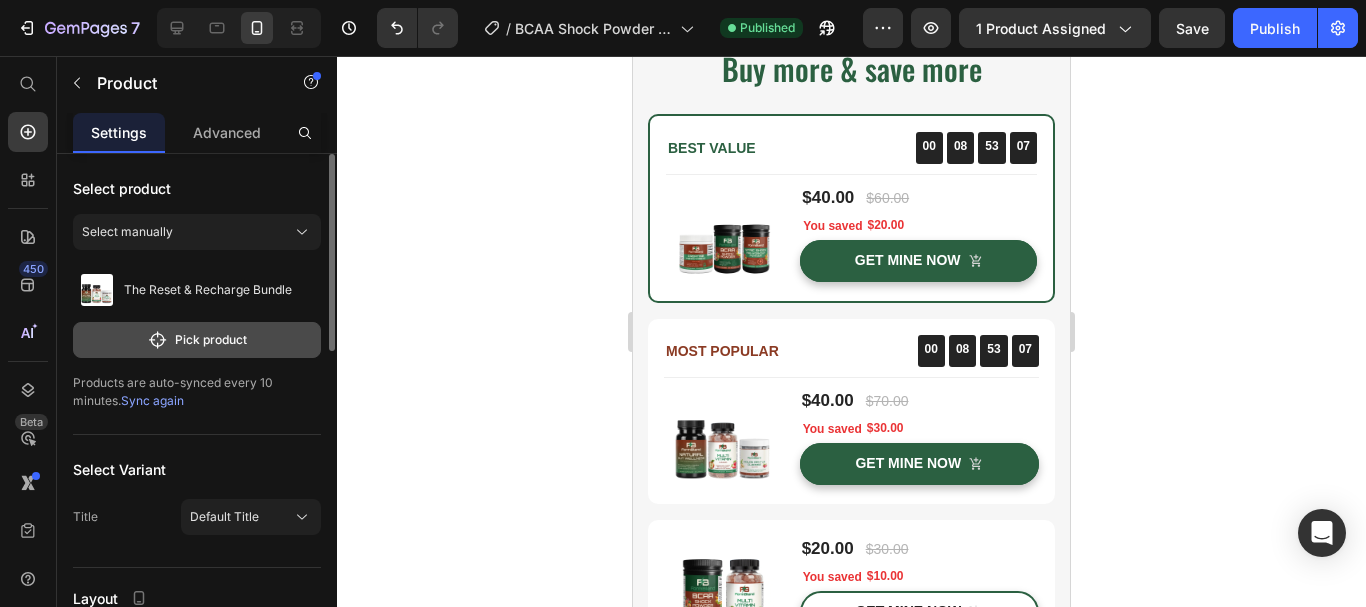 click on "Pick product" at bounding box center [197, 340] 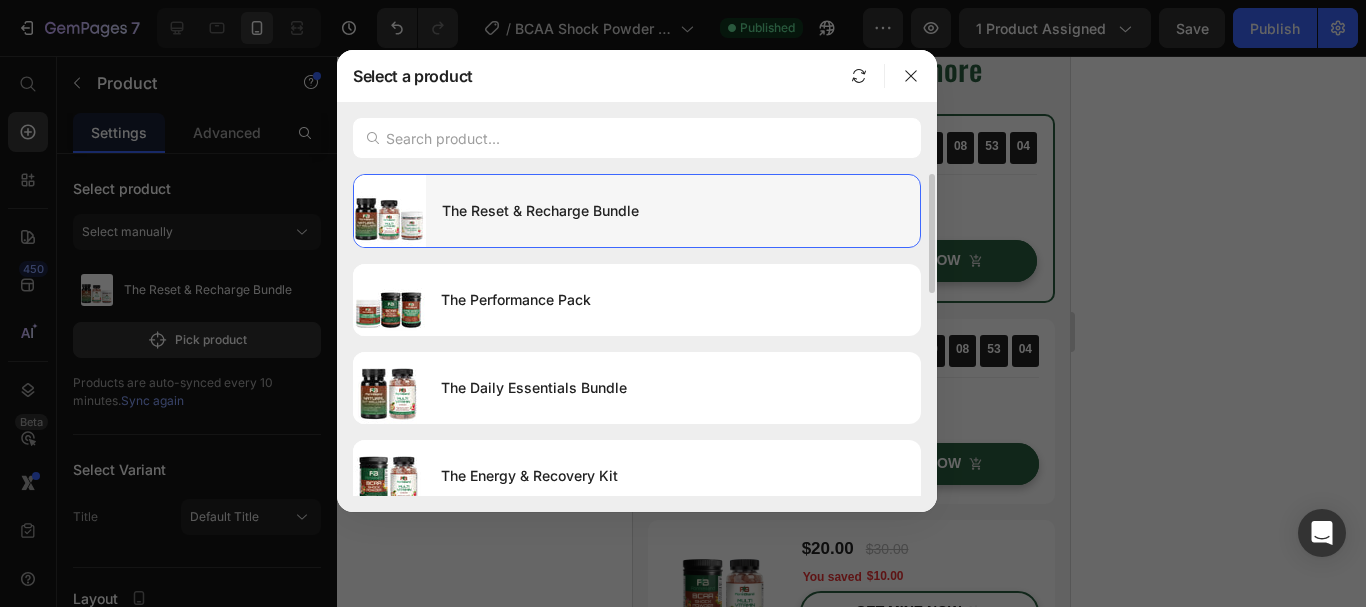 click on "The Reset & Recharge Bundle" at bounding box center [673, 211] 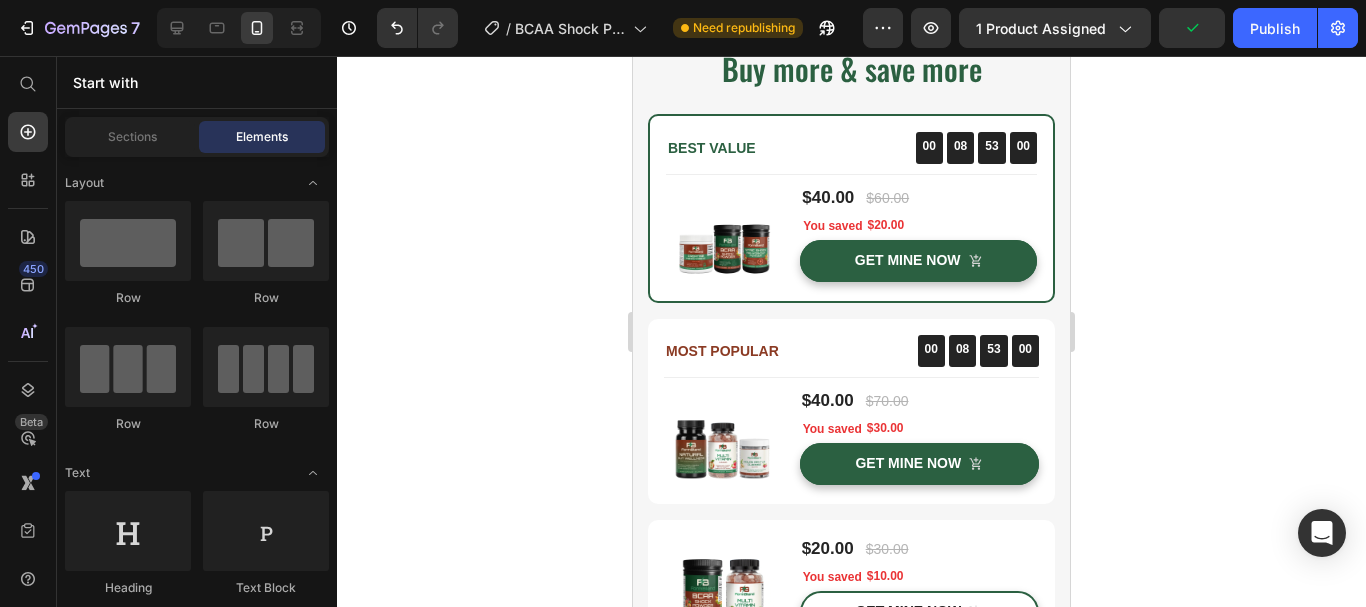 scroll, scrollTop: 4783, scrollLeft: 0, axis: vertical 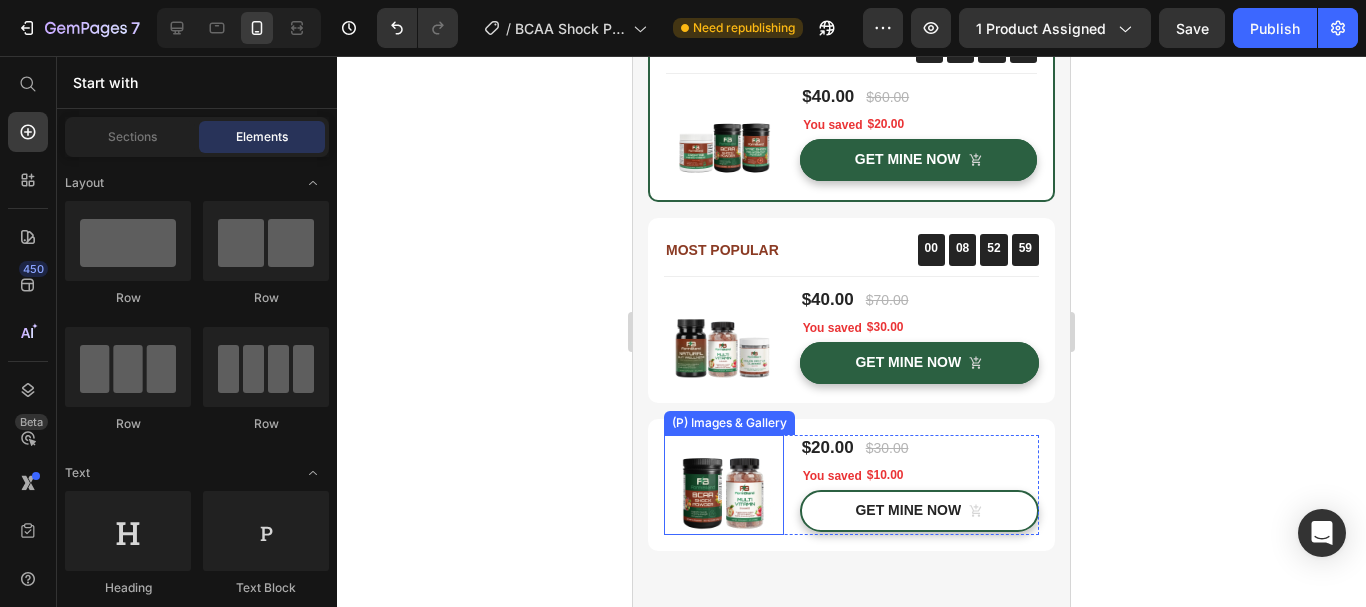 click at bounding box center (724, 485) 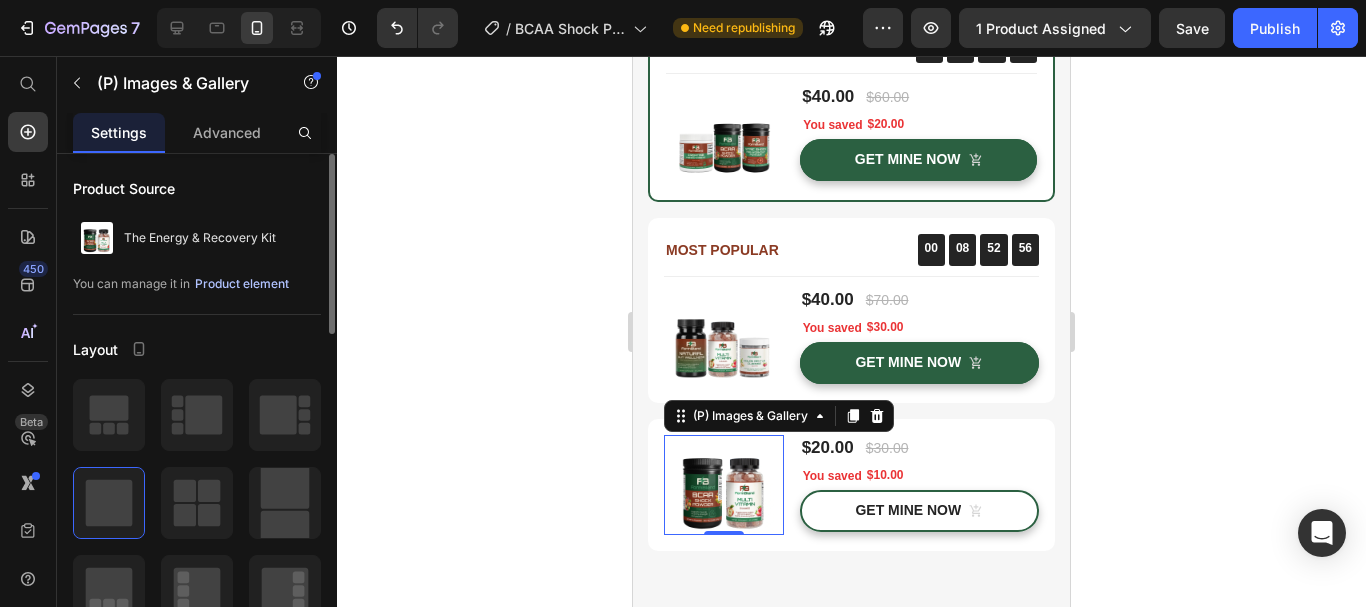 click on "Product element" at bounding box center [242, 284] 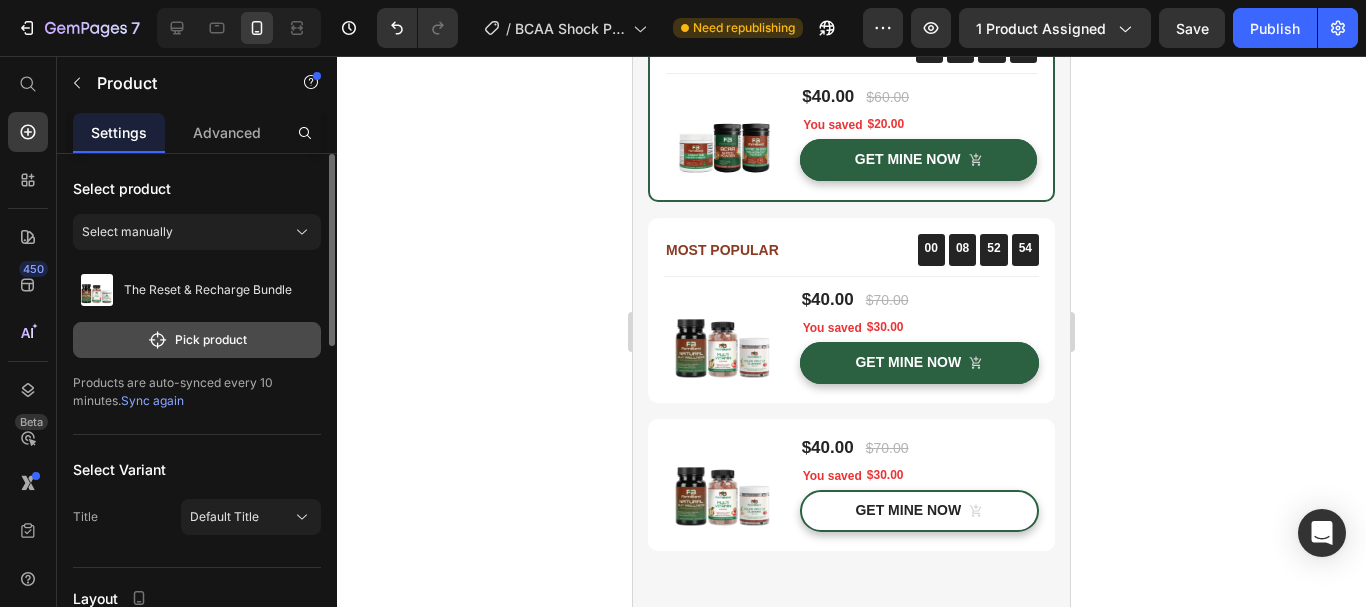 click on "Pick product" at bounding box center (197, 340) 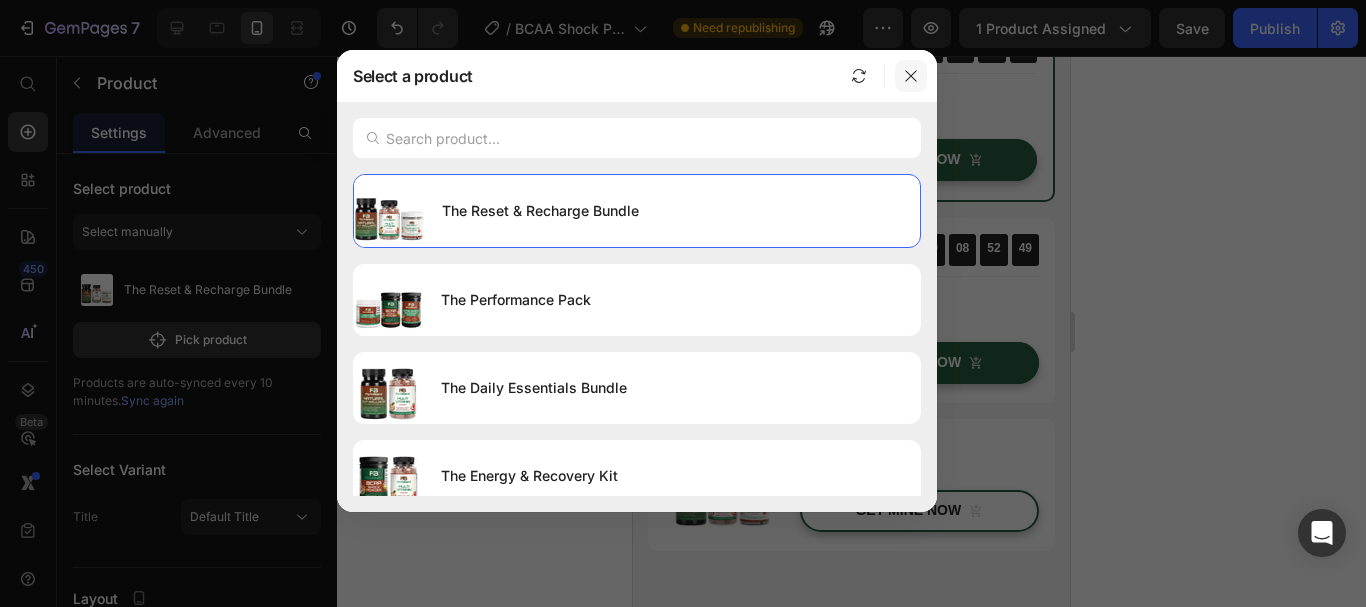 click 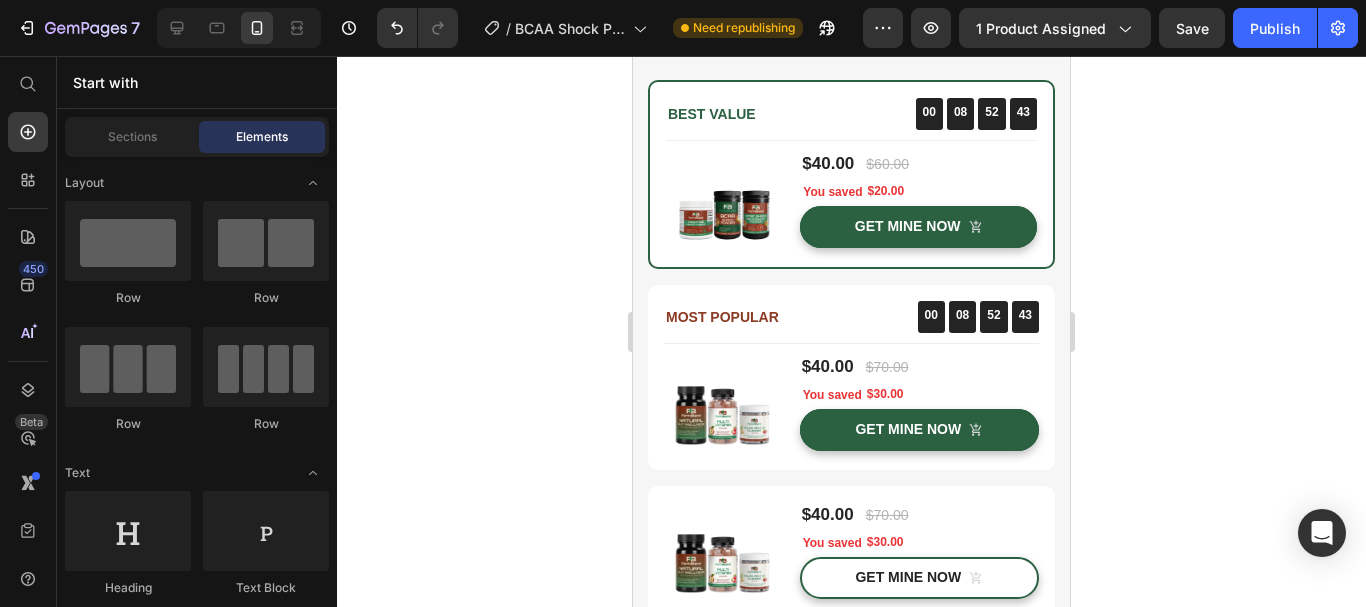 scroll, scrollTop: 4682, scrollLeft: 0, axis: vertical 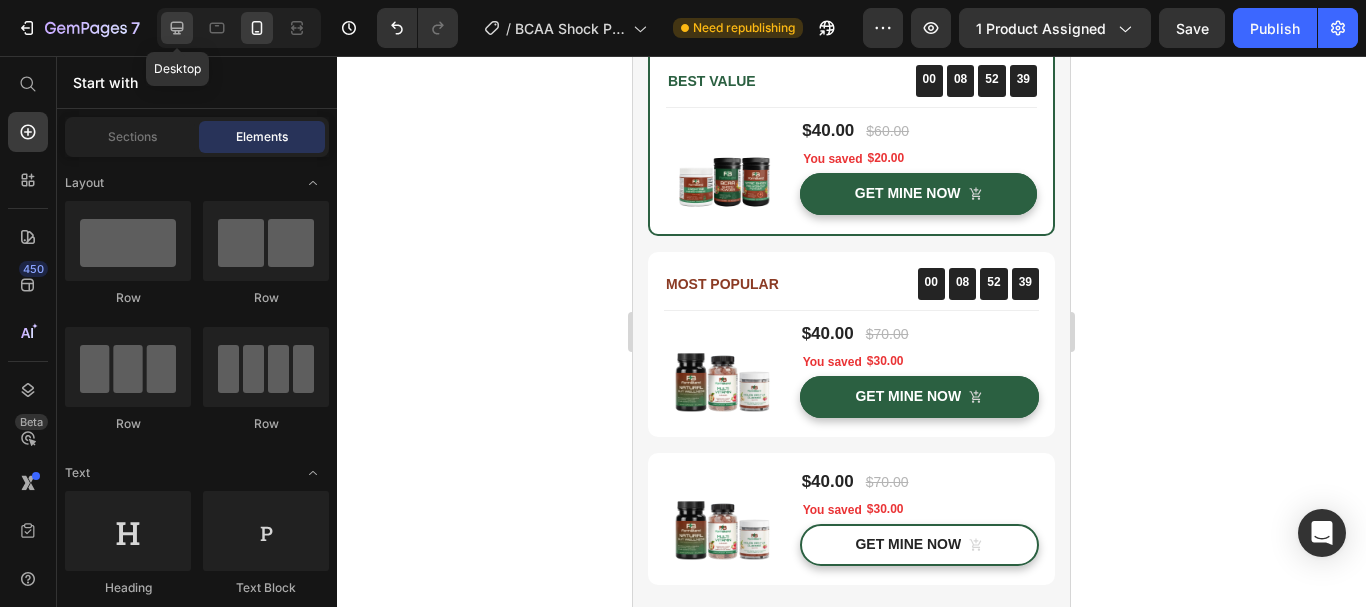 click 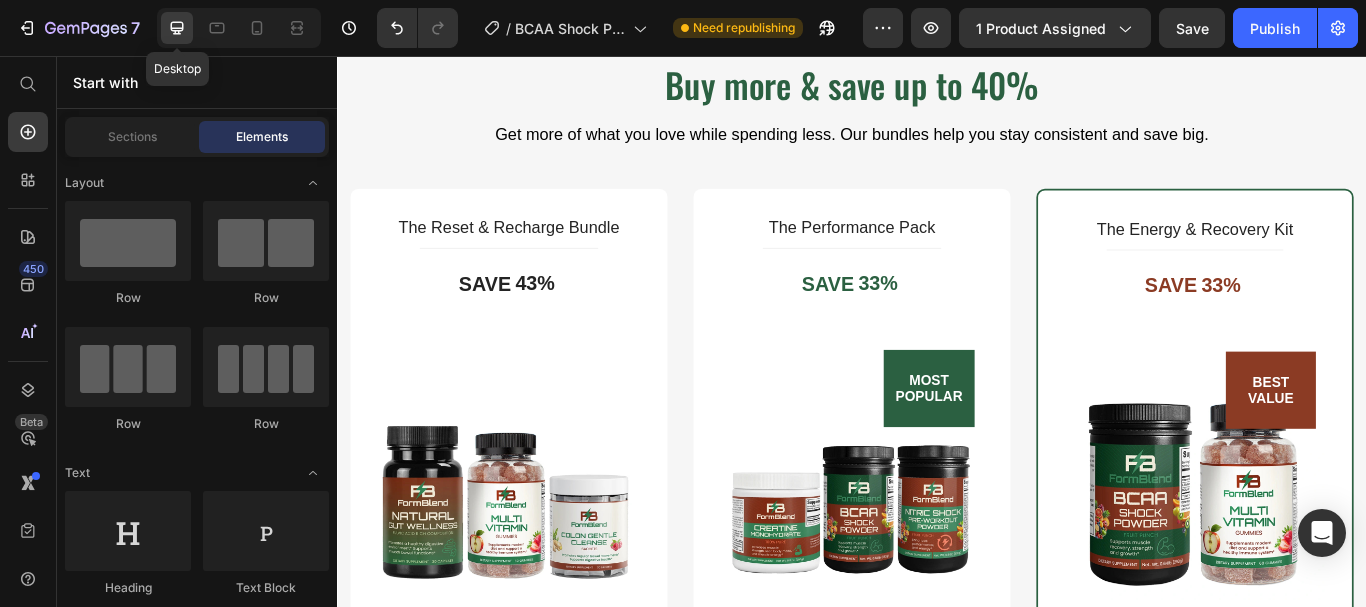 scroll, scrollTop: 4708, scrollLeft: 0, axis: vertical 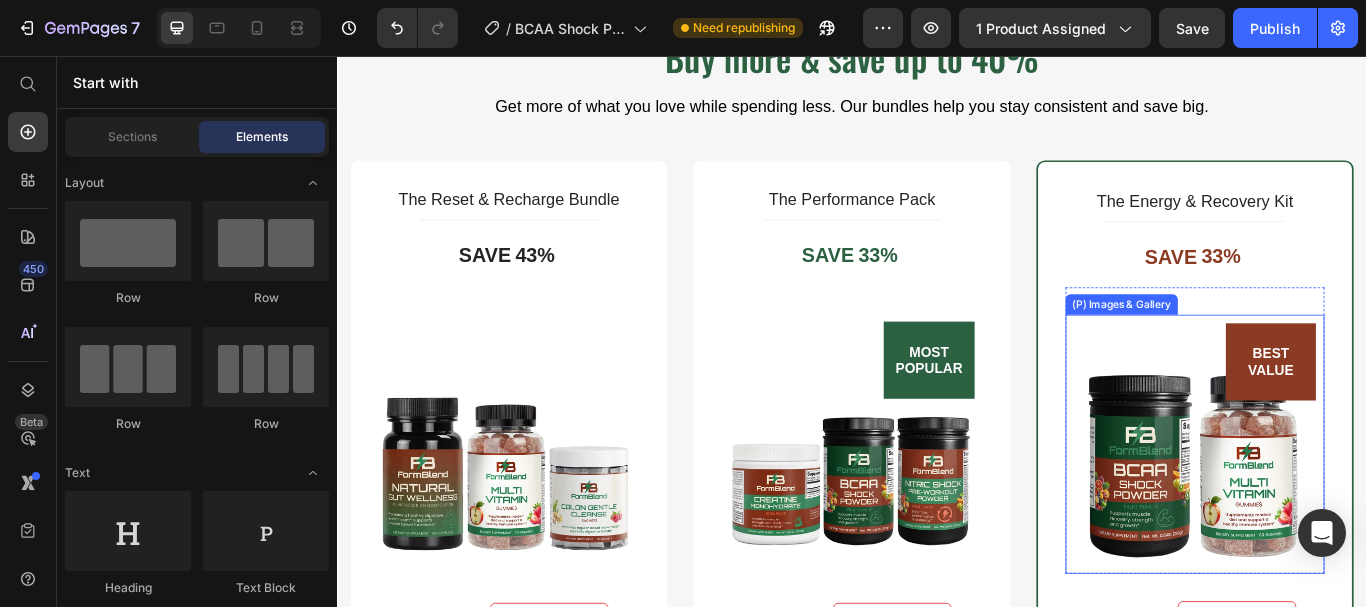 click at bounding box center [1337, 509] 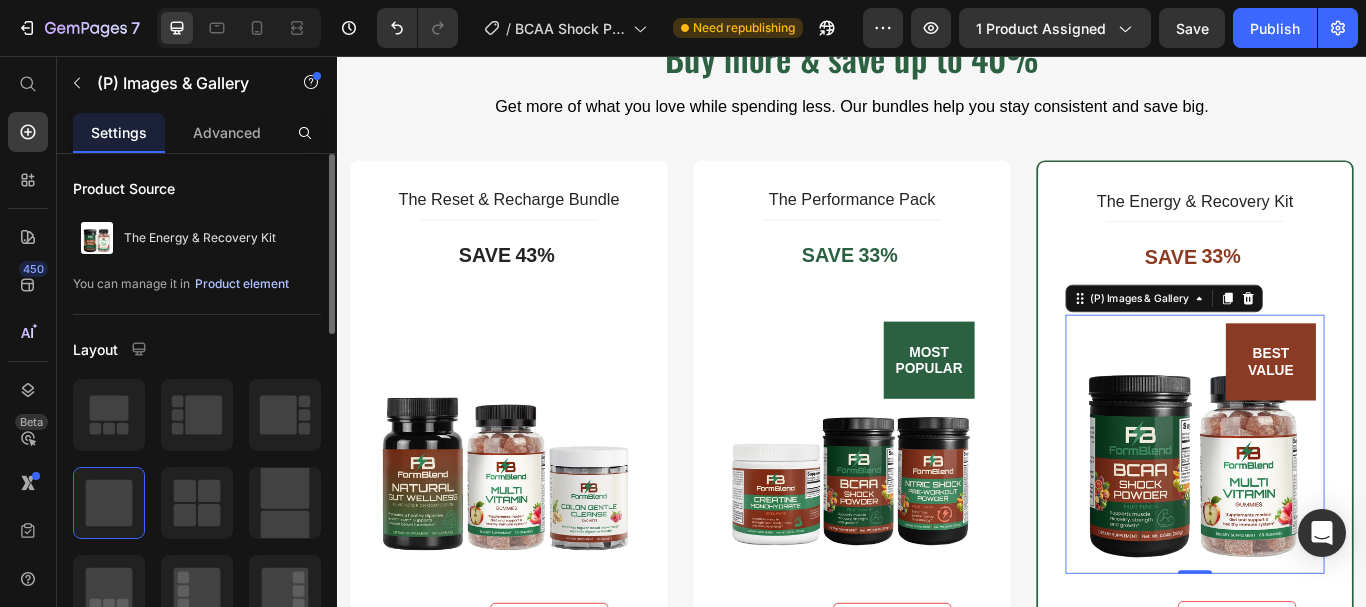 click on "Product element" at bounding box center (242, 284) 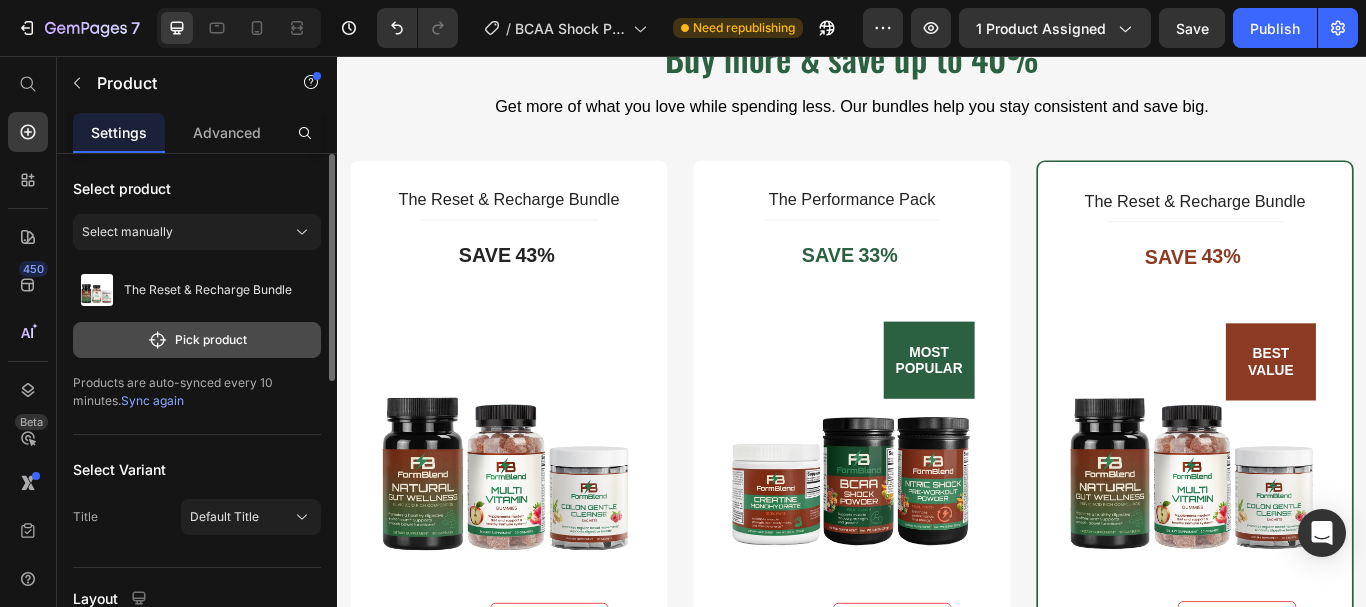 click on "Pick product" at bounding box center [197, 340] 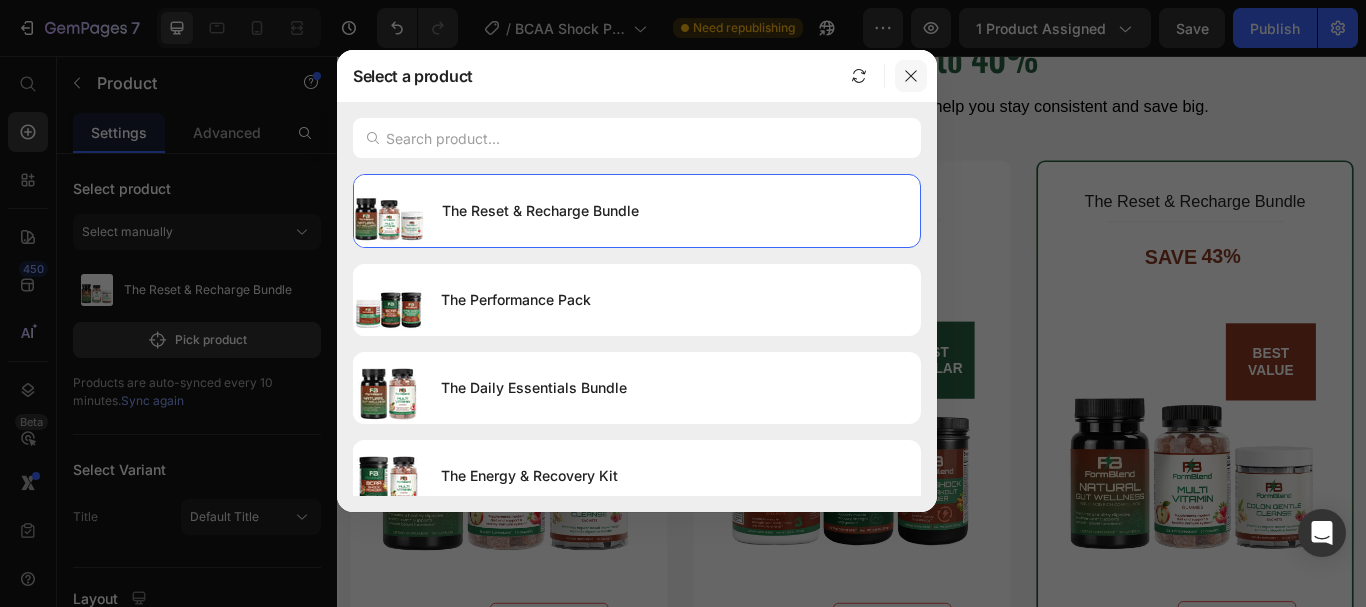 click at bounding box center (911, 76) 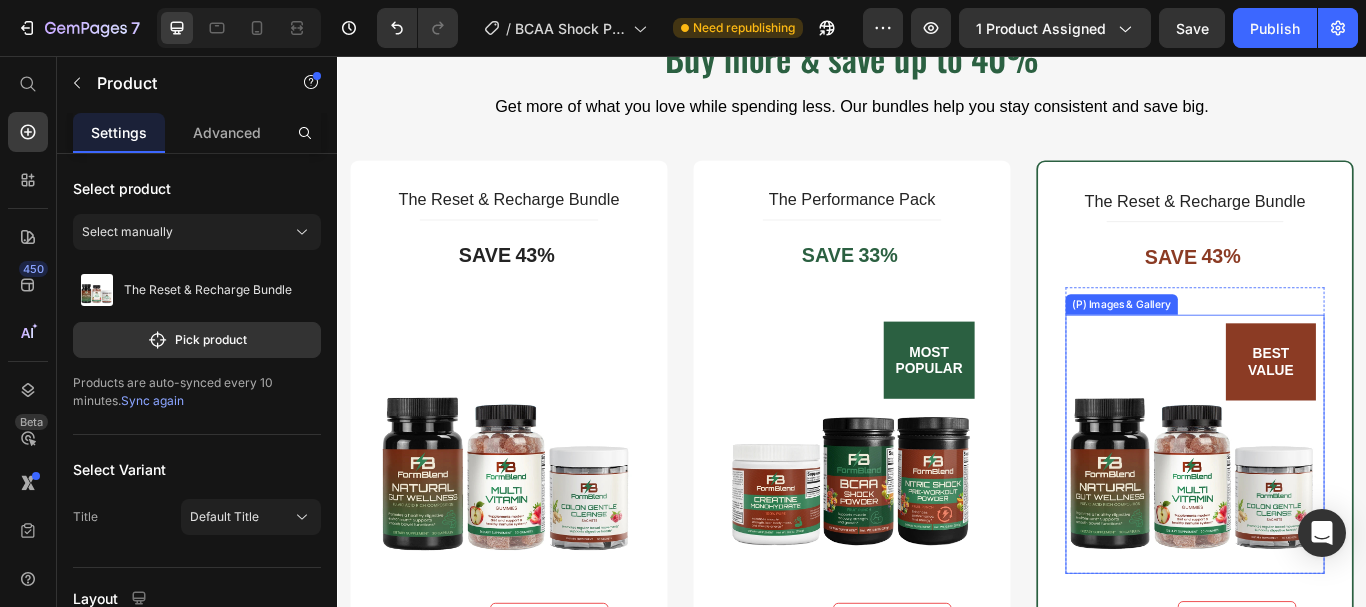 click at bounding box center [1337, 509] 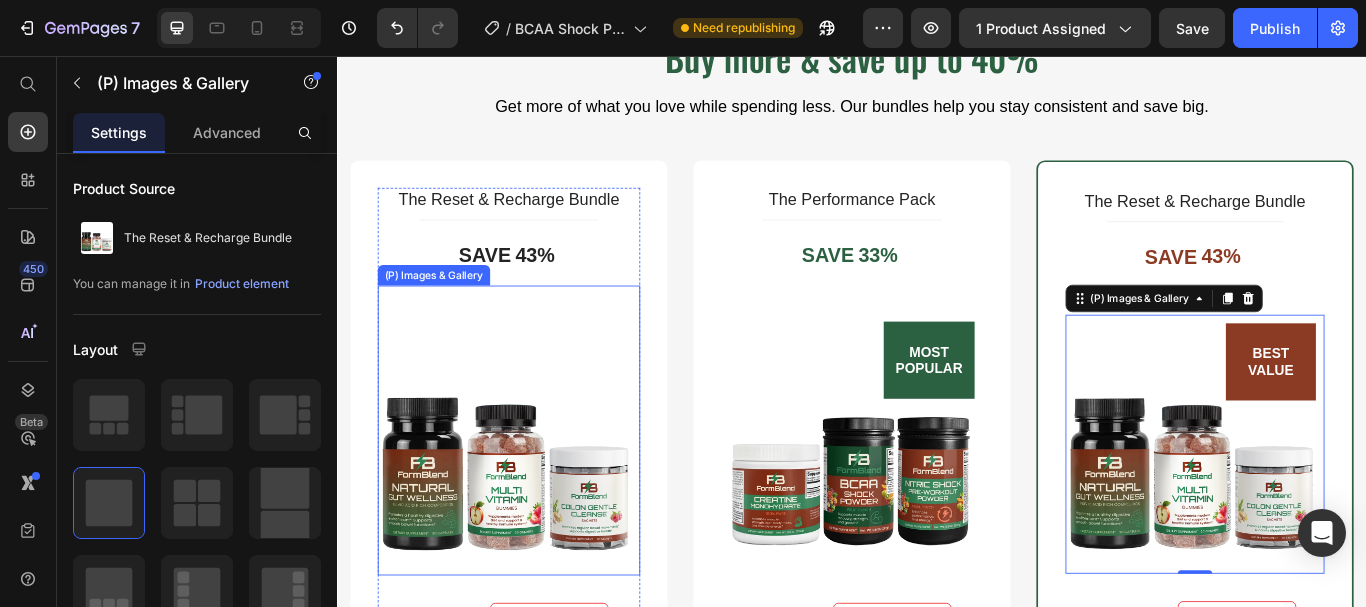 click at bounding box center [537, 509] 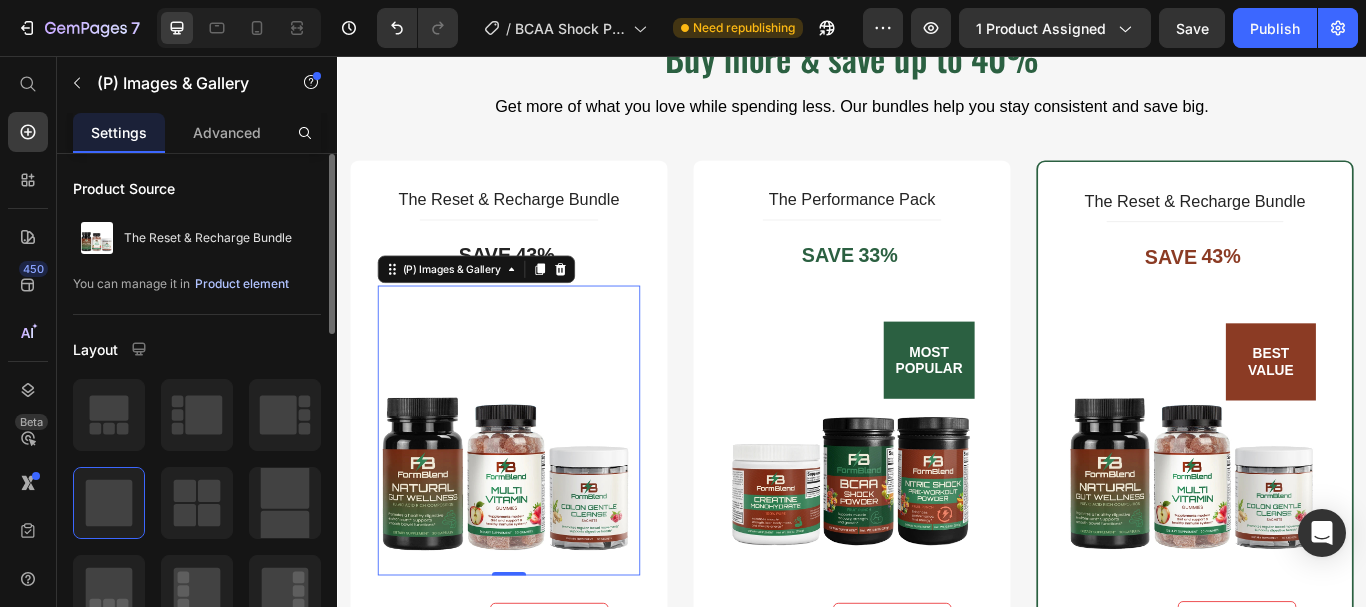 click on "Product element" at bounding box center [242, 284] 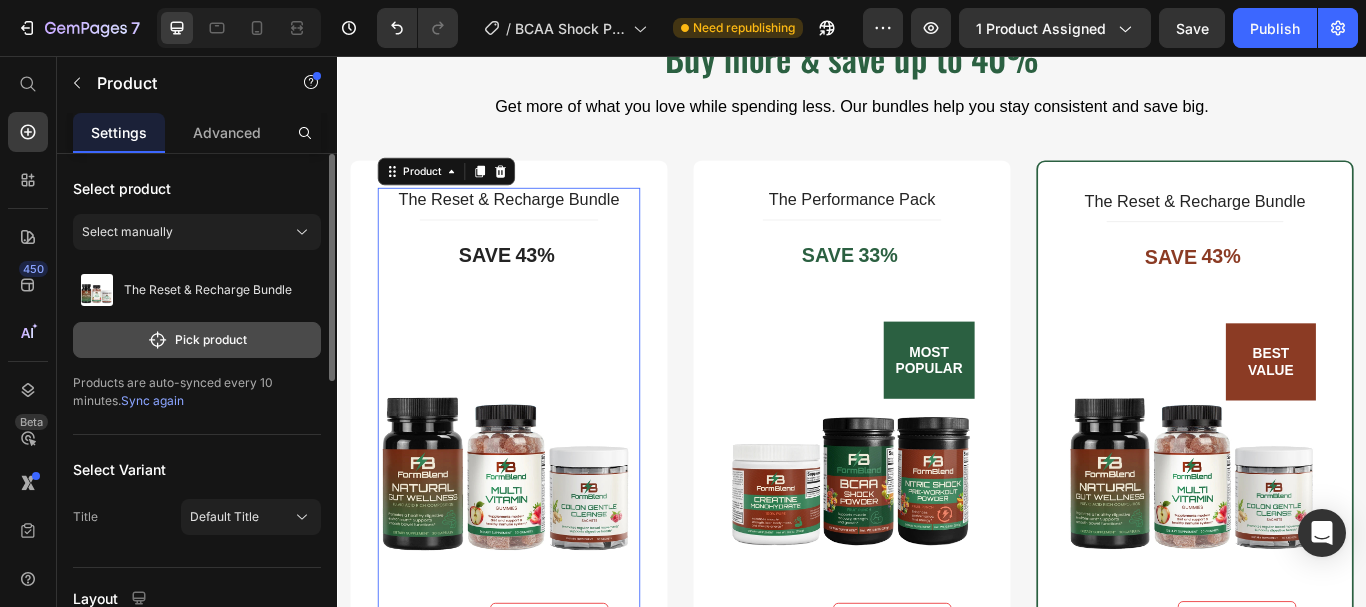 click on "Pick product" at bounding box center [197, 340] 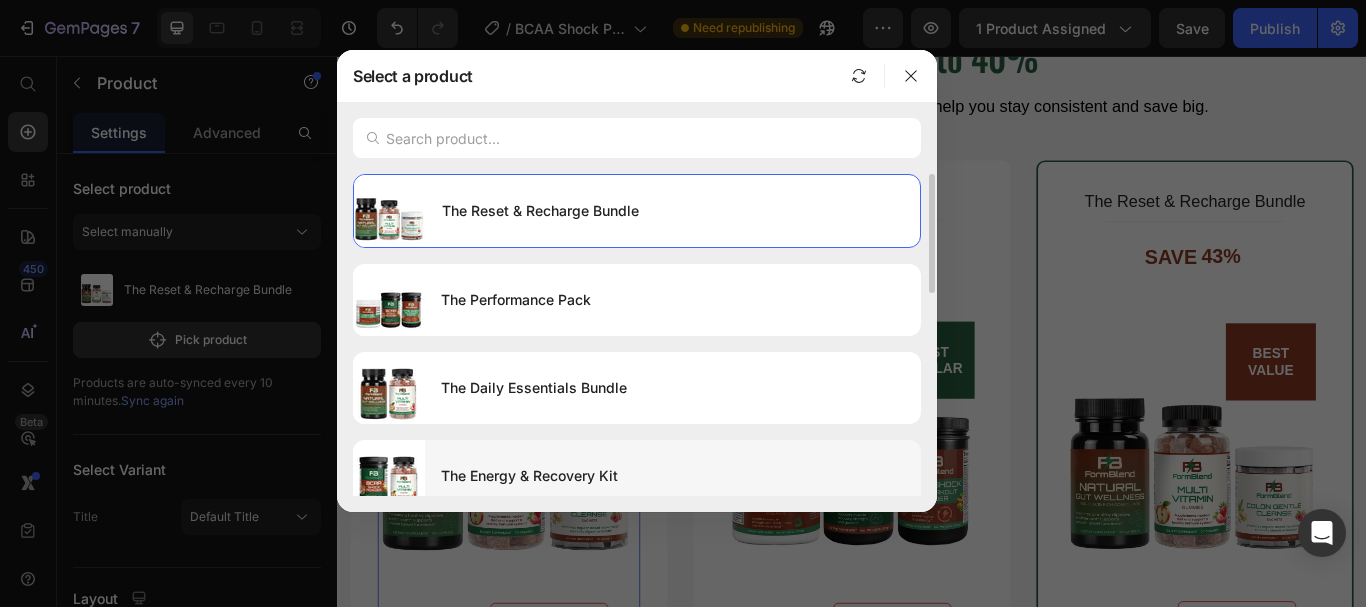 click on "The Energy & Recovery Kit" at bounding box center [673, 476] 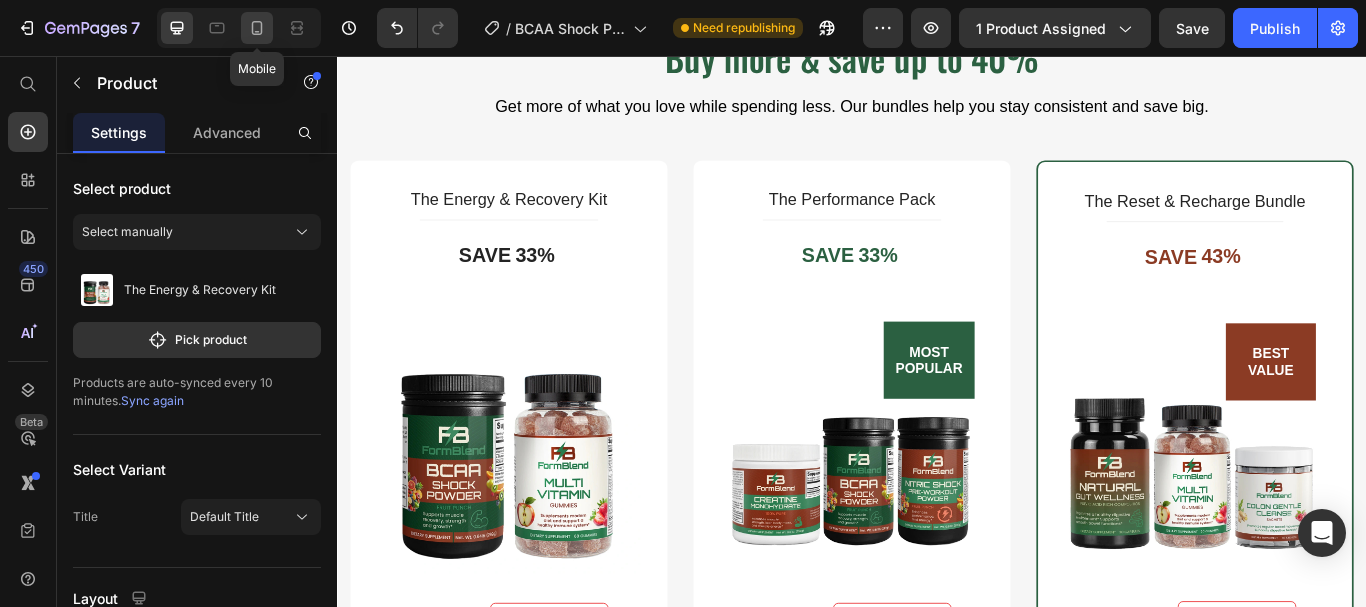 click 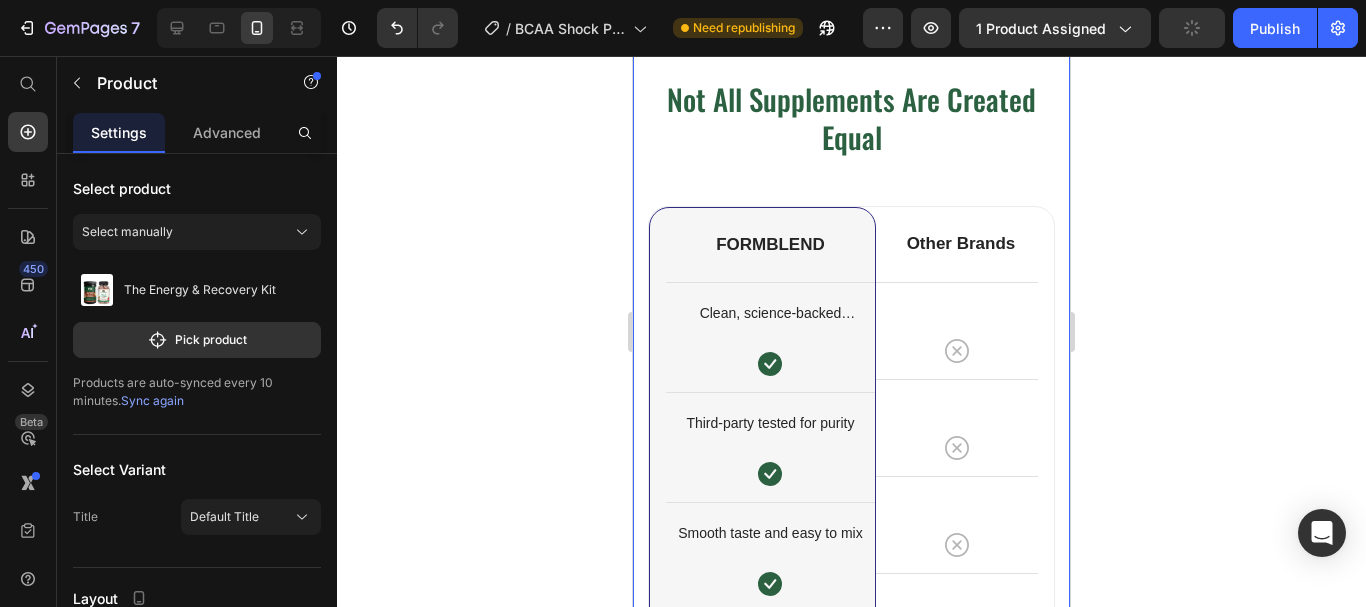 scroll, scrollTop: 5346, scrollLeft: 0, axis: vertical 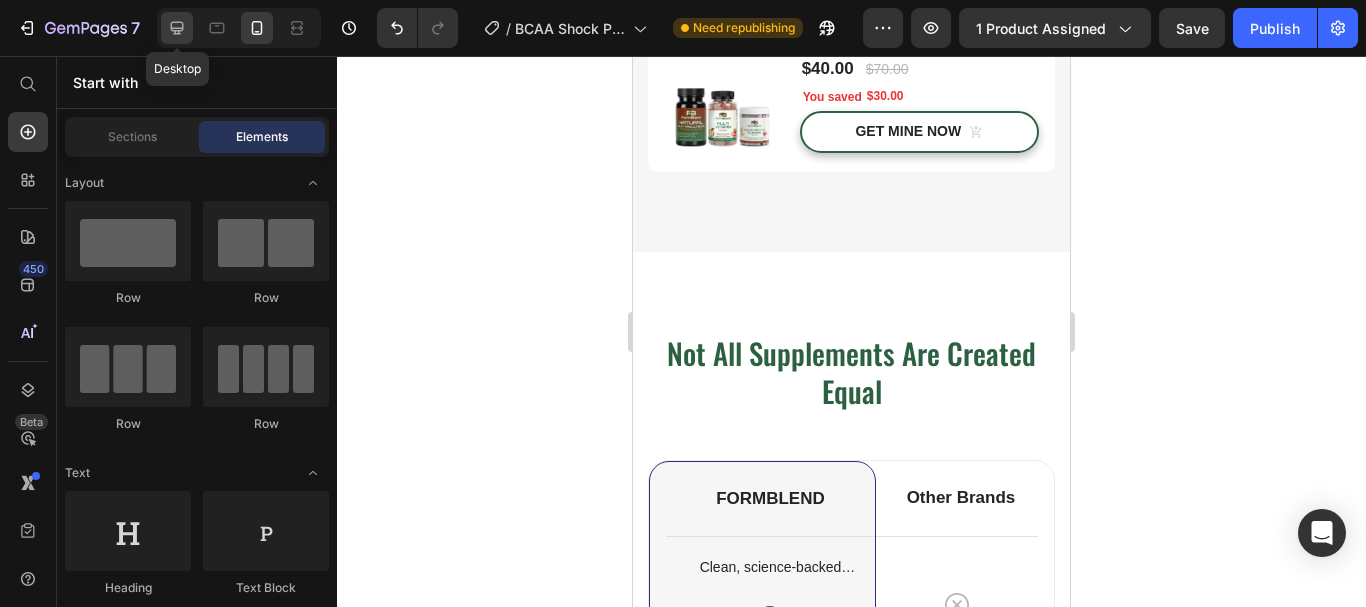 click 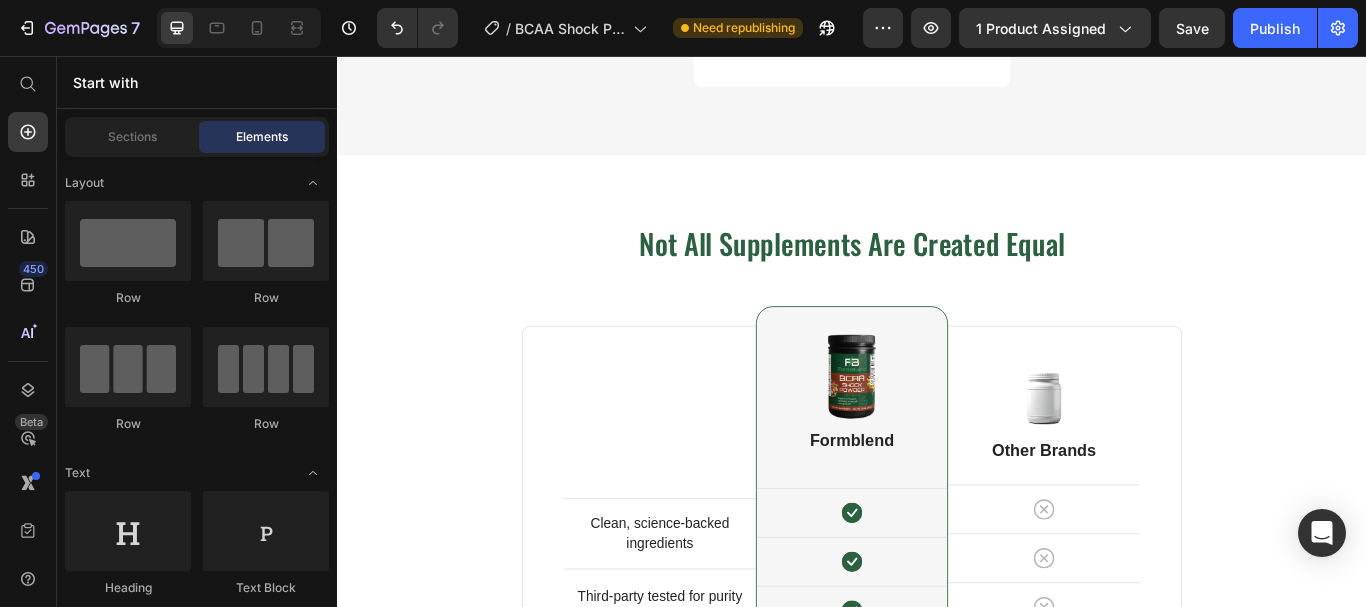 scroll, scrollTop: 5309, scrollLeft: 0, axis: vertical 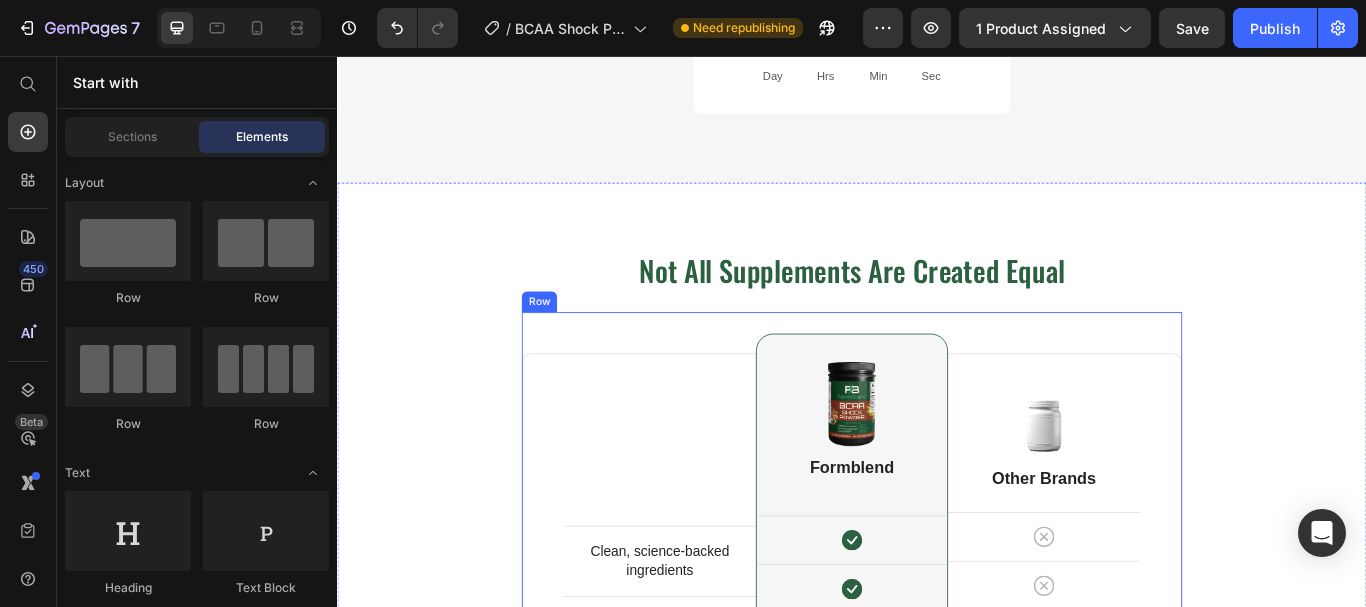 click on "Clean, science-backed ingredients Text block Row Third-party tested for purity Text block Row Smooth taste and easy to mix Text block Row  Simple and effective formulas Text block Row Supports your goals long-term Text block Row Differentiation Honest branding with clear values Text block Row Image Formblend Heading
Icon Row
Icon Row
Icon Row
Icon Row
Icon Row
Icon Row
Icon Row
Icon Row Row Image Other Brands Heading
Icon Row
Icon Row
Icon Row
Icon Row
Icon Row
Icon Row
Icon Row
Icon Row Row FORMBLEND Heading Clean, science-backed ingredients Text block
Icon Row Third-party tested for purity Text block
Icon Row Smooth taste and easy to mix Text block
Icon Row  Simple and effective formulas Text block Icon Row" at bounding box center [937, 724] 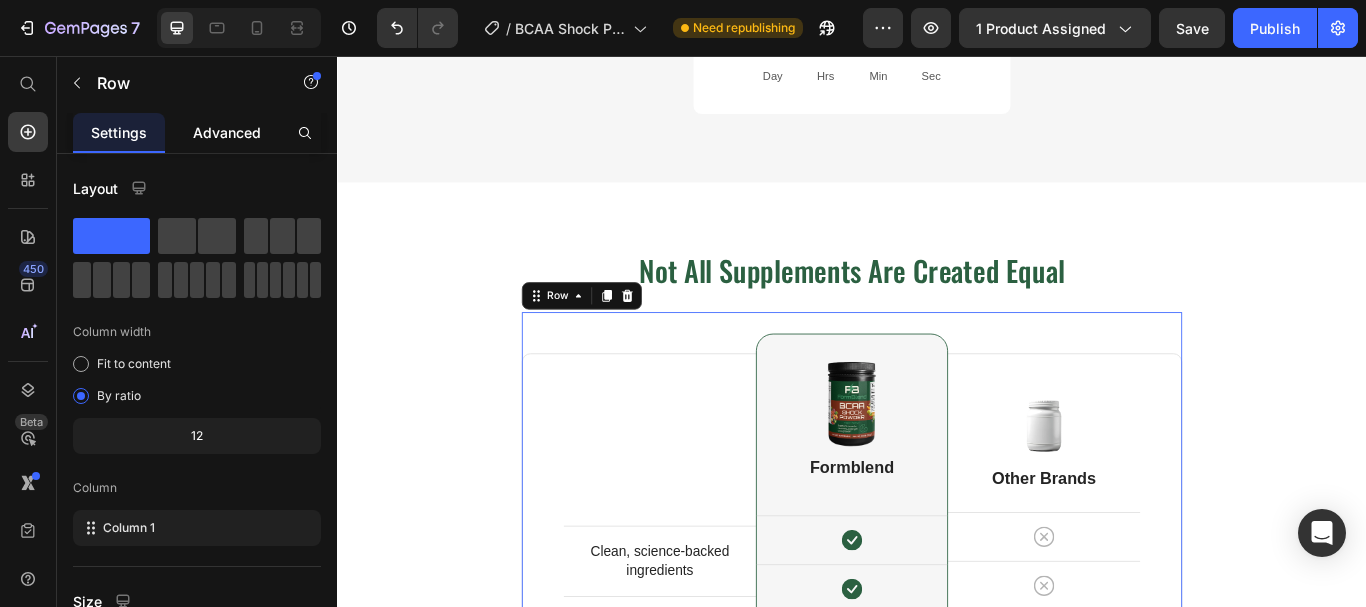 click on "Advanced" at bounding box center [227, 132] 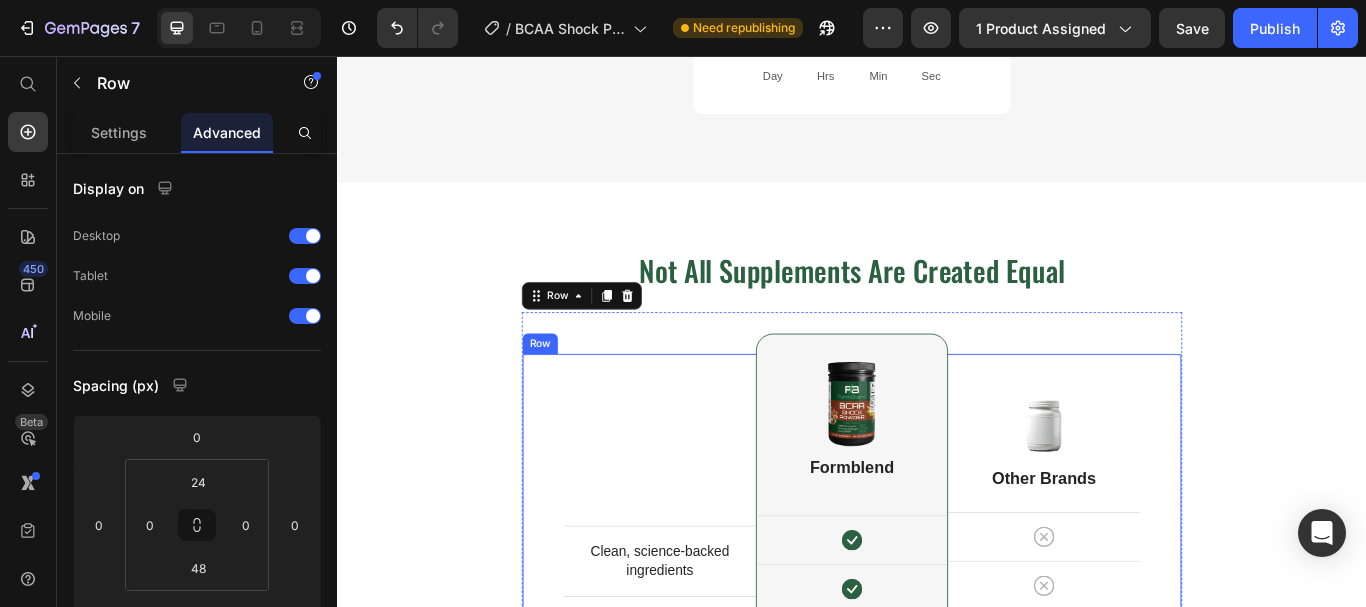 click on "Clean, science-backed ingredients Text block Row Third-party tested for purity Text block Row Smooth taste and easy to mix Text block Row  Simple and effective formulas Text block Row Supports your goals long-term Text block Row Differentiation Honest branding with clear values Text block Row" at bounding box center [713, 724] 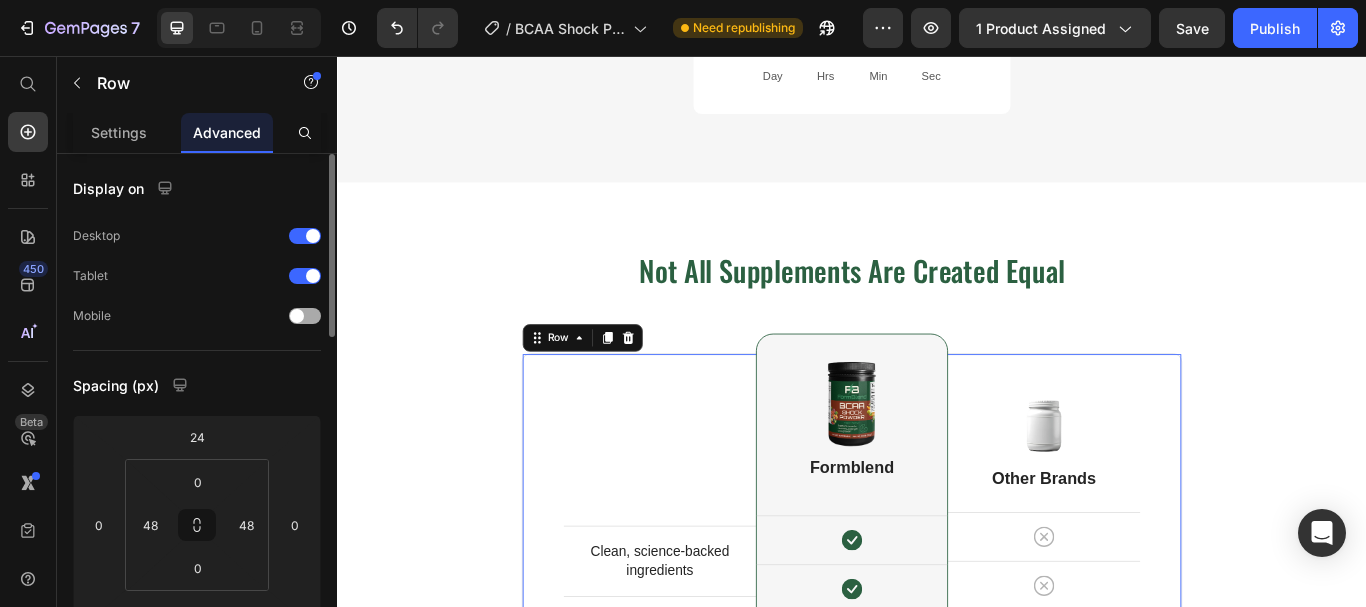 click at bounding box center [305, 316] 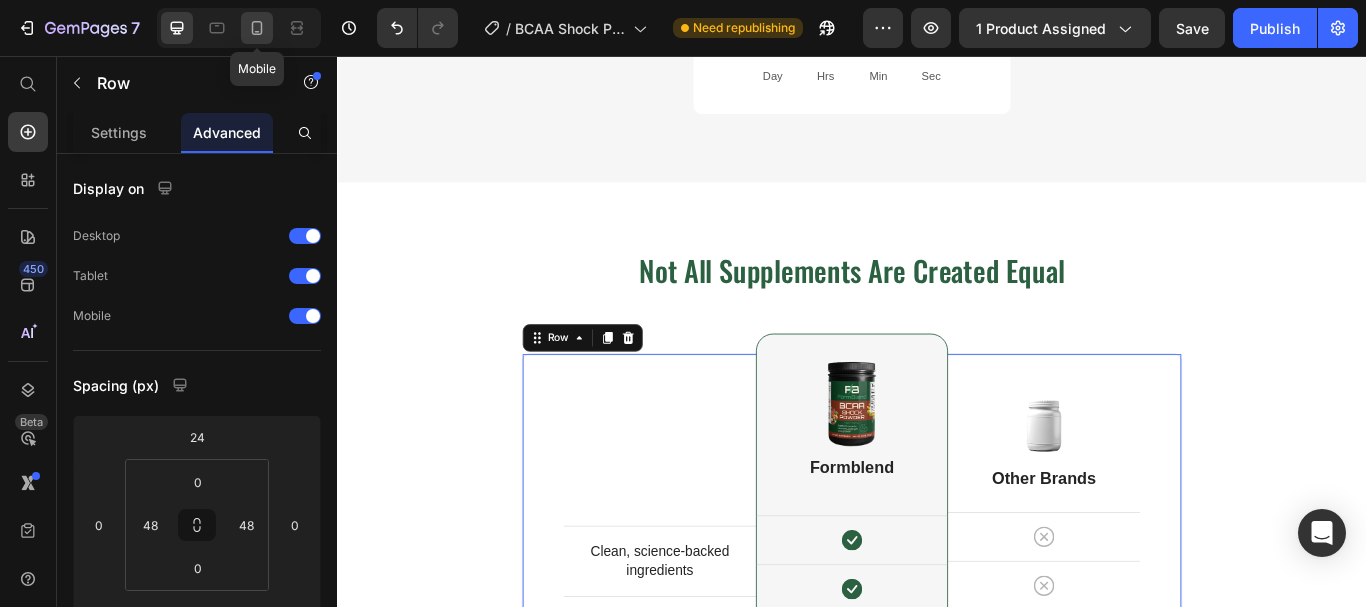 click 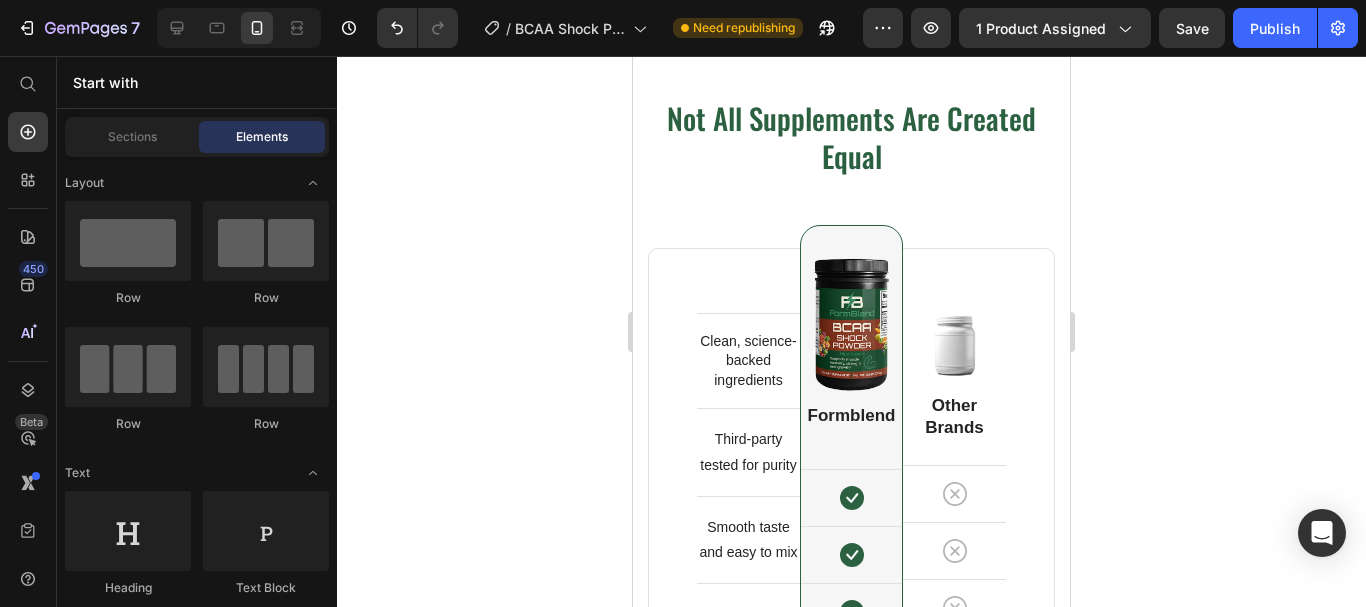 scroll, scrollTop: 4894, scrollLeft: 0, axis: vertical 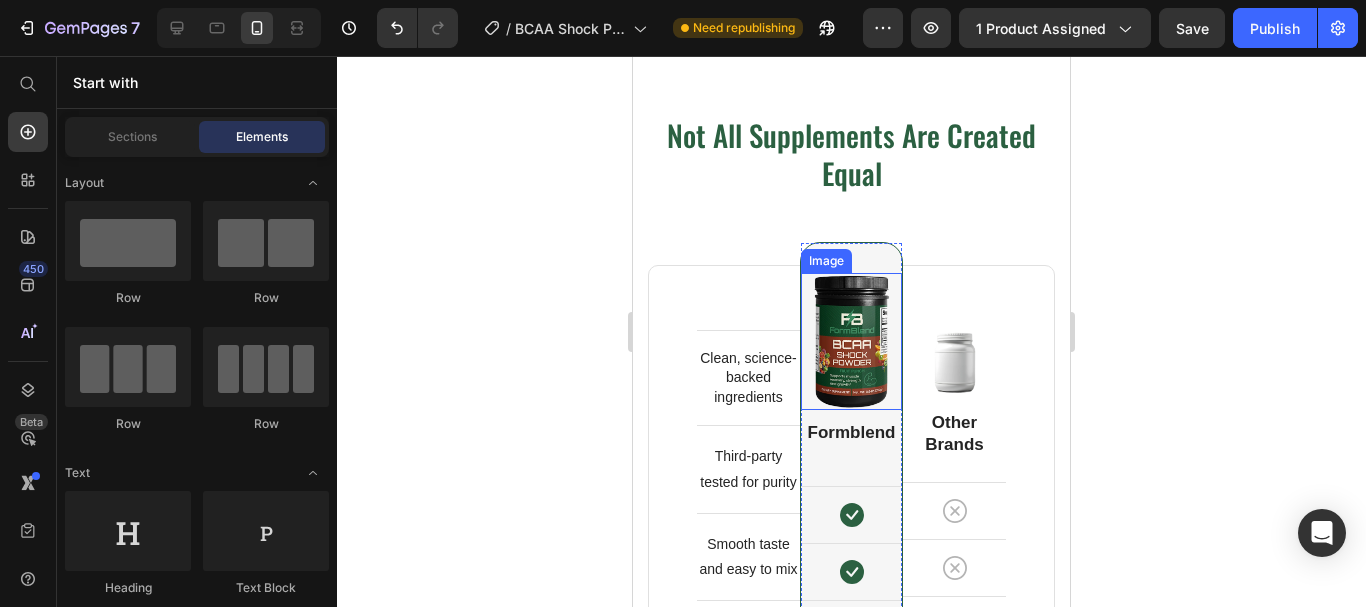 click at bounding box center (851, 341) 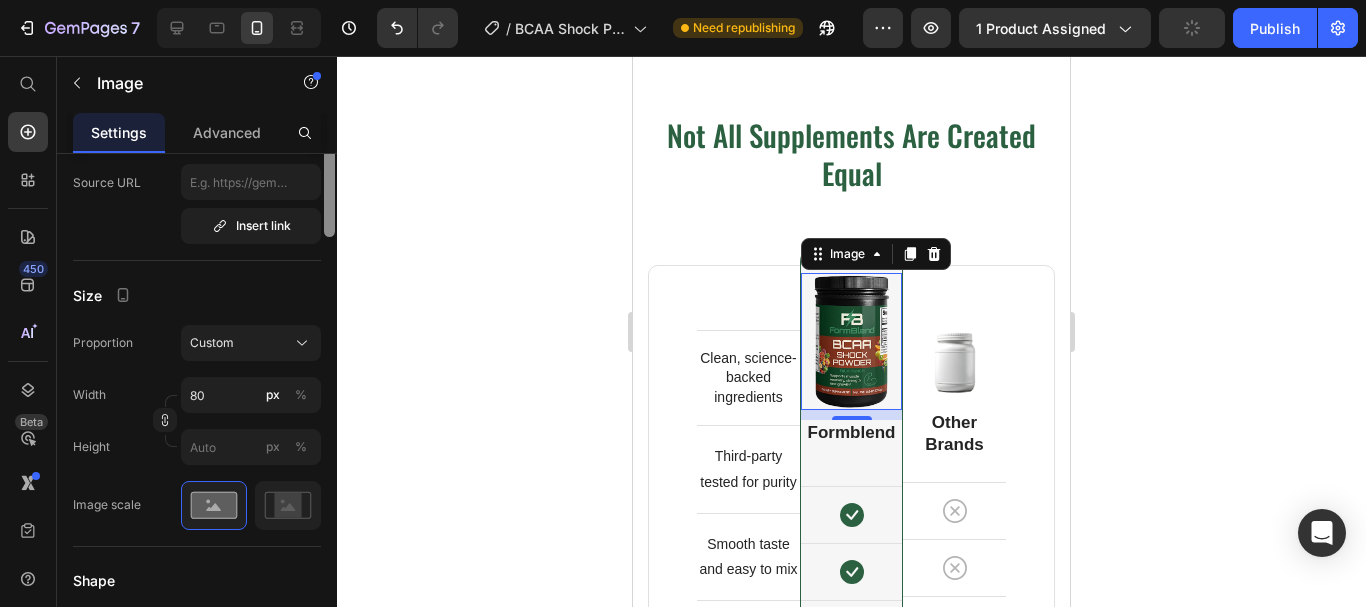 scroll, scrollTop: 481, scrollLeft: 0, axis: vertical 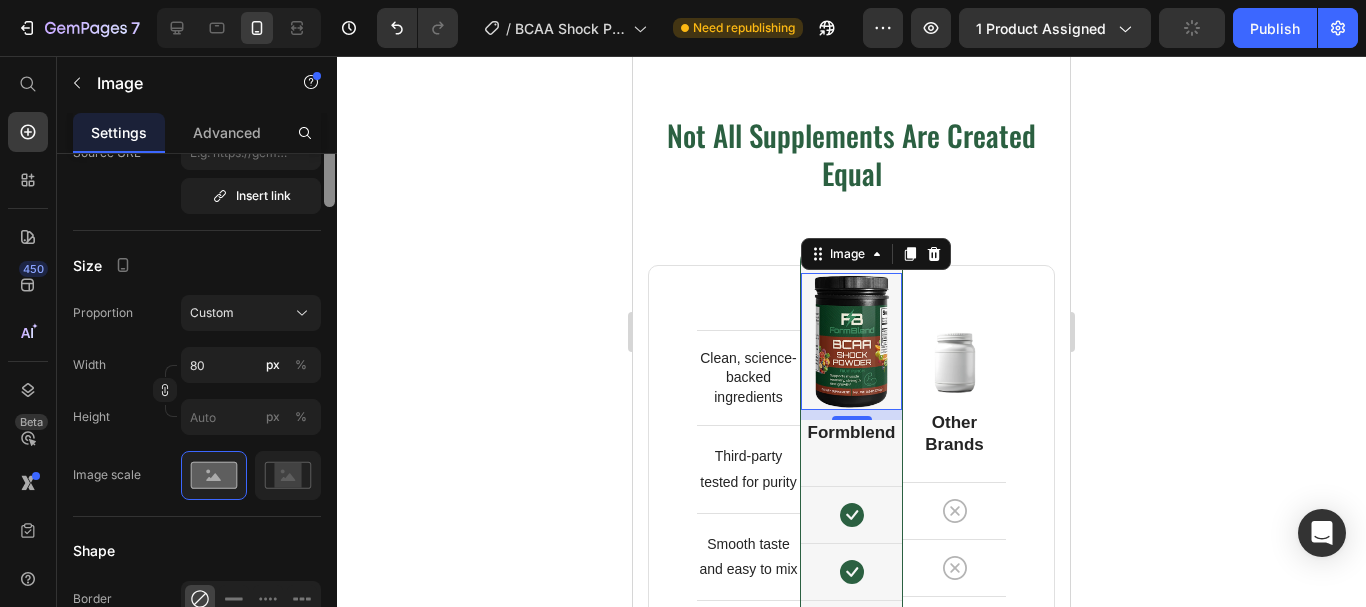 drag, startPoint x: 320, startPoint y: 303, endPoint x: 290, endPoint y: 384, distance: 86.37708 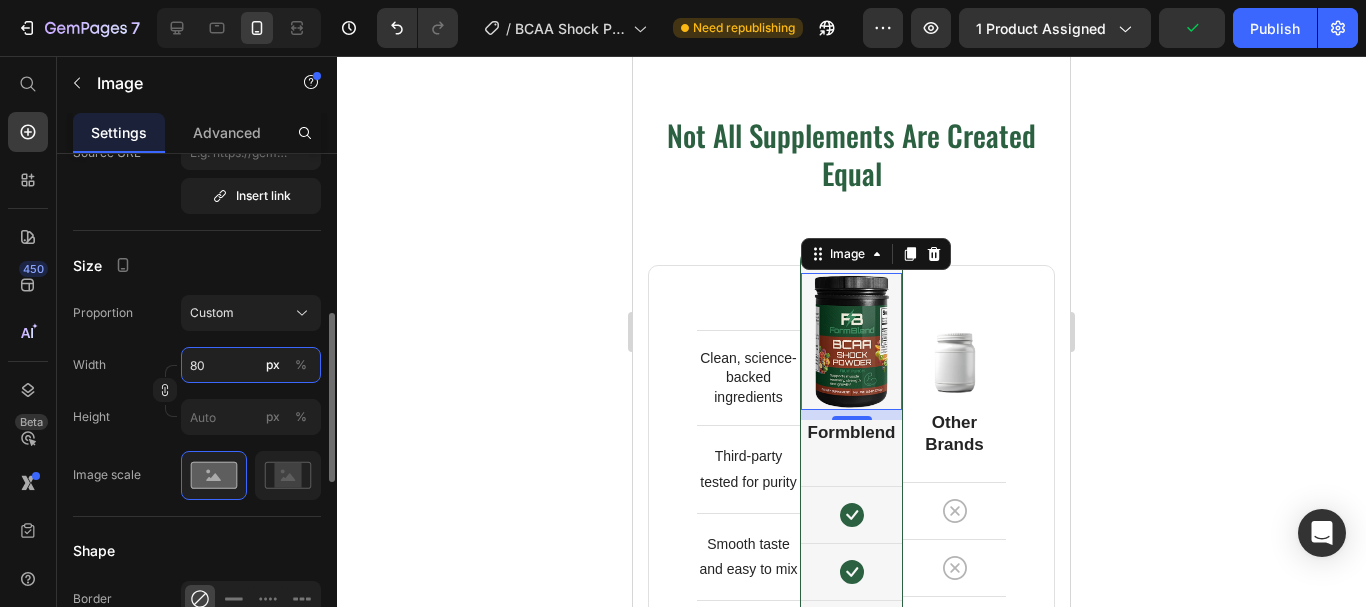 click on "80" at bounding box center [251, 365] 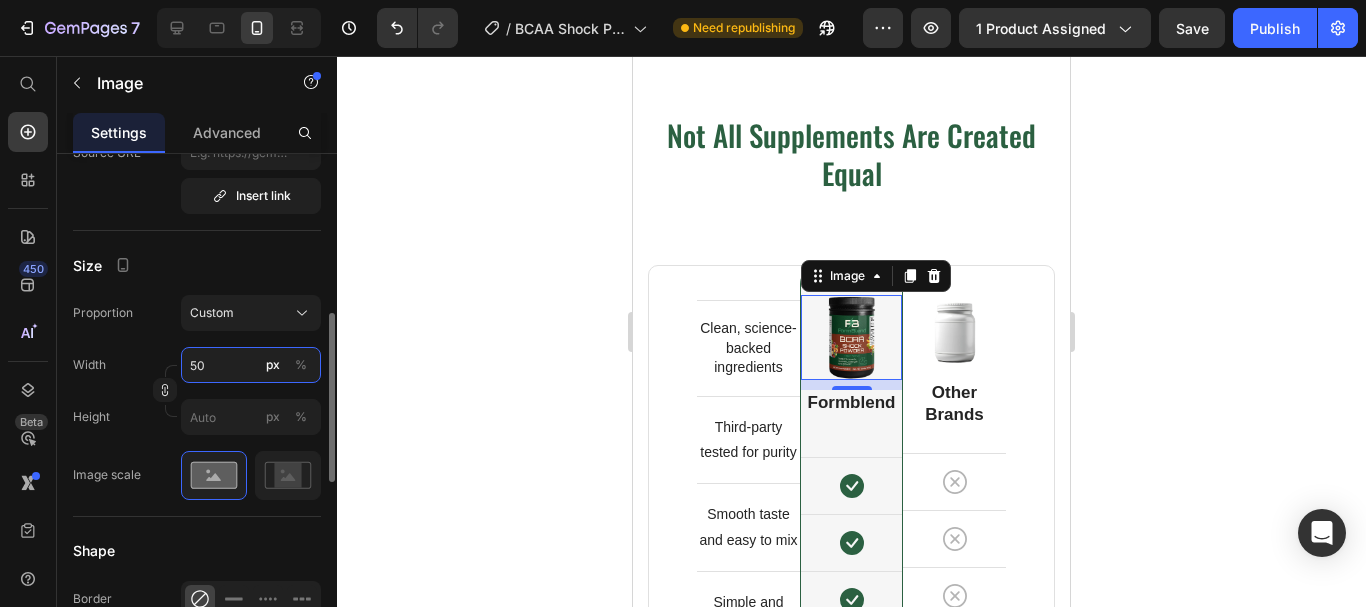 type on "50" 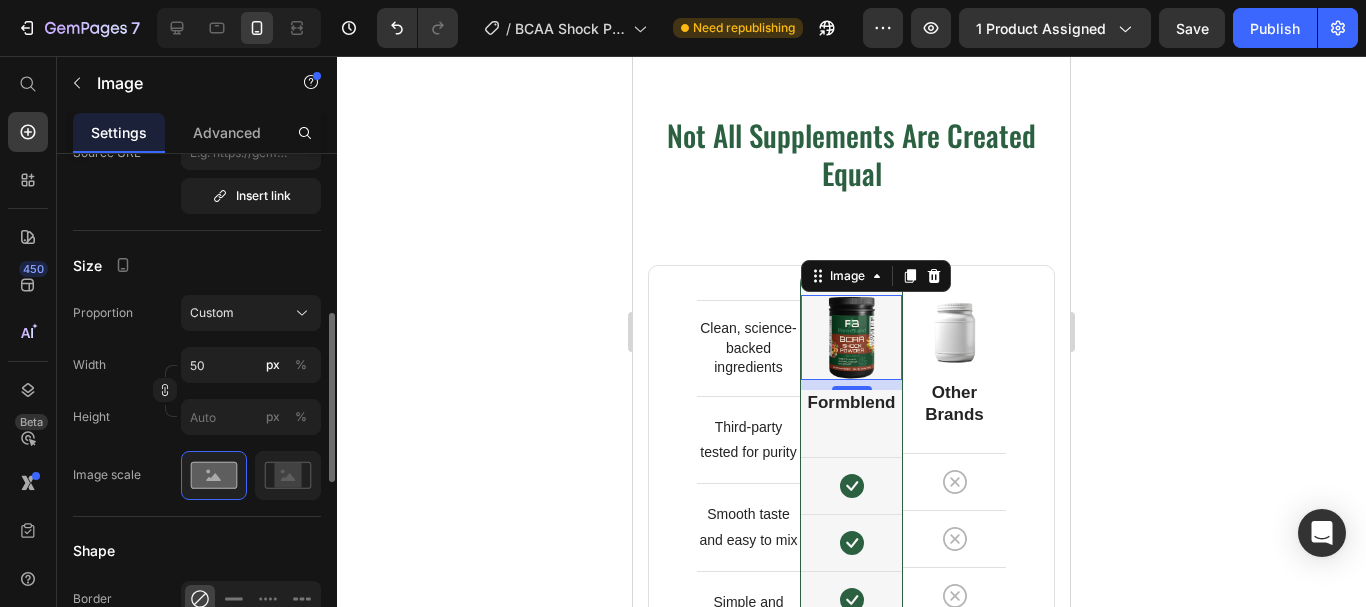 click on "Proportion Custom" 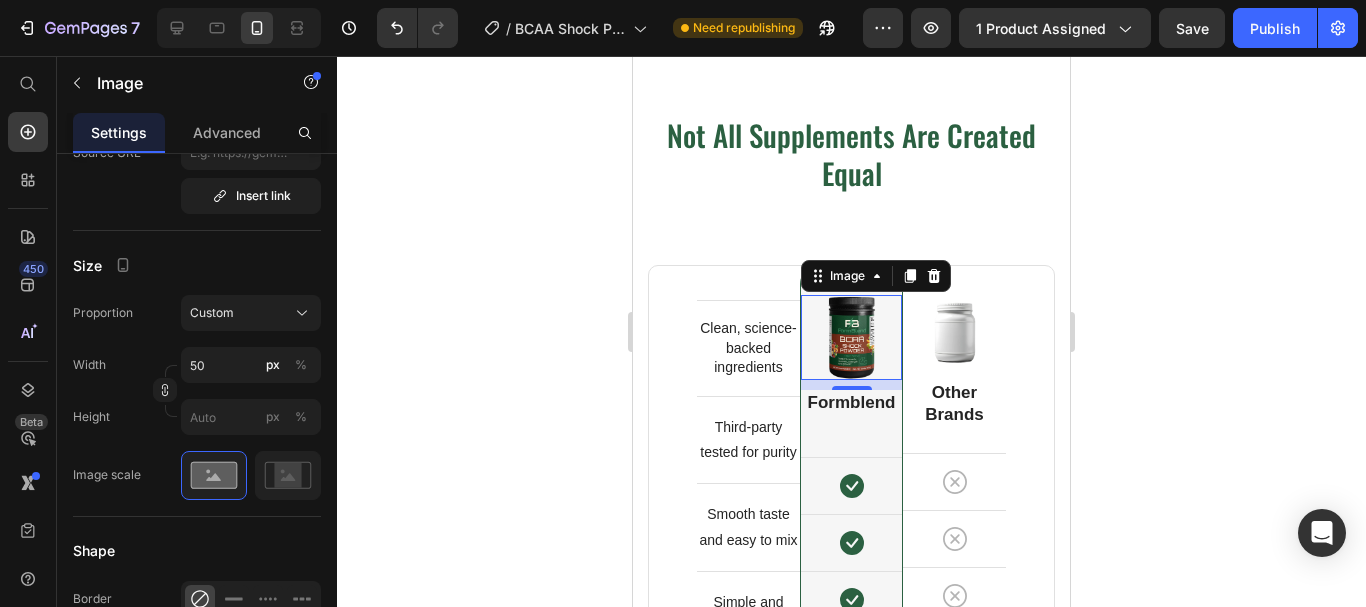 click 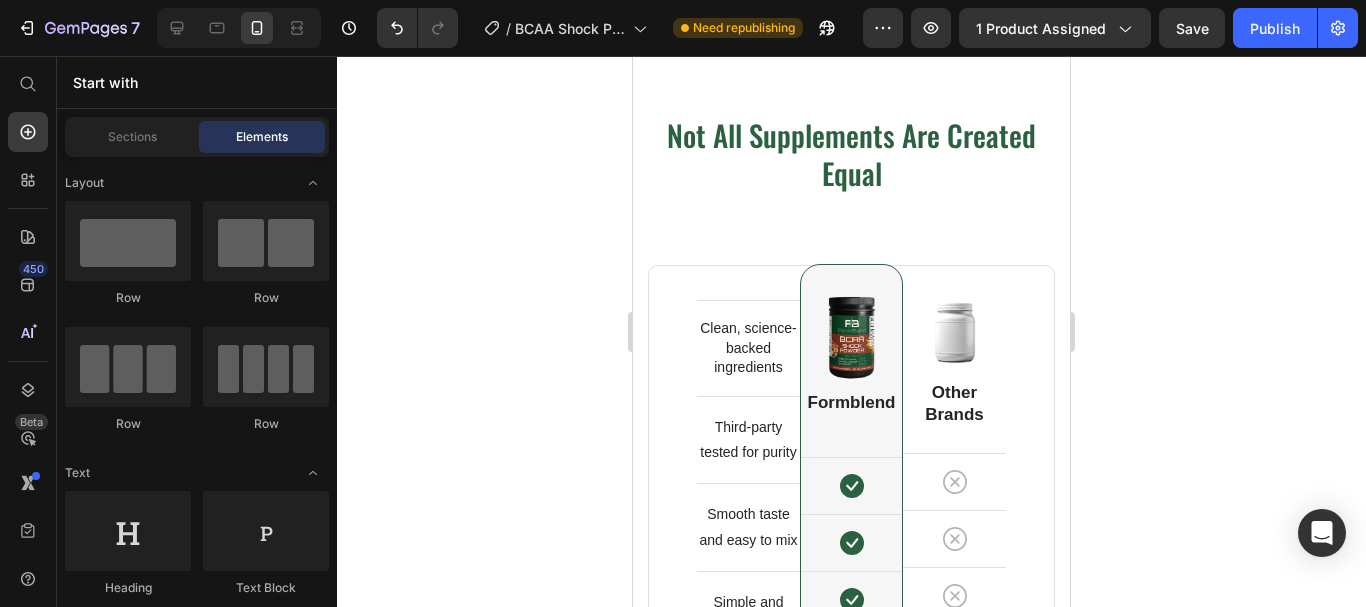 scroll, scrollTop: 5015, scrollLeft: 0, axis: vertical 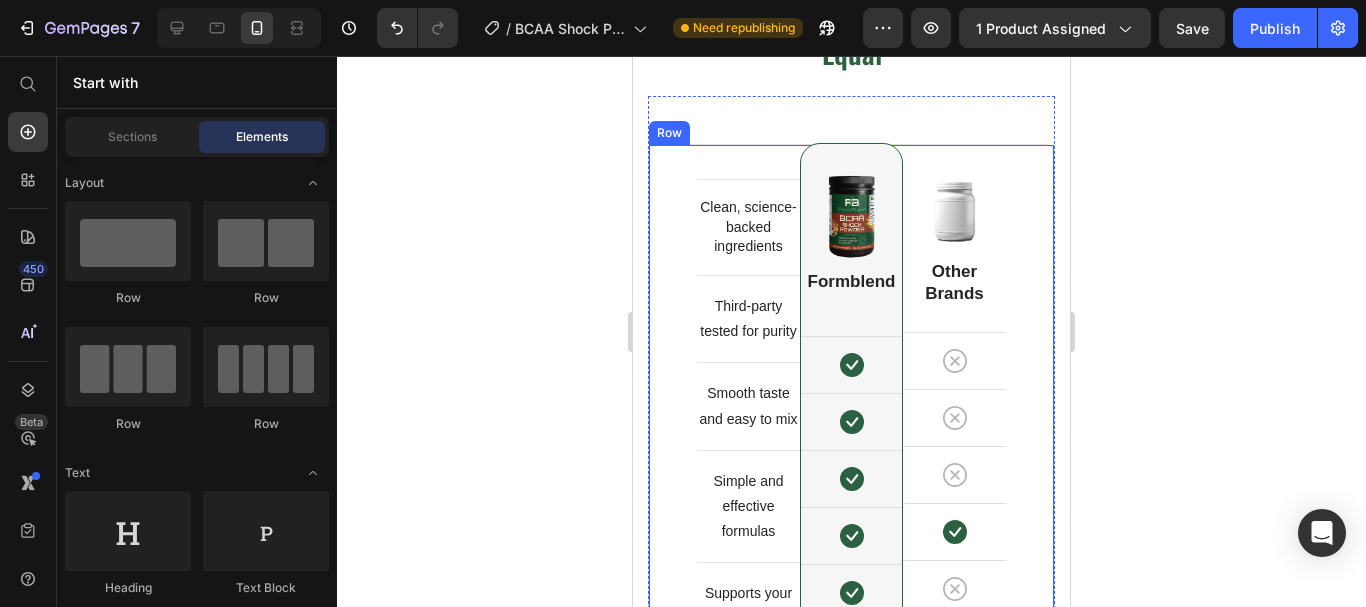 click on "Clean, science-backed ingredients Text block Row Third-party tested for purity Text block Row Smooth taste and easy to mix Text block Row  Simple and effective formulas Text block Row Supports your goals long-term Text block Row Differentiation Honest branding with clear values Text block Row Image Formblend Heading
Icon Row
Icon Row
Icon Row
Icon Row
Icon Row
Icon Row
Icon Row
Icon Row Row Image Other Brands Heading
Icon Row
Icon Row
Icon Row
Icon Row
Icon Row
Icon Row
Icon Row
Icon Row Row" at bounding box center [851, 466] 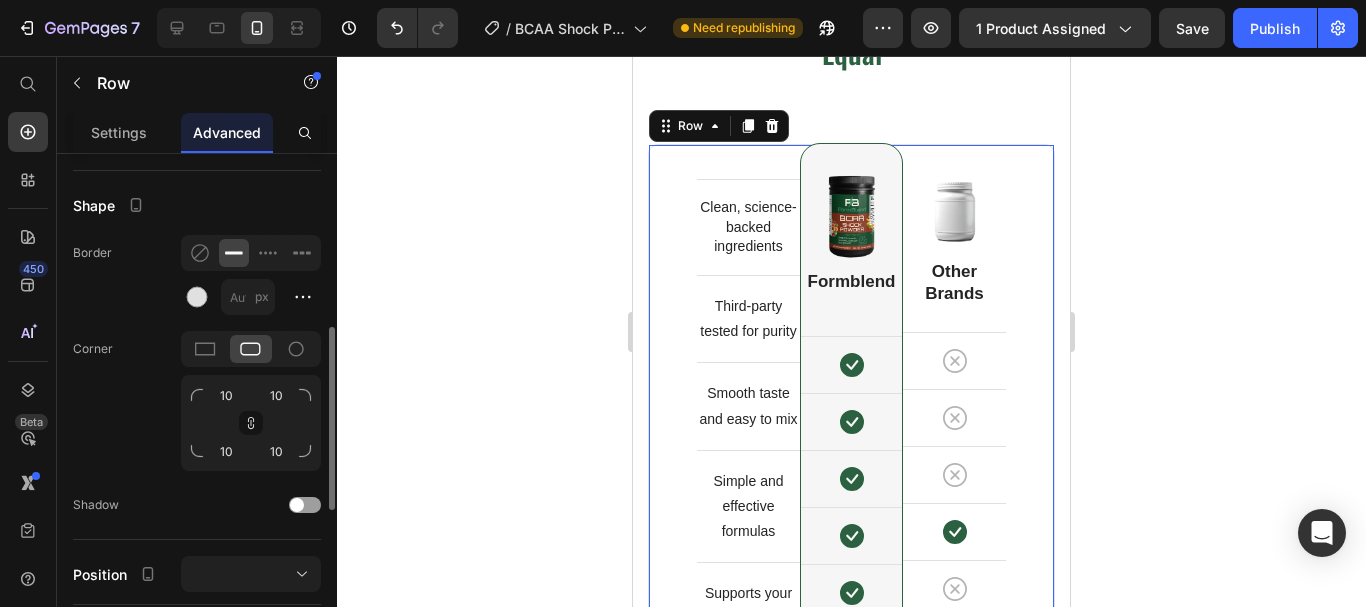 scroll, scrollTop: 0, scrollLeft: 0, axis: both 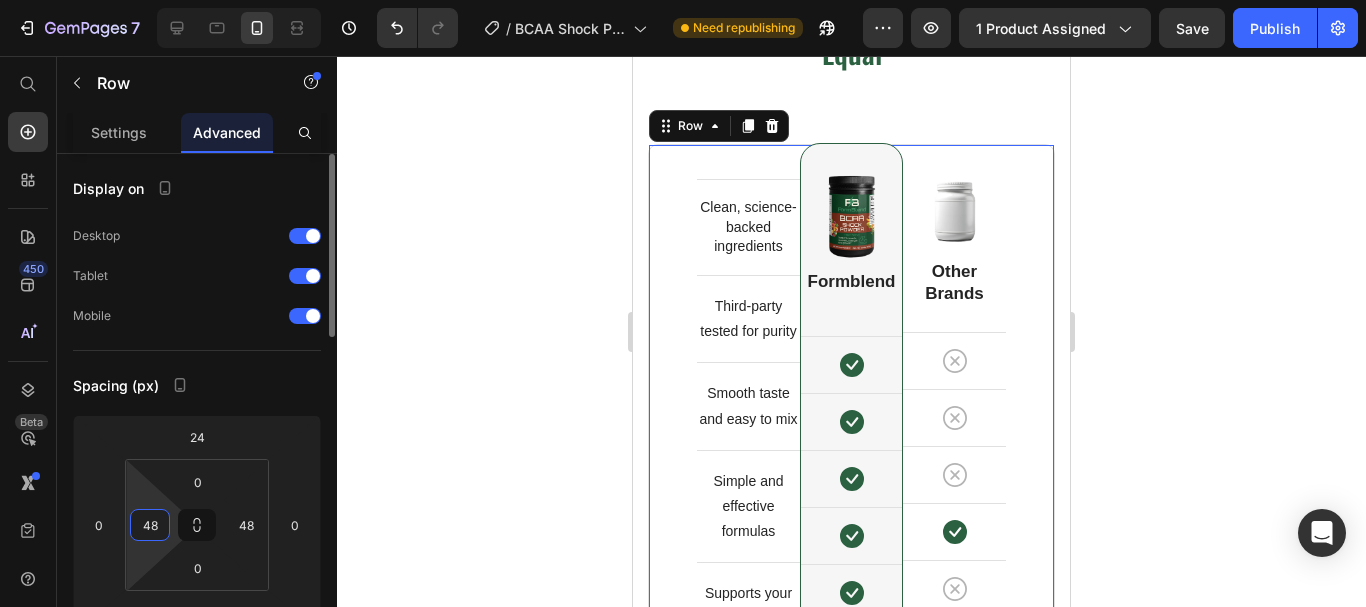 click on "48" at bounding box center [150, 525] 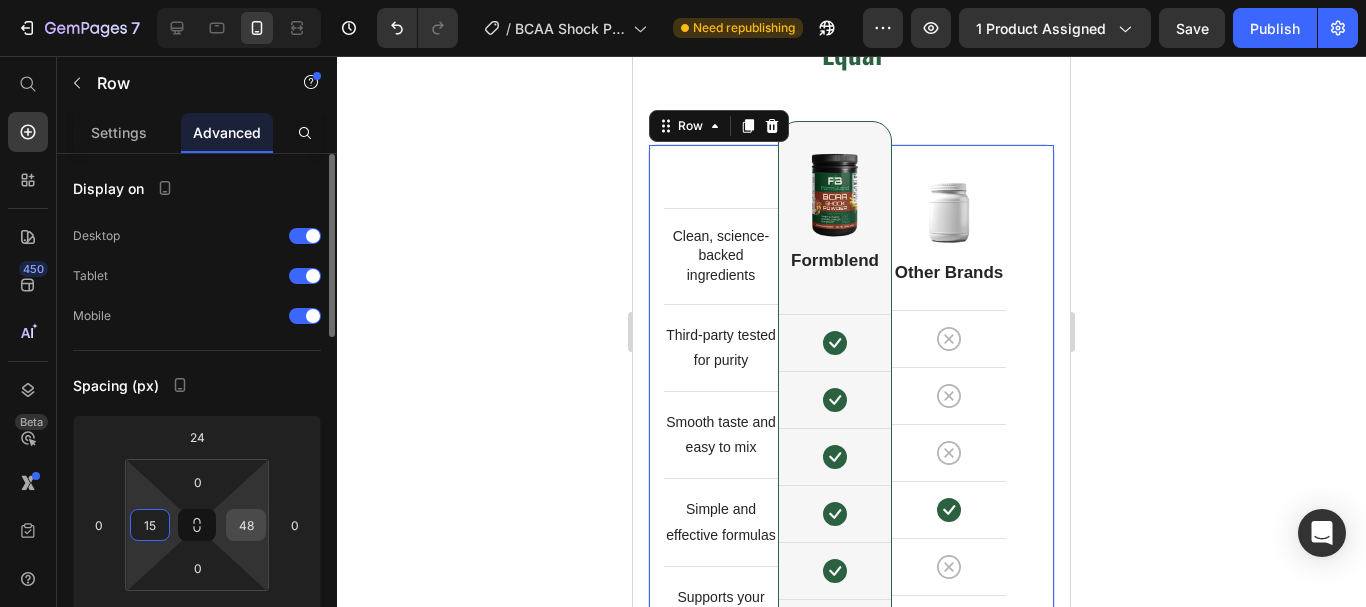 type on "15" 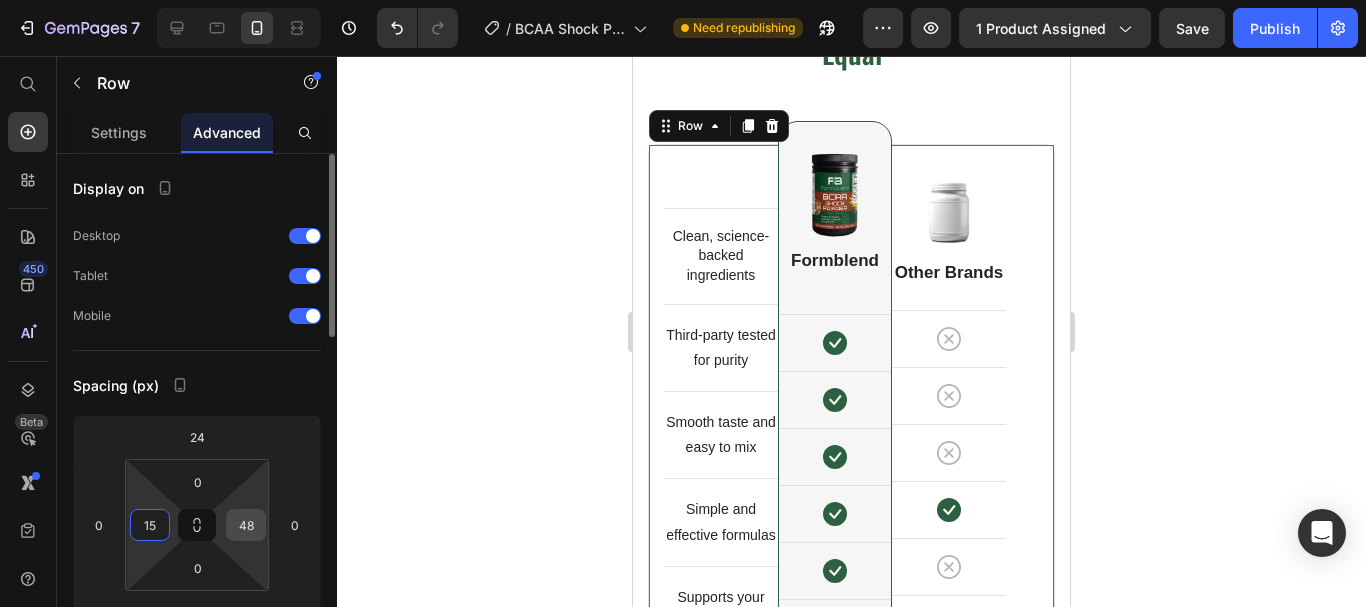 click on "48" at bounding box center [246, 525] 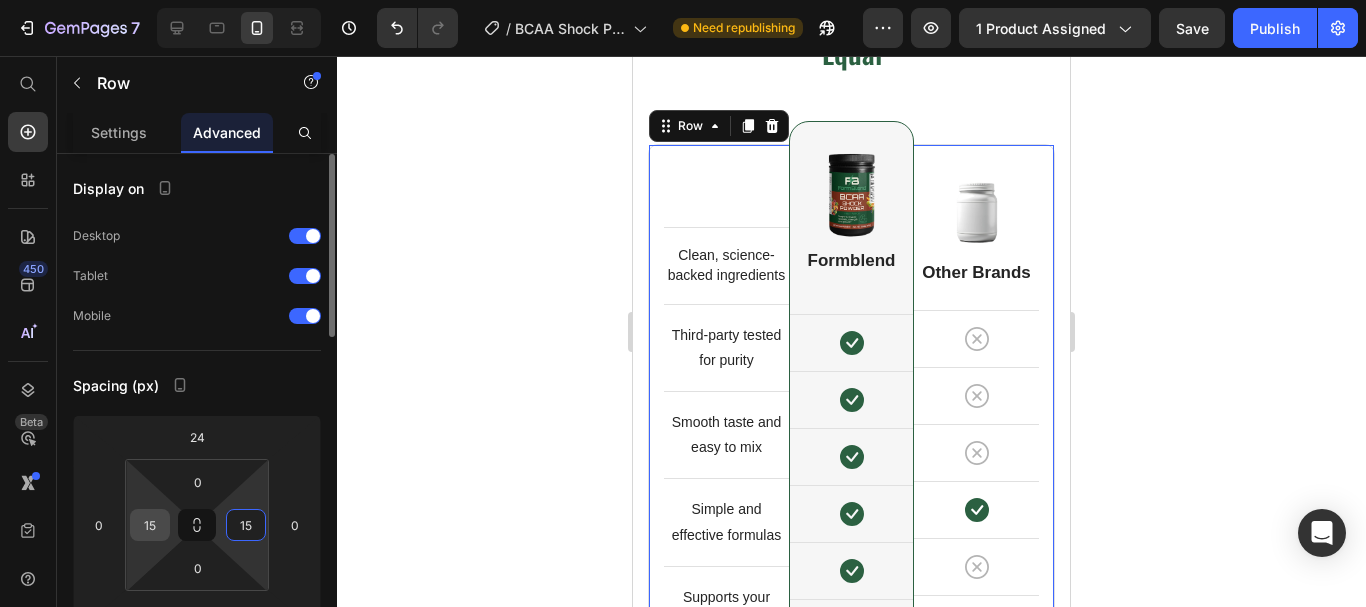 type on "15" 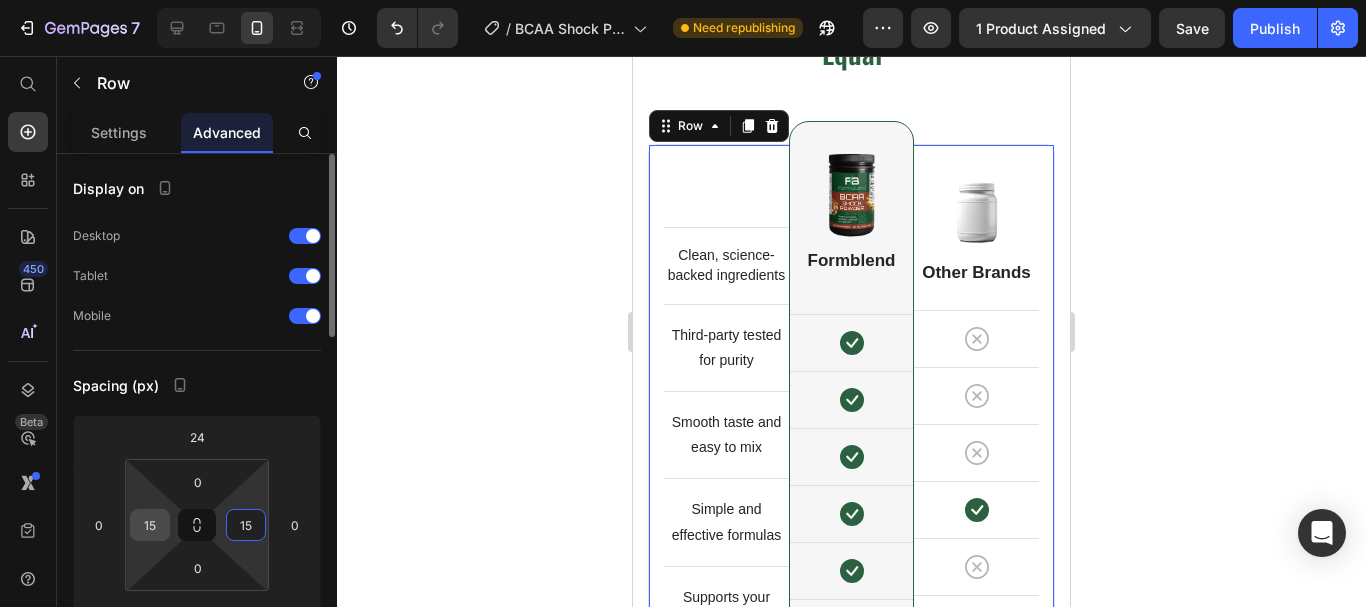 click on "15" at bounding box center (150, 525) 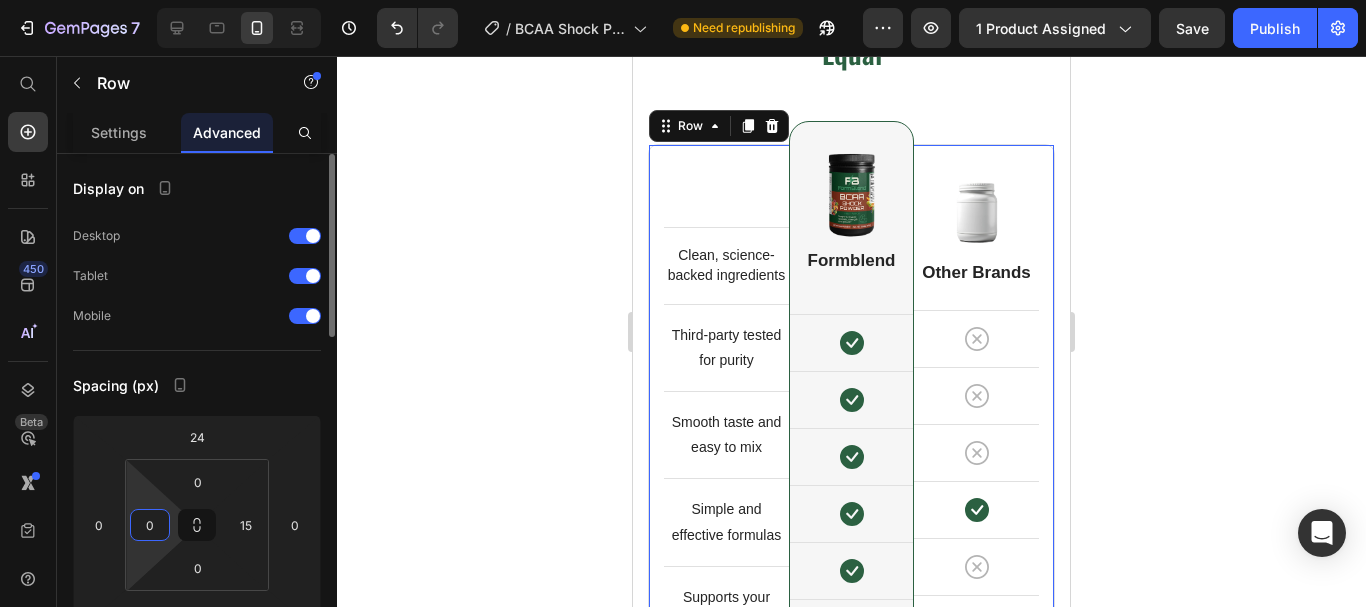 type on "0" 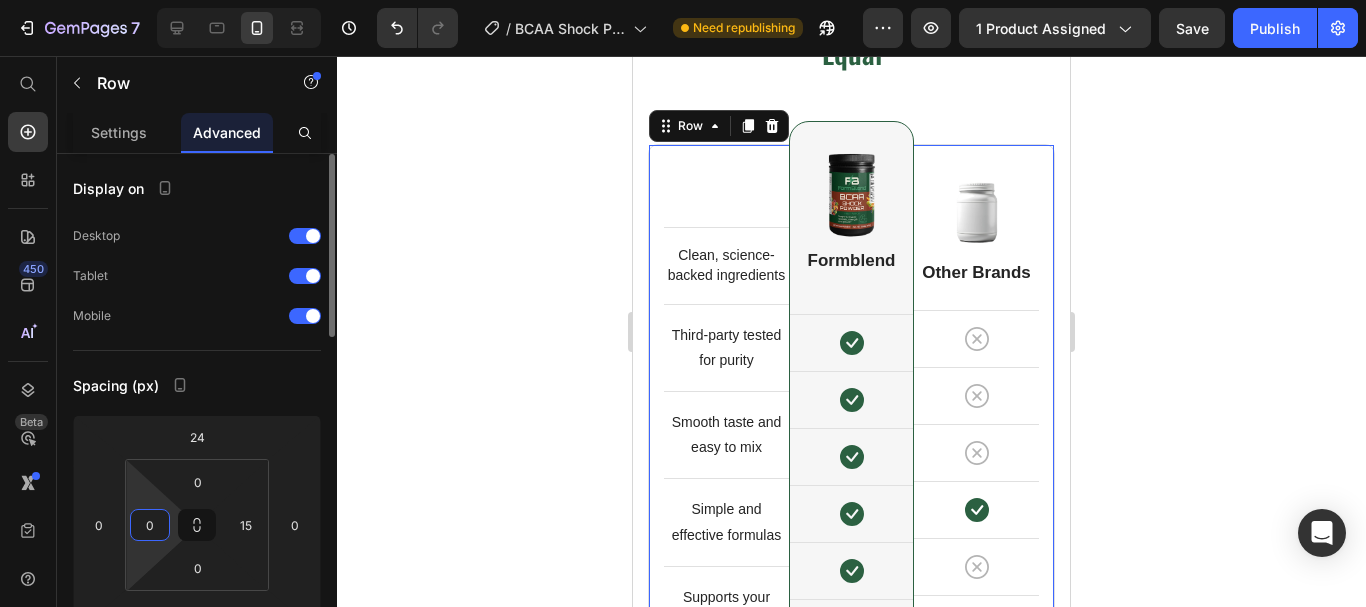 click on "Spacing (px)" at bounding box center (197, 385) 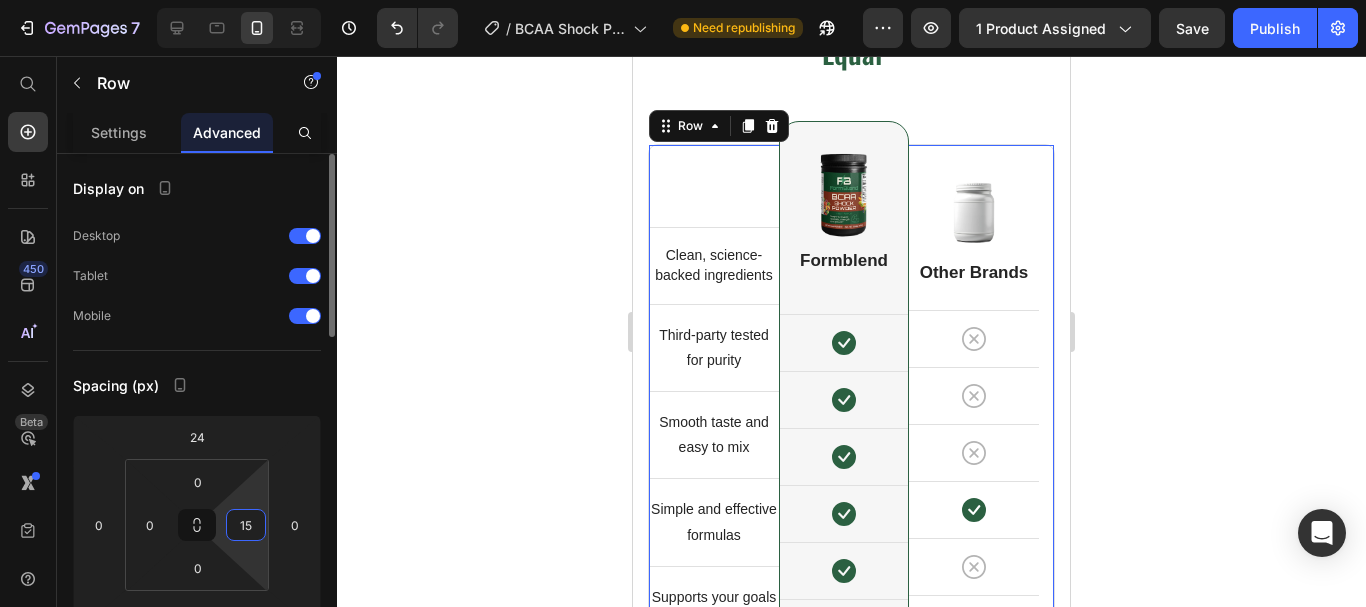 click on "15" at bounding box center (246, 525) 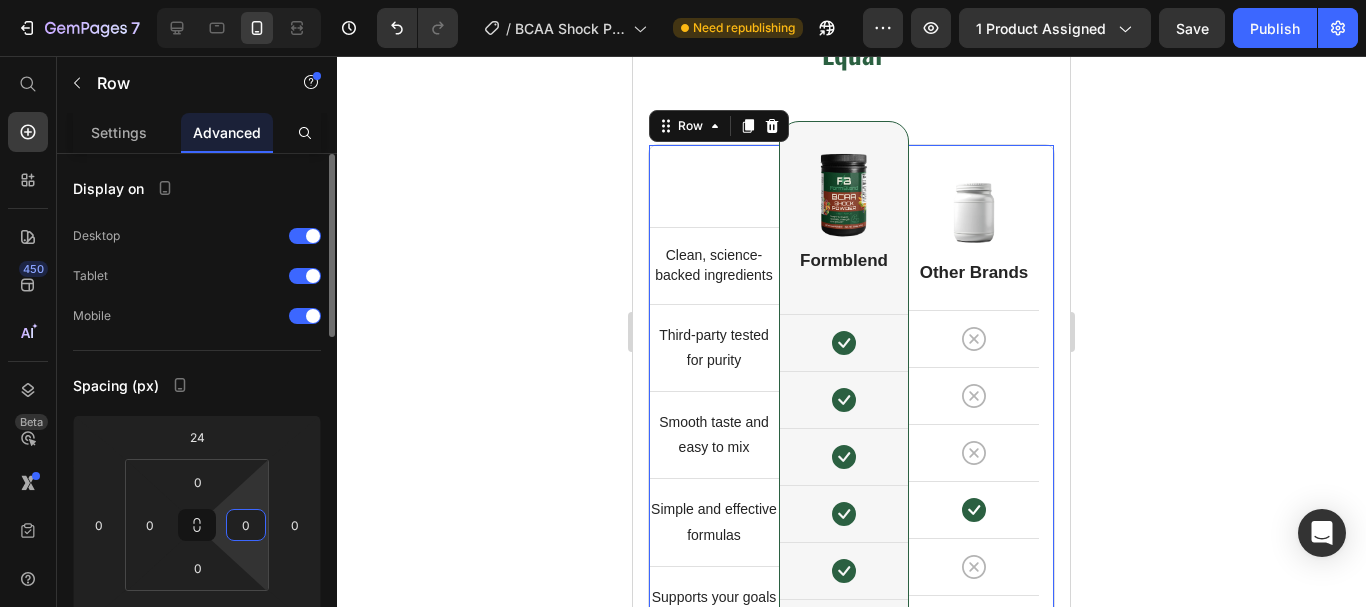 type on "0" 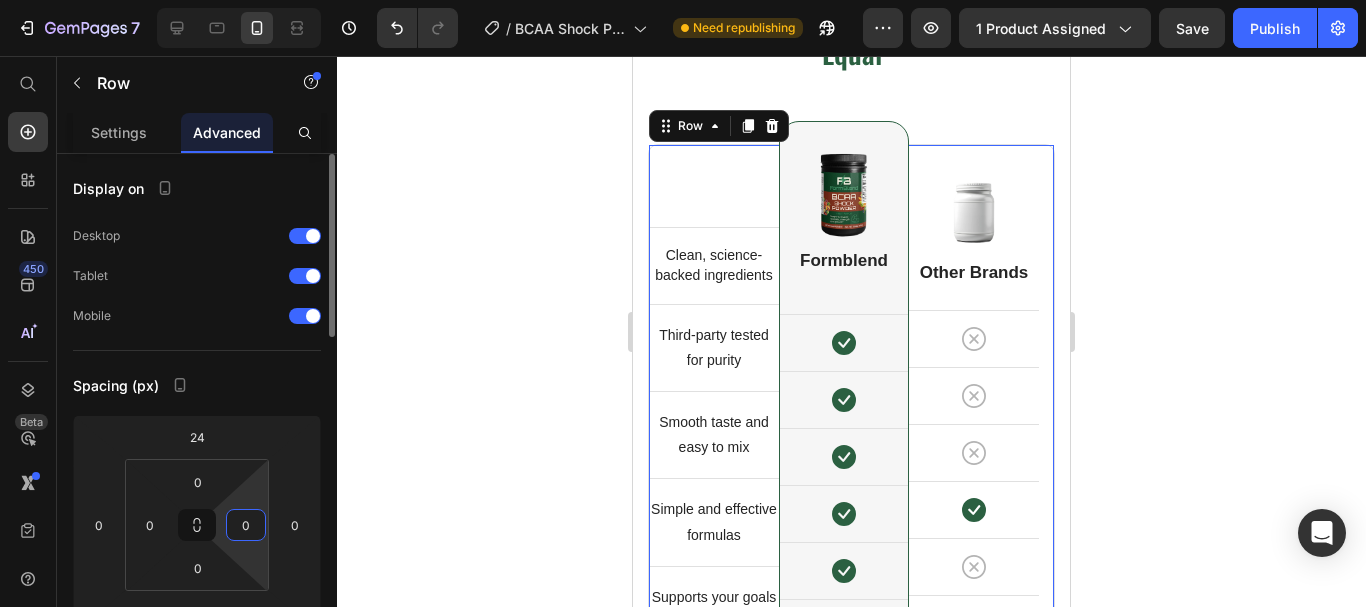 click on "Spacing (px)" at bounding box center [197, 385] 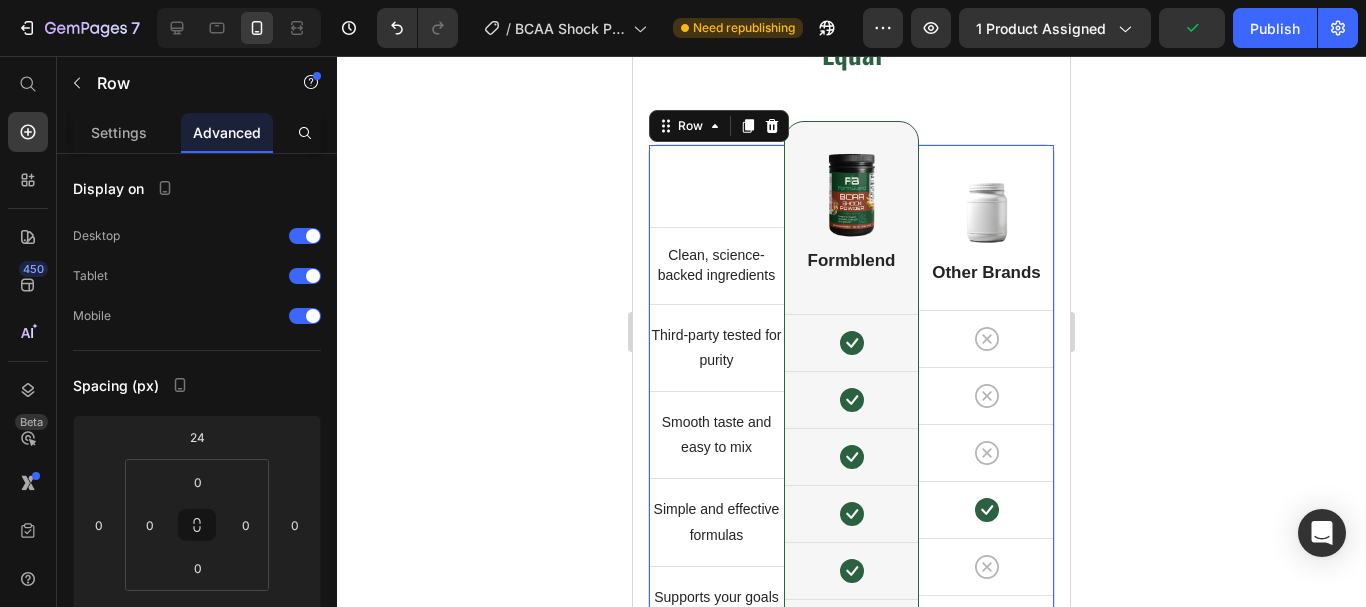 click 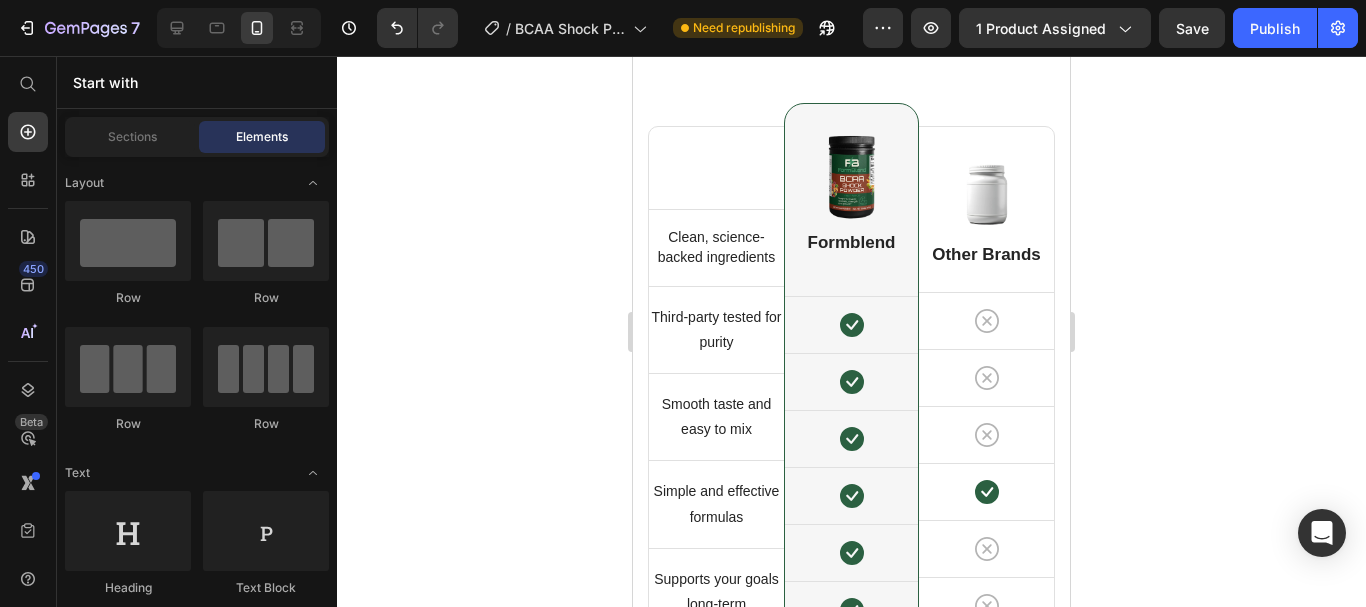 scroll, scrollTop: 5015, scrollLeft: 0, axis: vertical 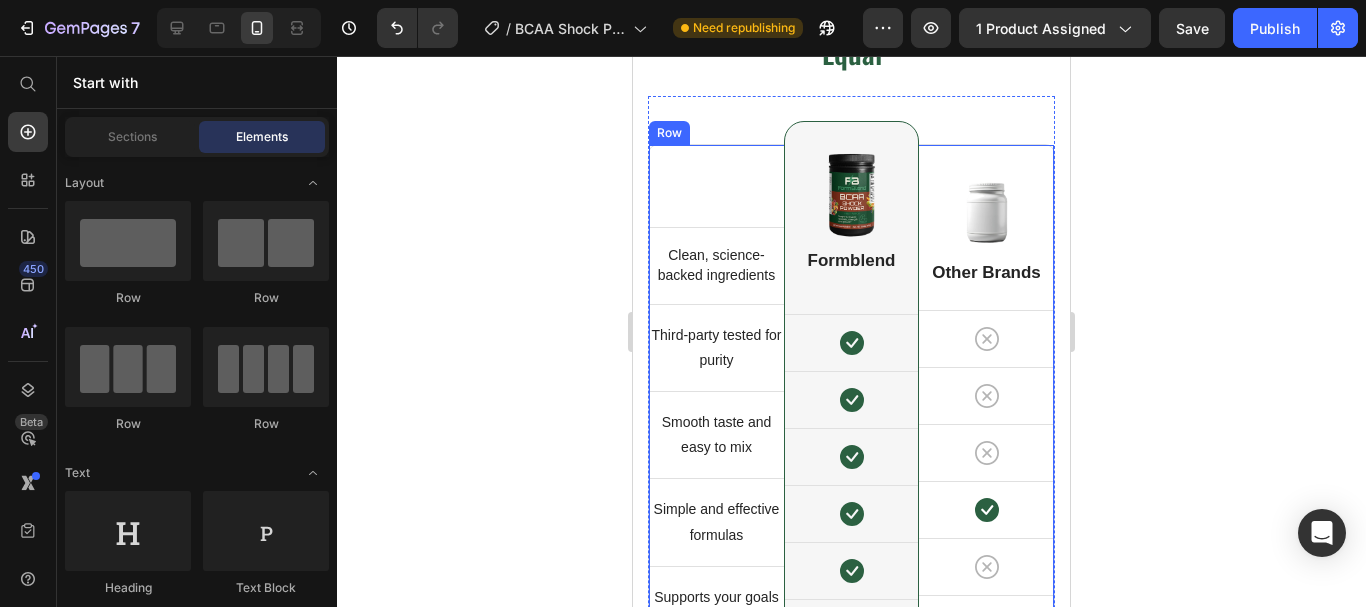 click on "Clean, science-backed ingredients Text block Row Third-party tested for purity Text block Row Smooth taste and easy to mix Text block Row  Simple and effective formulas Text block Row Supports your goals long-term Text block Row Differentiation Honest branding with clear values Text block Row" at bounding box center (716, 455) 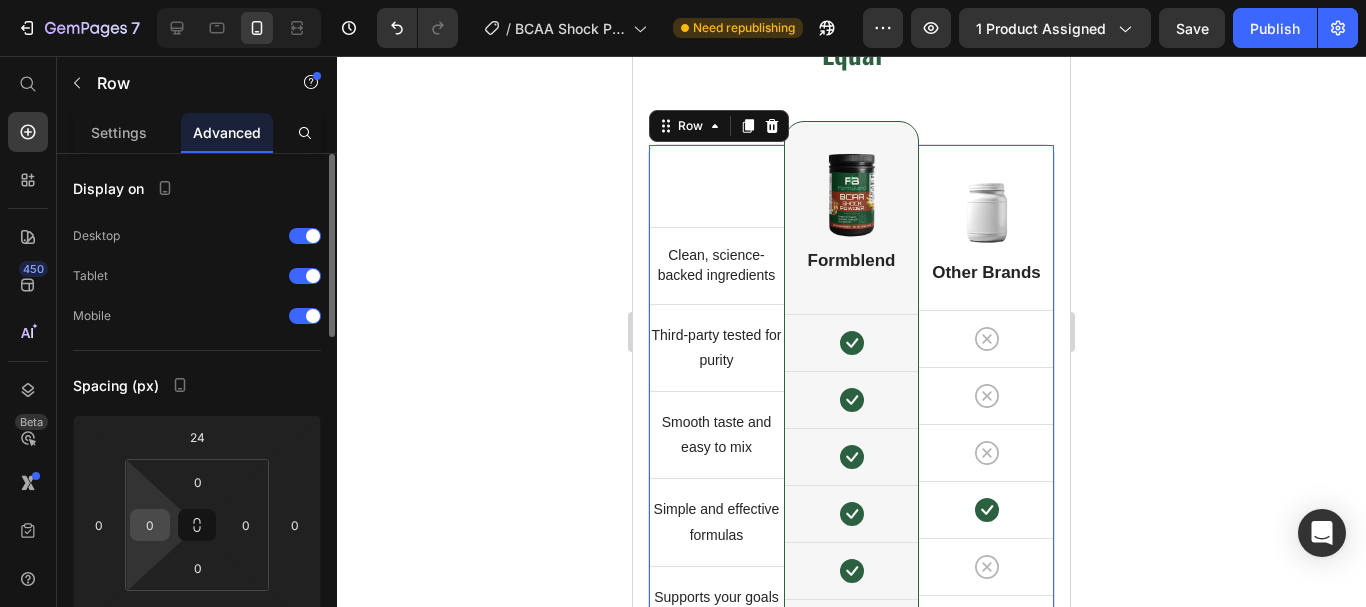 click on "0" at bounding box center (150, 525) 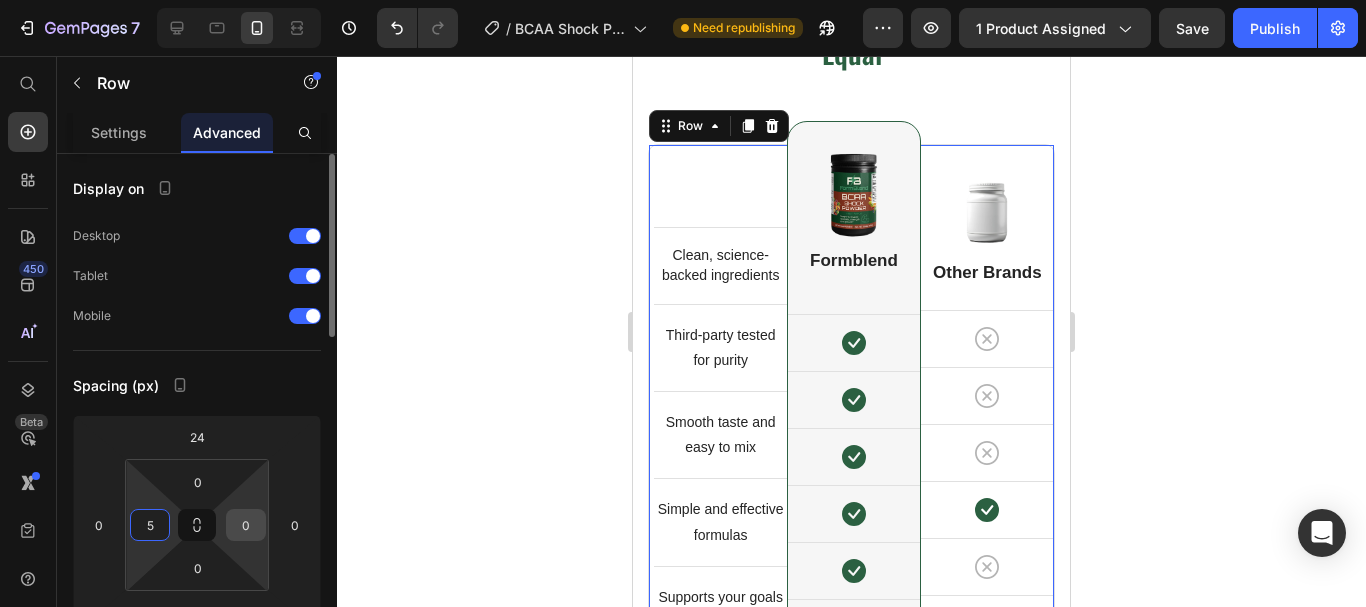 type on "5" 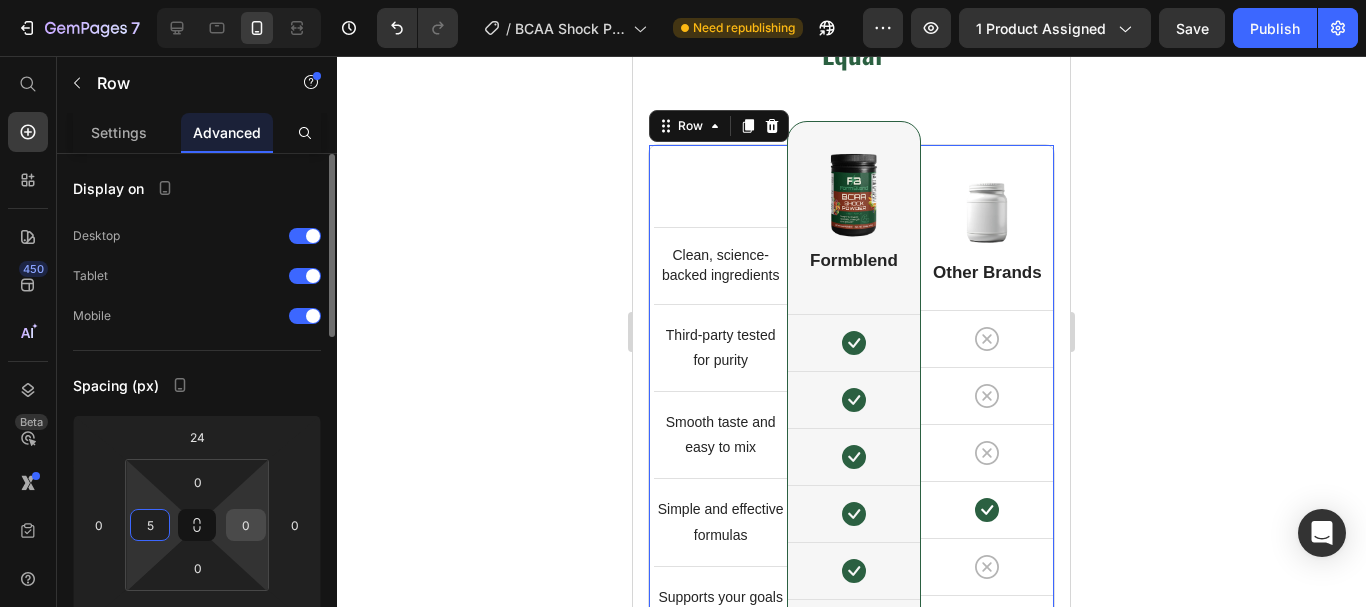 click on "0" at bounding box center [246, 525] 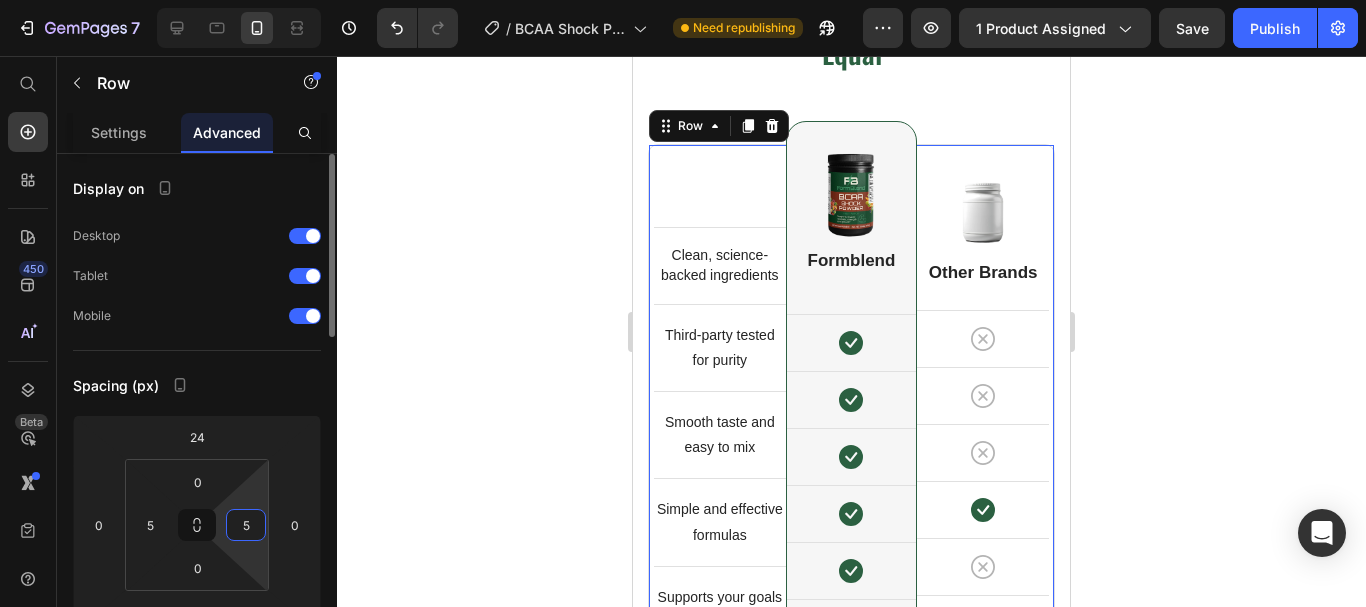 type on "5" 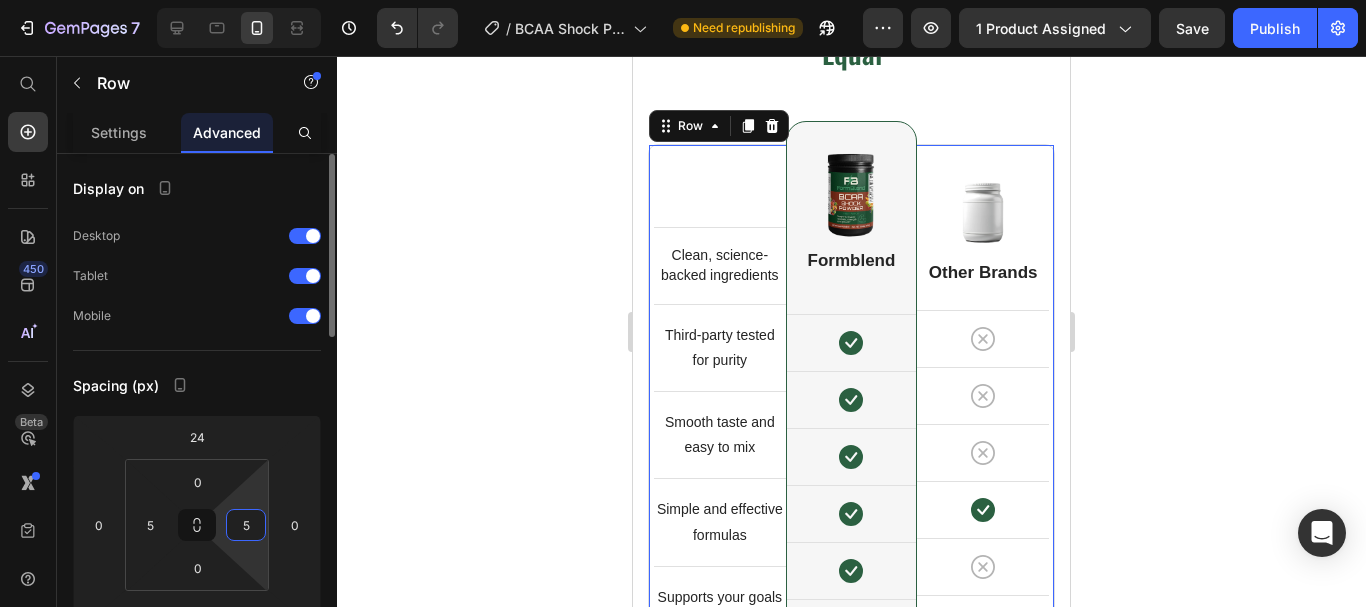 click on "Spacing (px)" at bounding box center [197, 385] 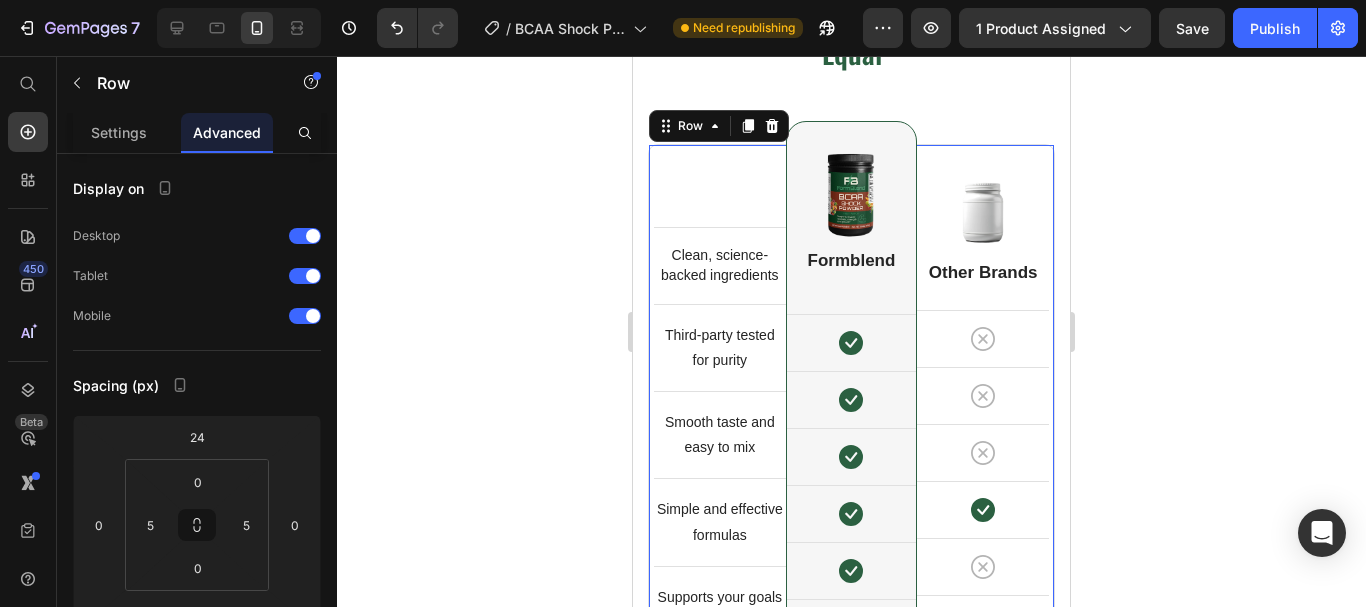 click 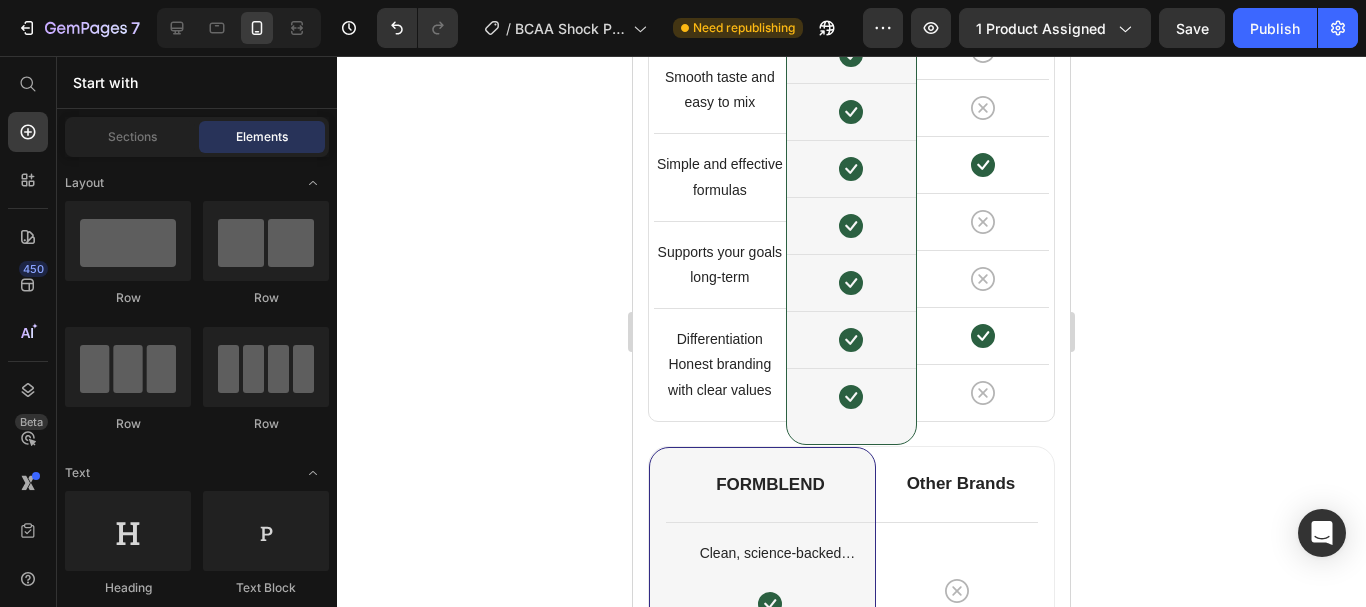scroll, scrollTop: 5412, scrollLeft: 0, axis: vertical 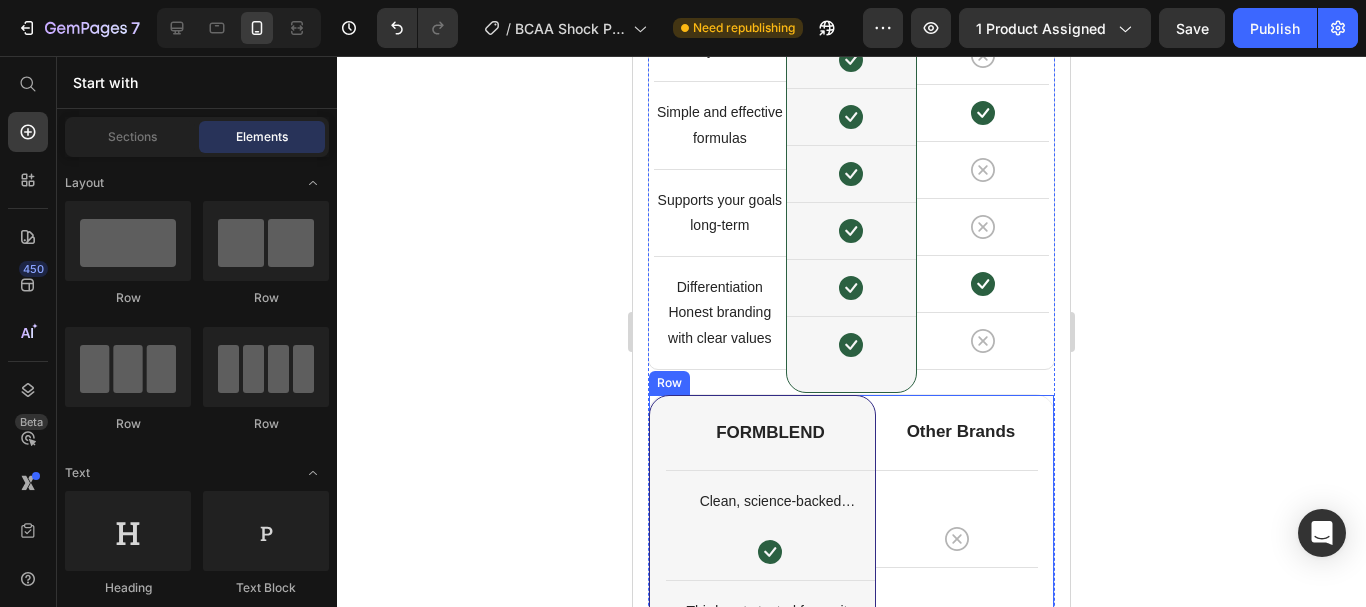 click on "FORMBLEND Heading Clean, science-backed ingredients Text block
Icon Row Third-party tested for purity Text block
Icon Row Smooth taste and easy to mix Text block
Icon Row  Simple and effective formulas Text block
Icon Row Supports your goals long-term Text block
Icon Row Differentiation Honest branding with clear values Text block
Icon Row Row Other Brands Heading
Icon Row
Icon Row
Icon Row
Icon Row
Icon Row
Icon Row
Icon Row
Icon Row Row" at bounding box center (851, 772) 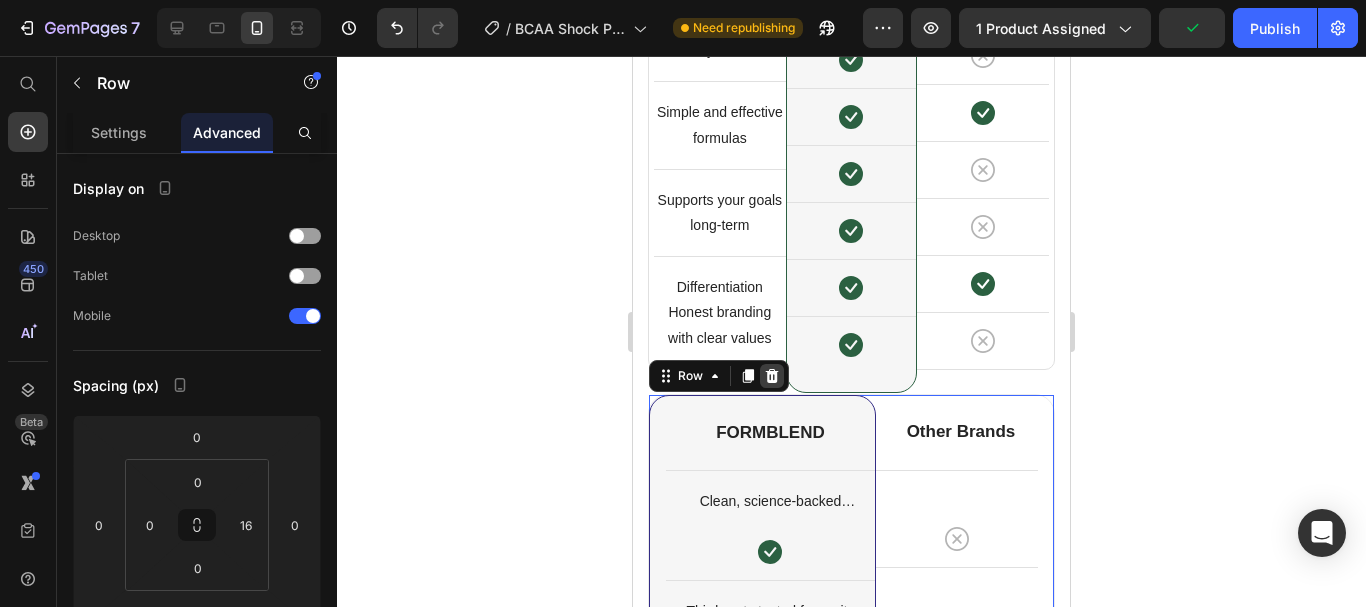 click 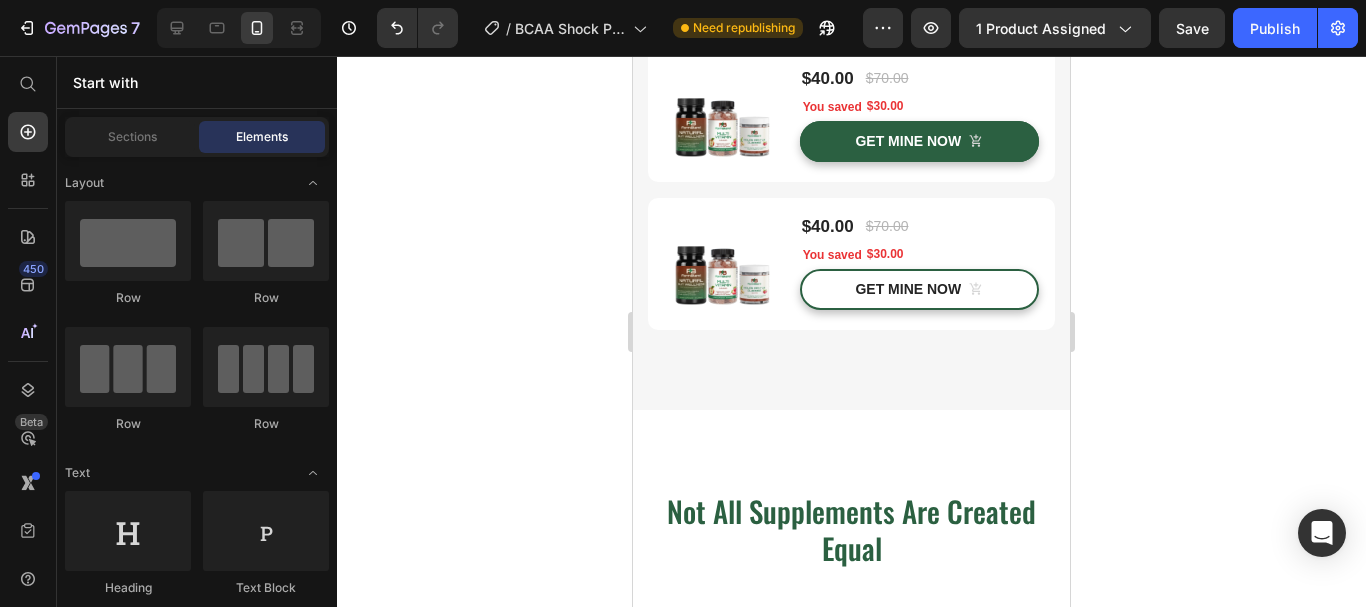 scroll, scrollTop: 4312, scrollLeft: 0, axis: vertical 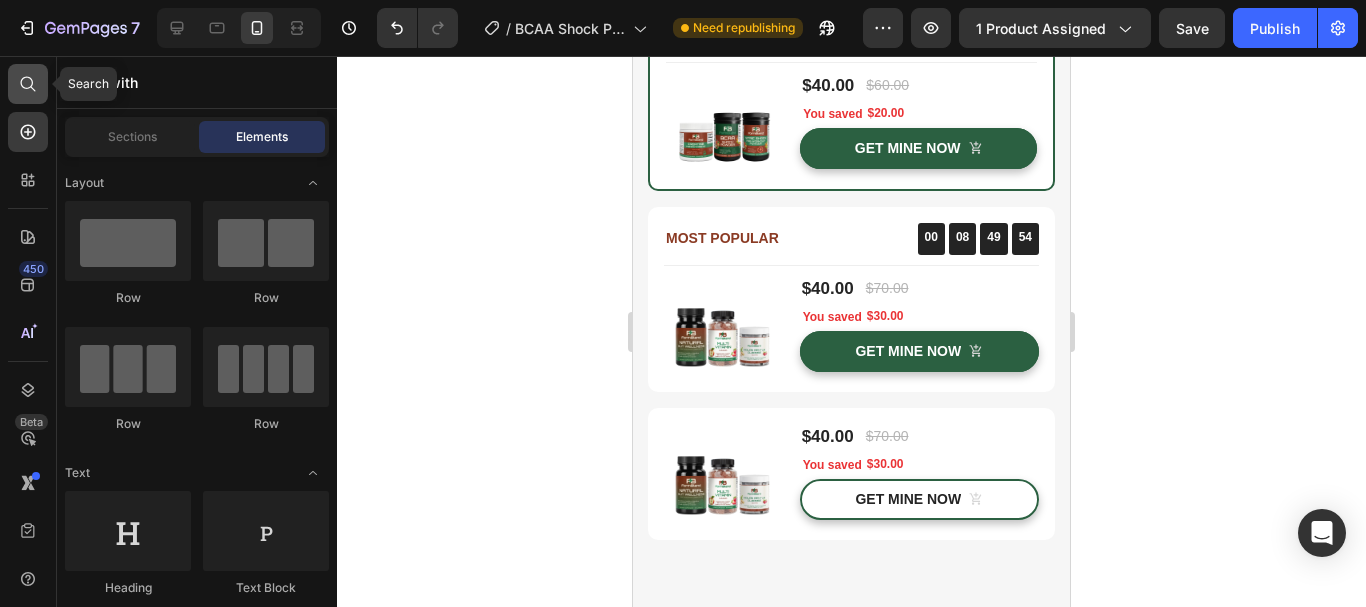 click 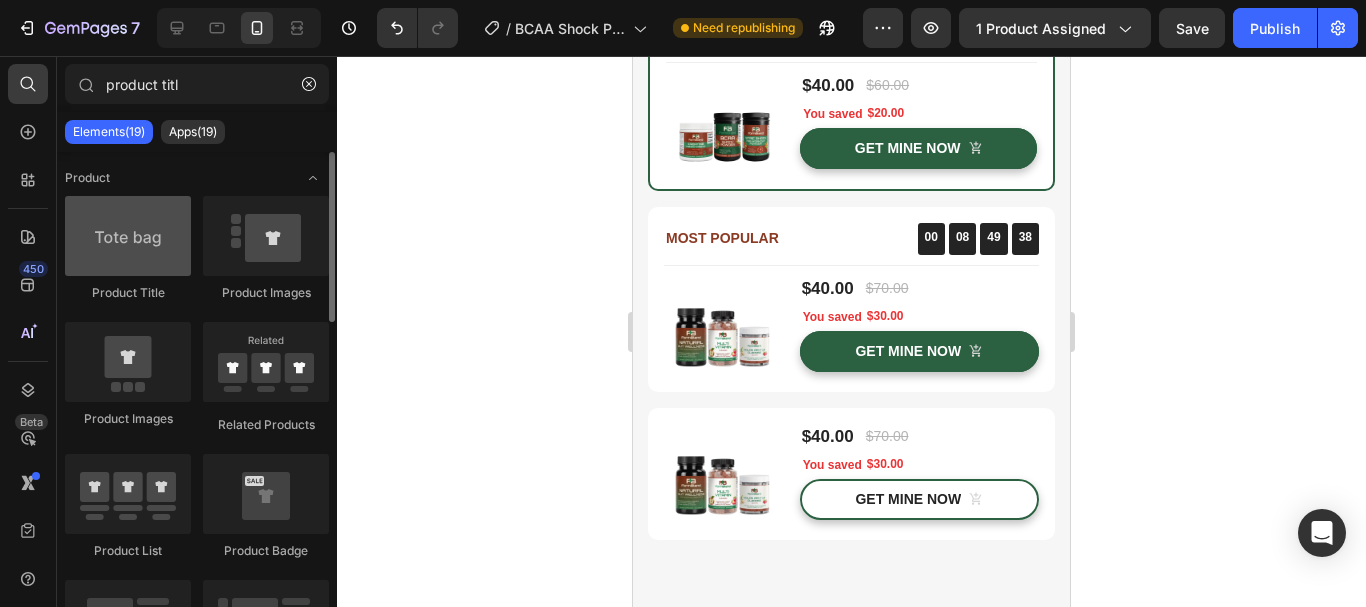 type on "product titl" 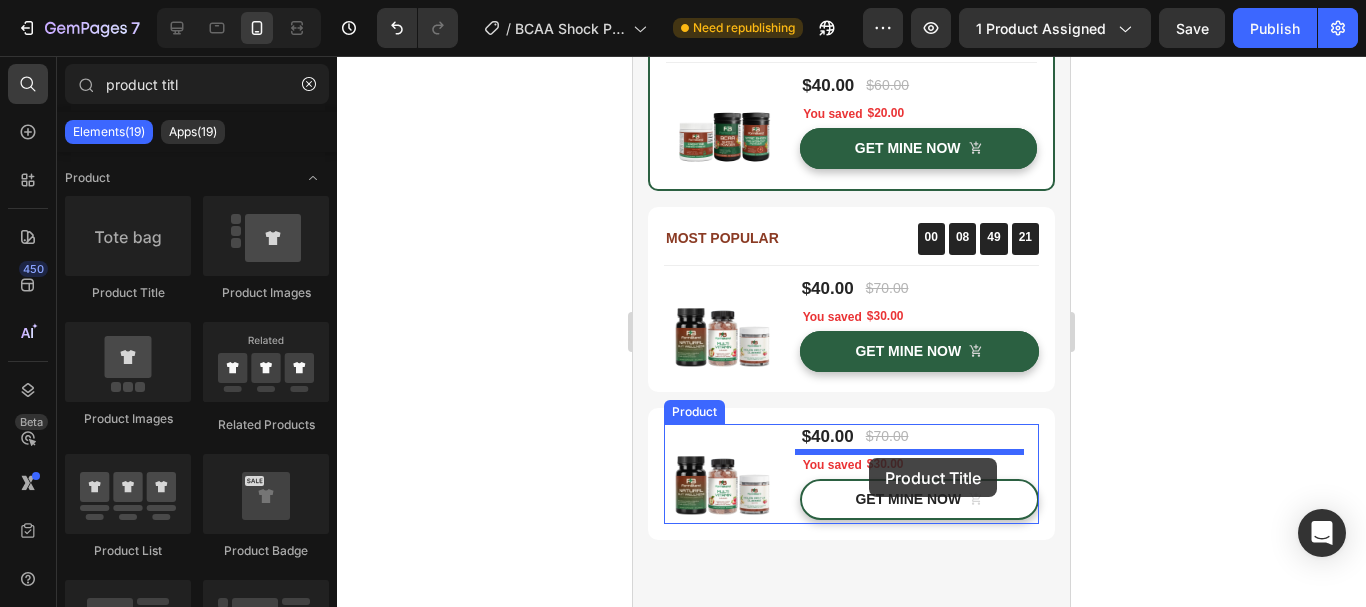 drag, startPoint x: 769, startPoint y: 302, endPoint x: 869, endPoint y: 458, distance: 185.29976 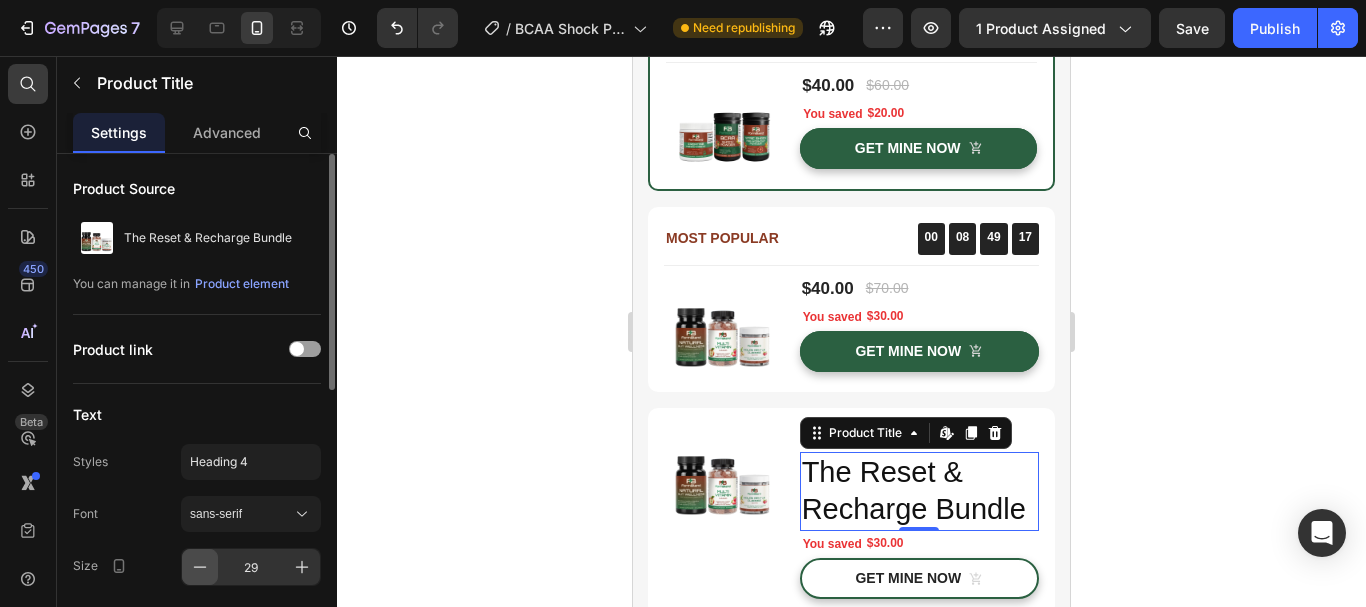 click 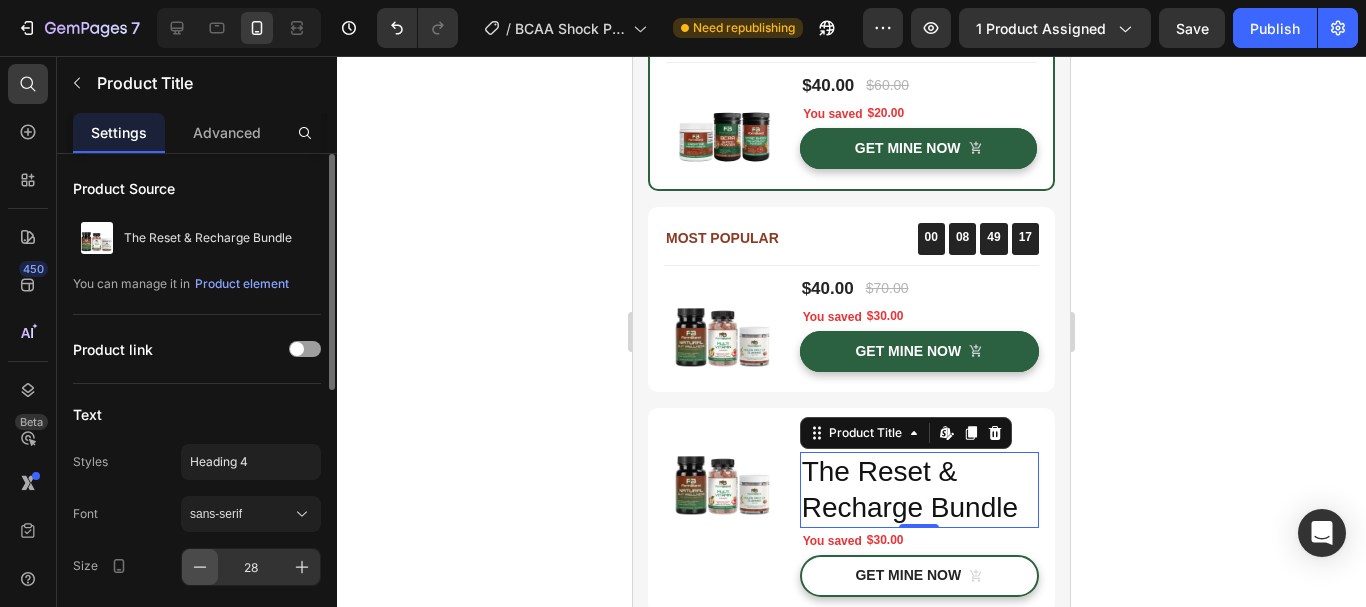 click 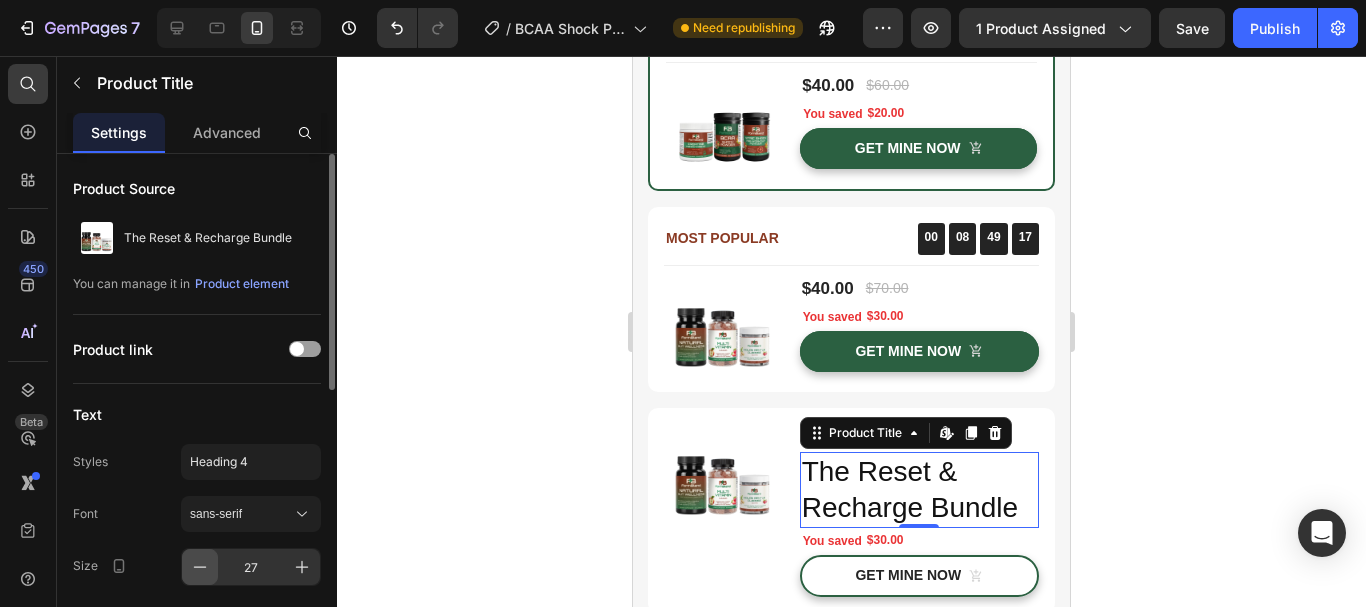 click 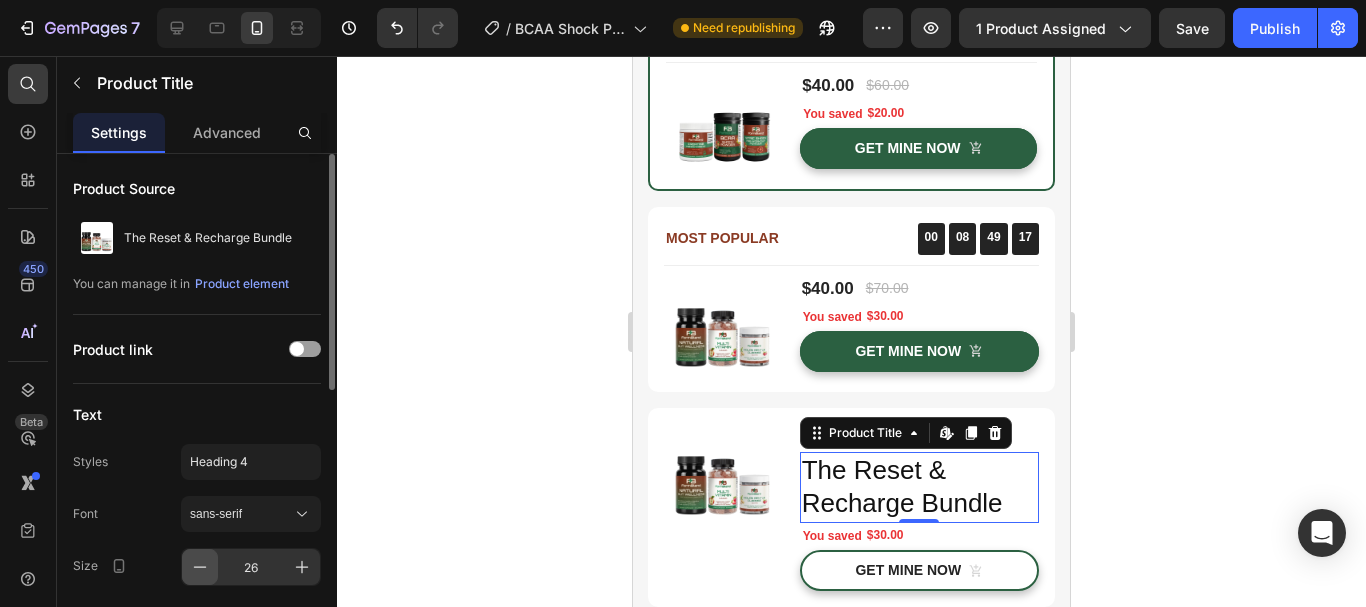 click 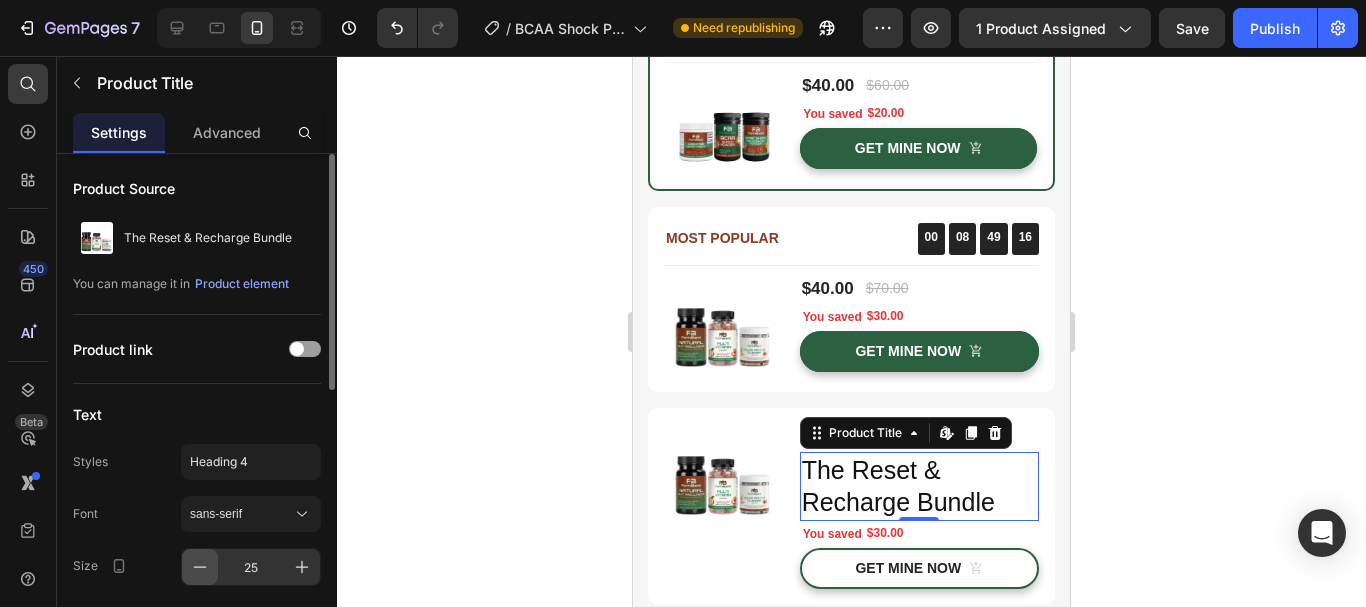 click 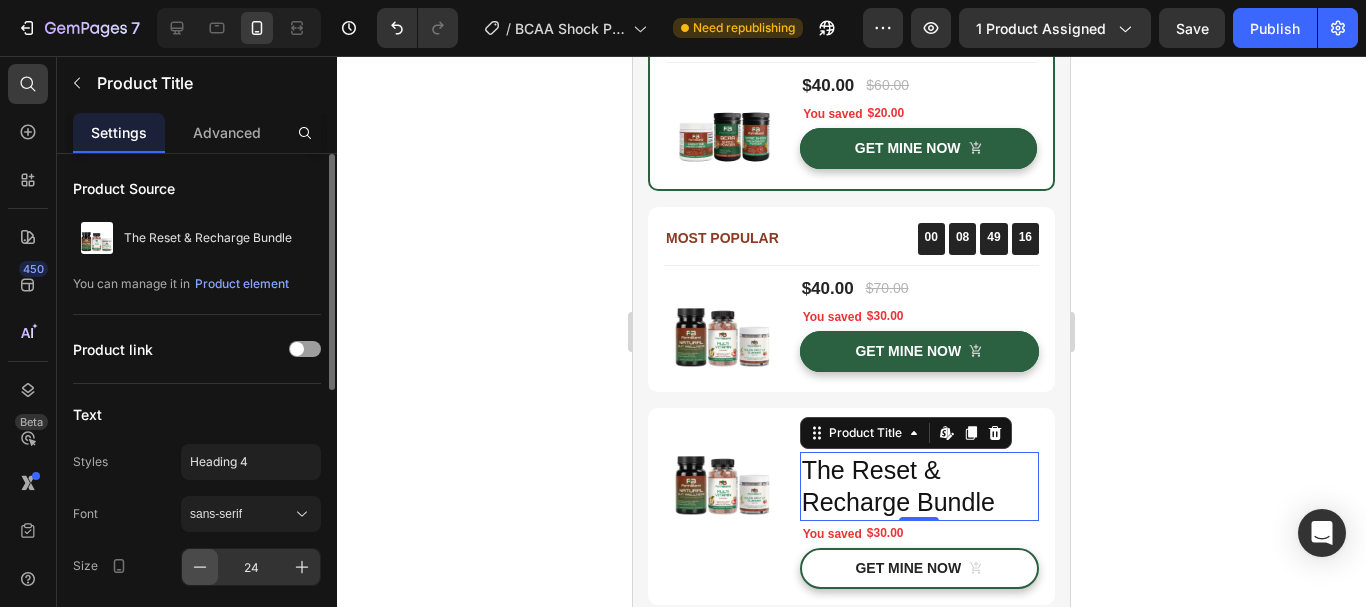 click 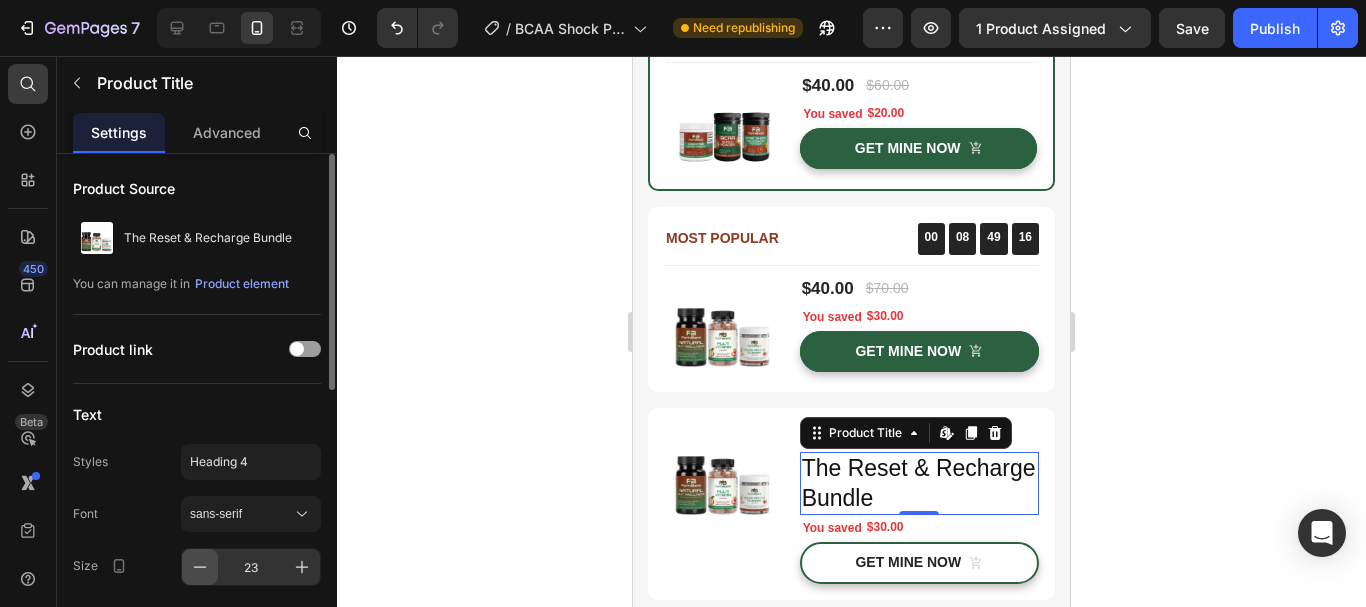 click 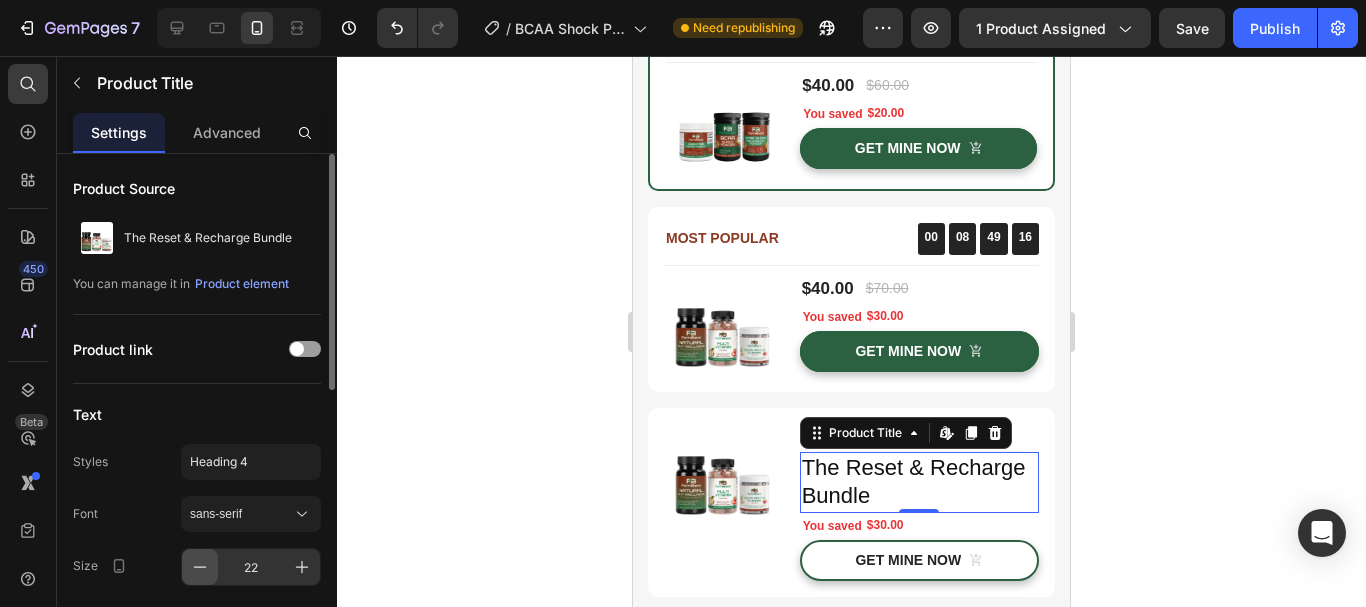 click 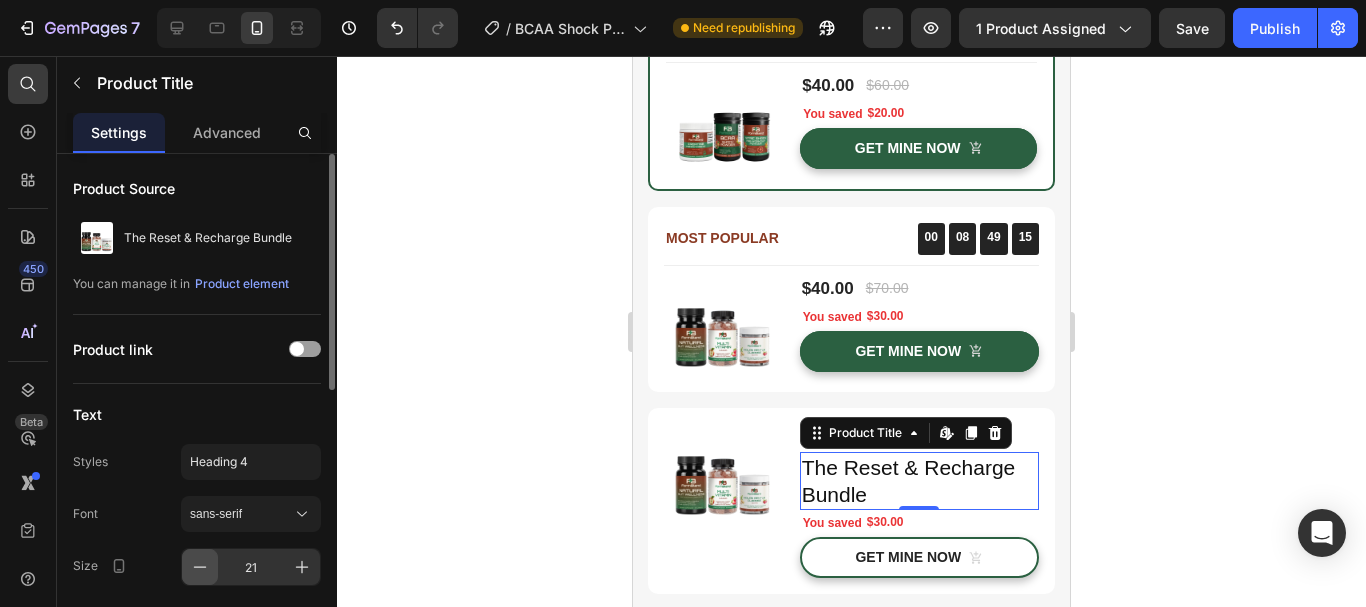 click 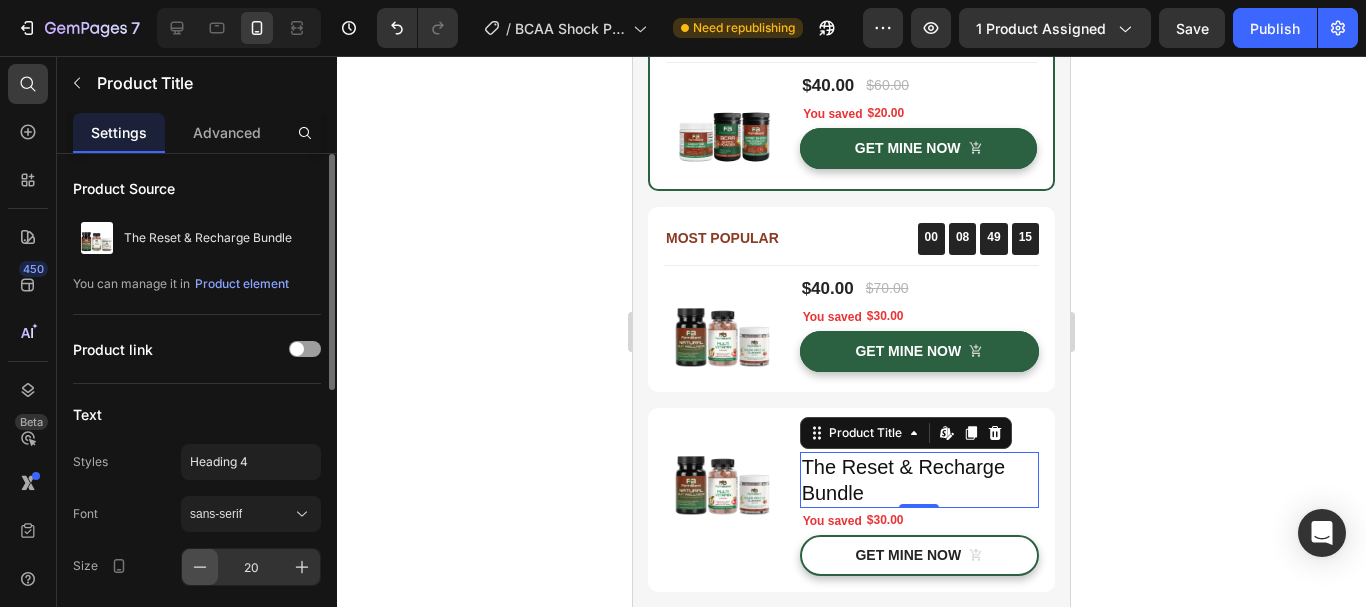 click 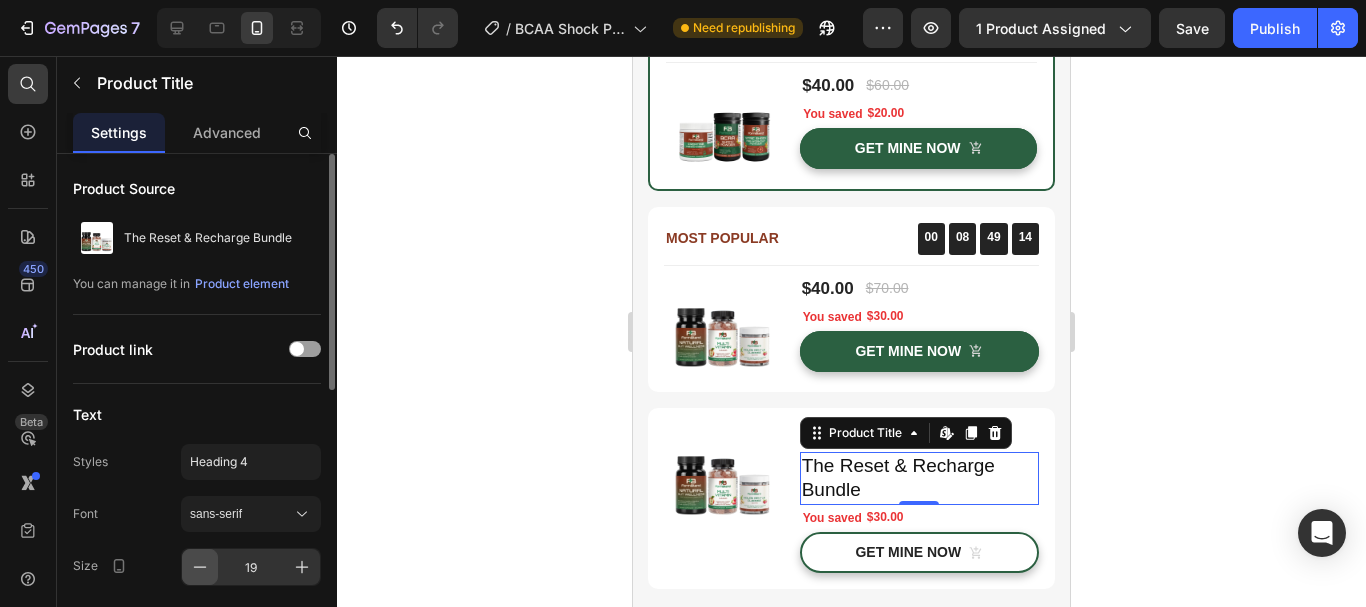 click 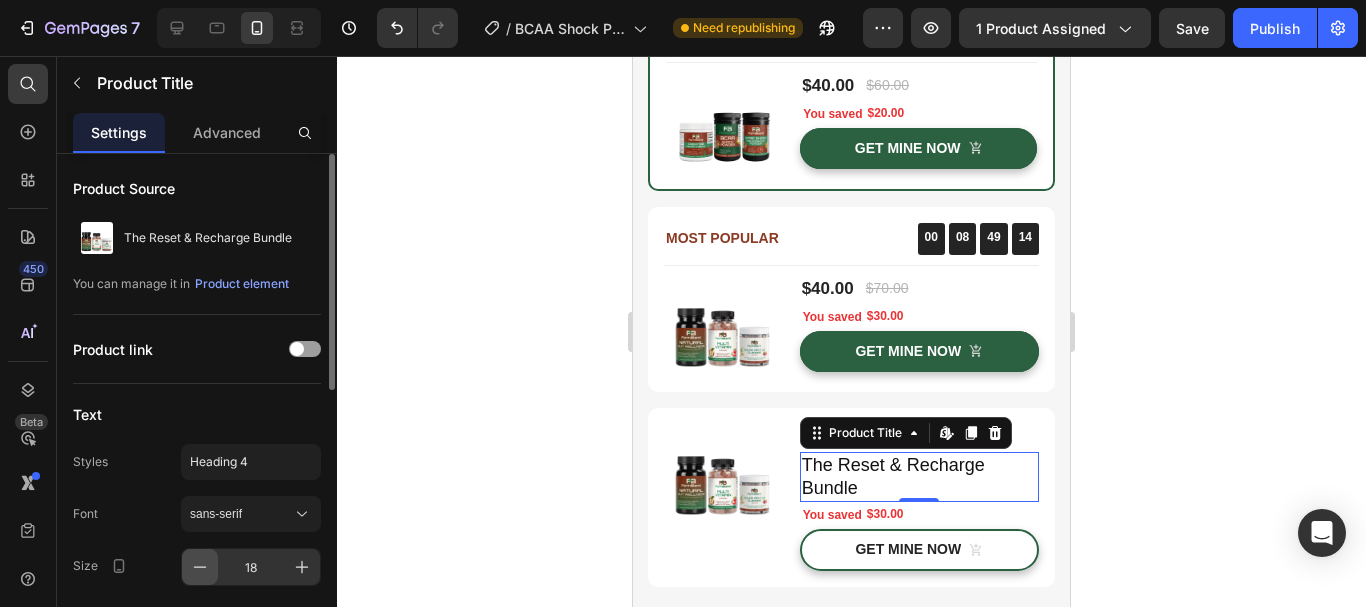 click 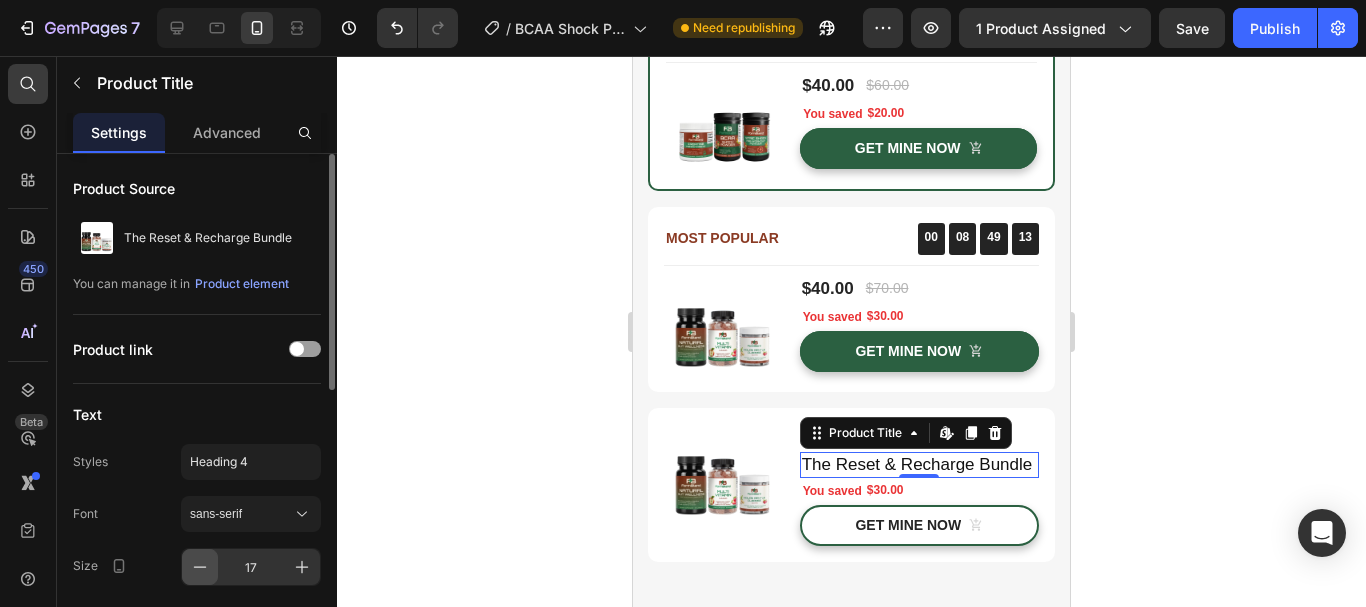 click 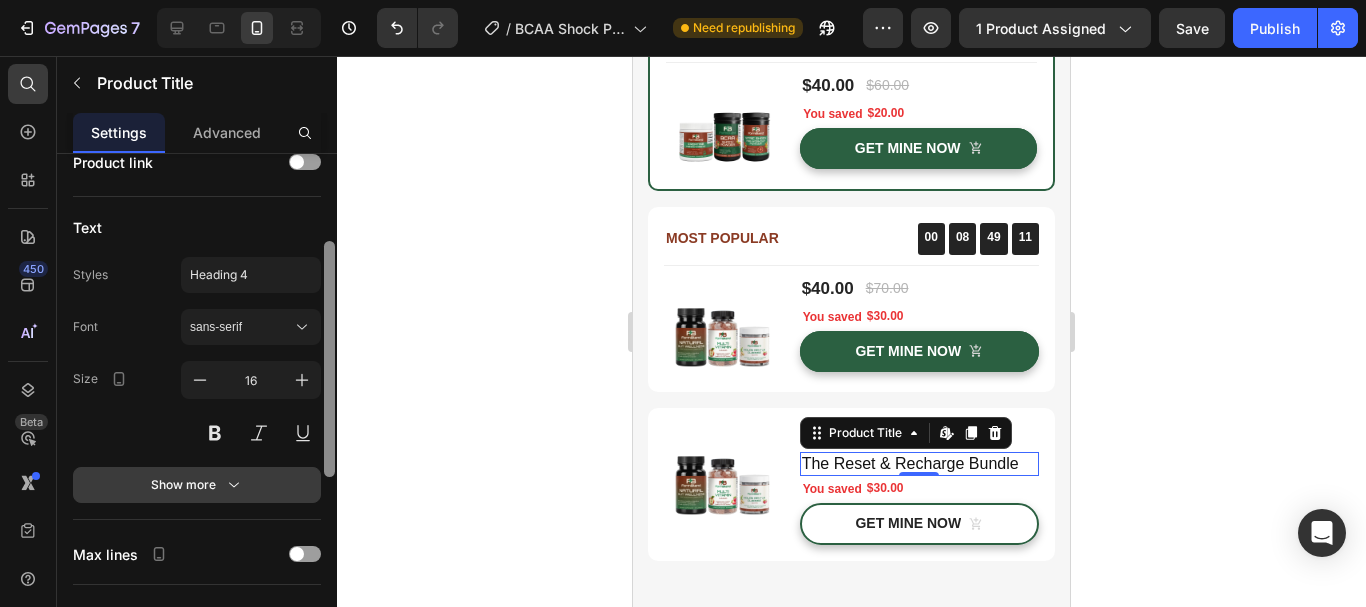 scroll, scrollTop: 210, scrollLeft: 0, axis: vertical 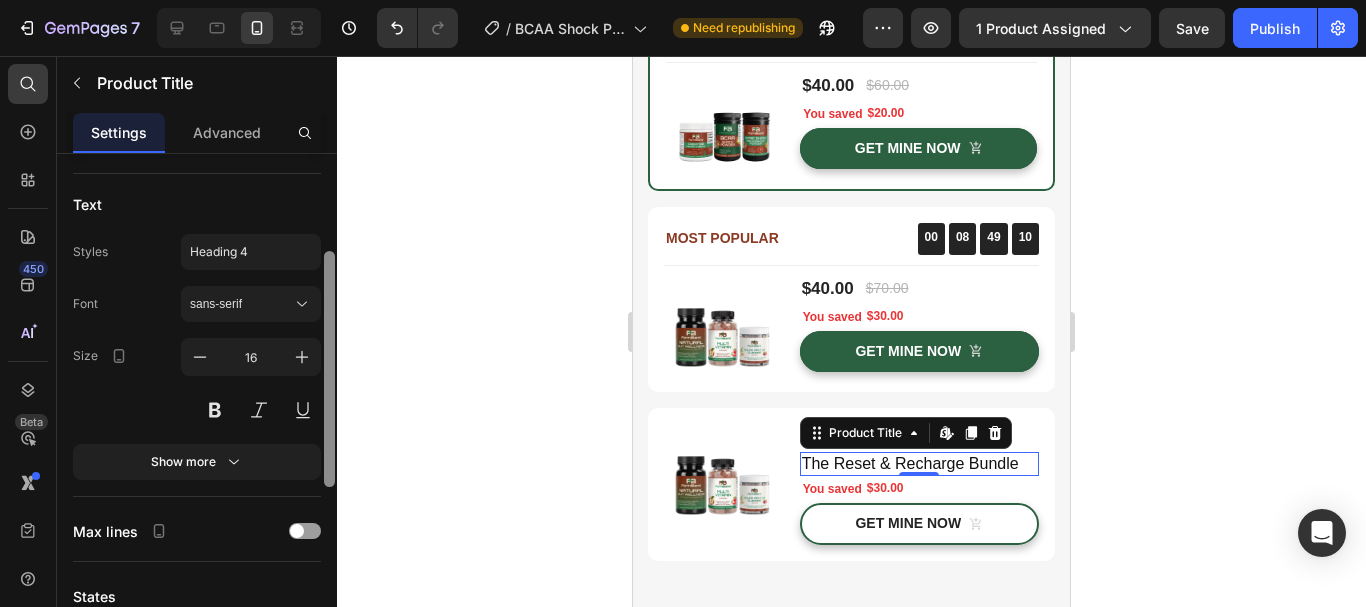 drag, startPoint x: 331, startPoint y: 360, endPoint x: 237, endPoint y: 433, distance: 119.01681 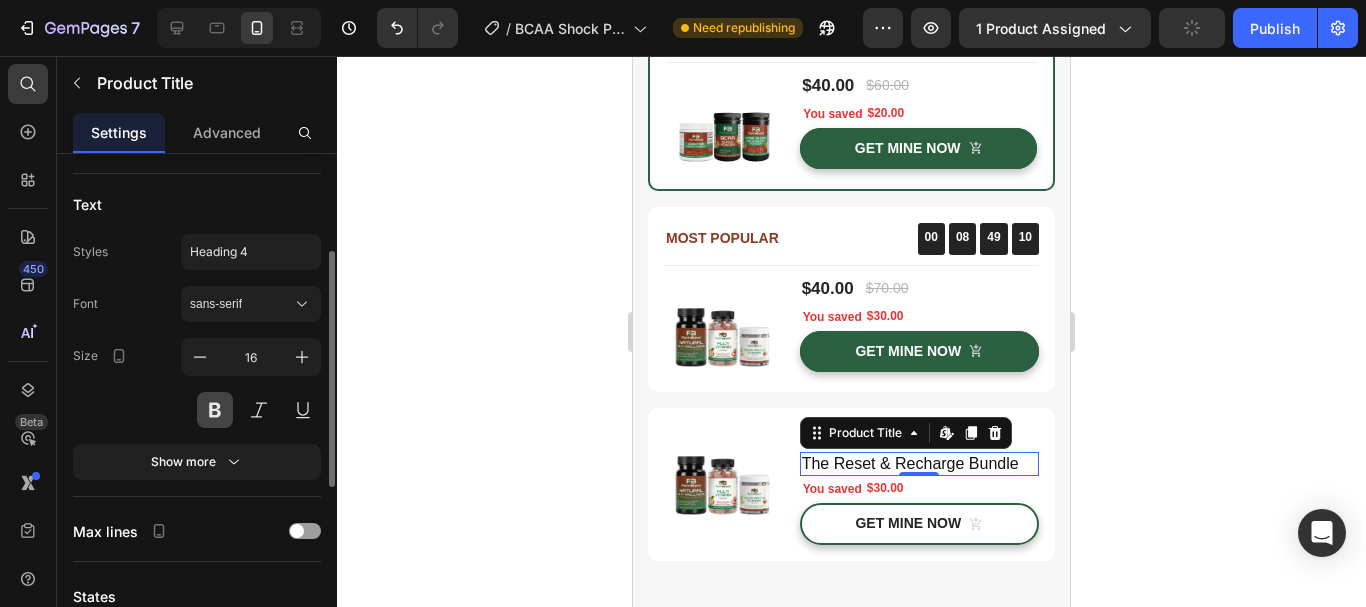 click at bounding box center (215, 410) 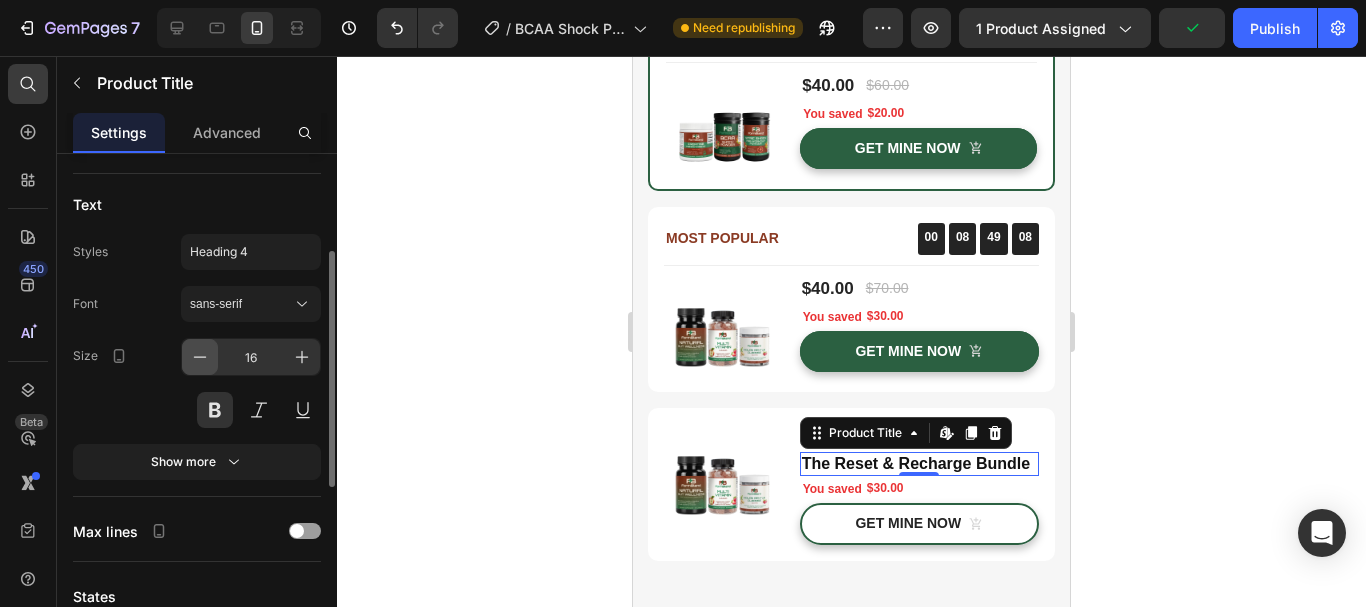 click 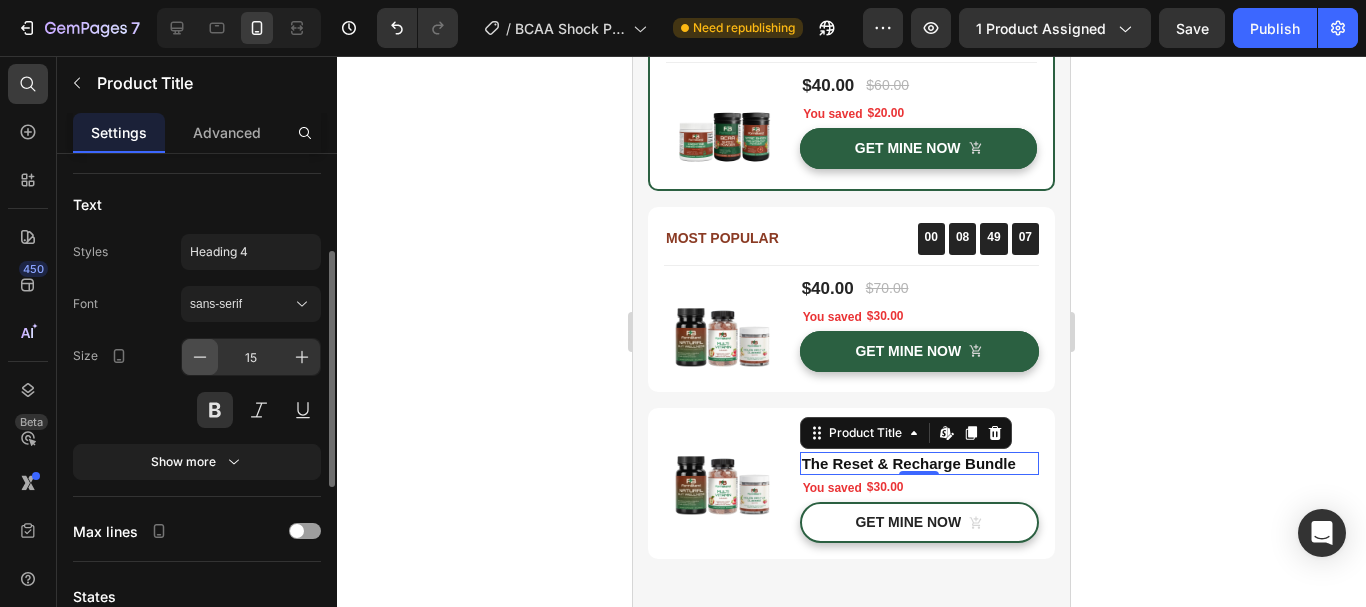 click 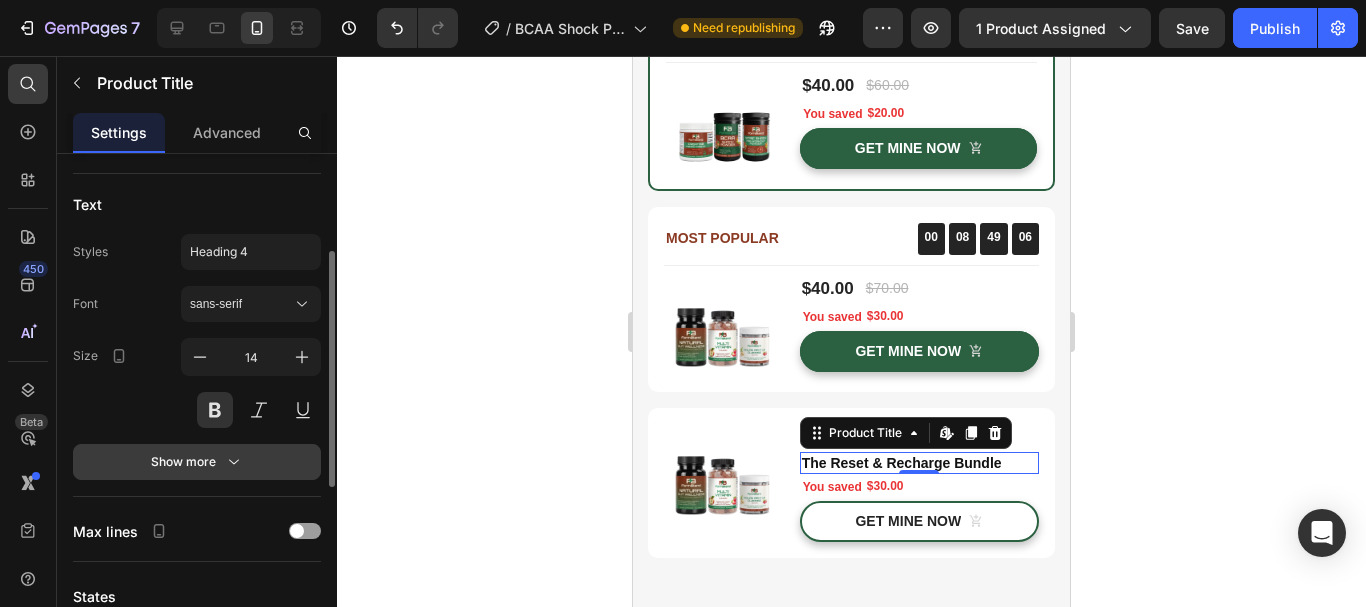 click 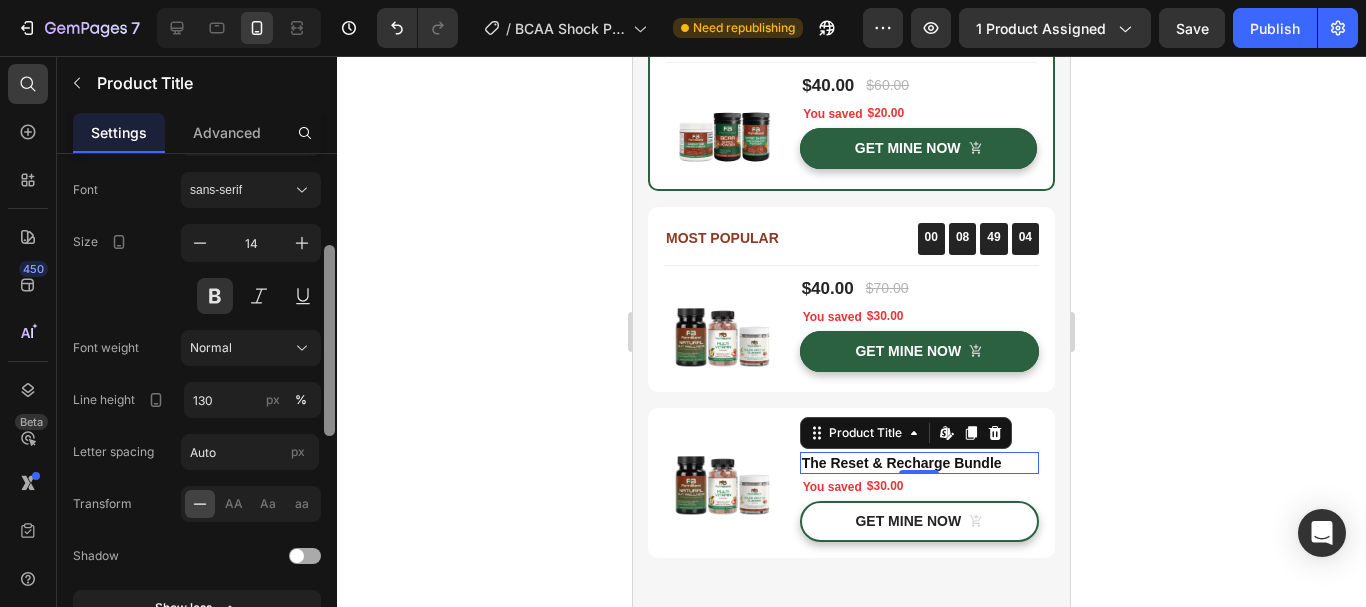 drag, startPoint x: 328, startPoint y: 418, endPoint x: 271, endPoint y: 474, distance: 79.9062 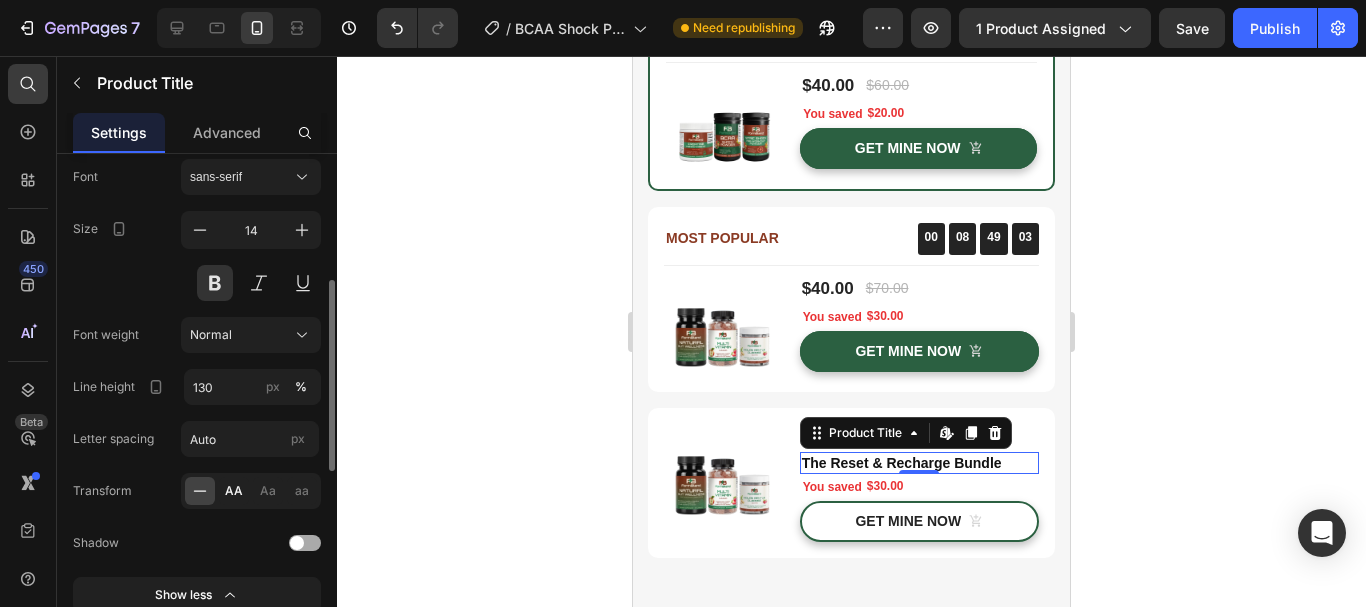 click on "AA" 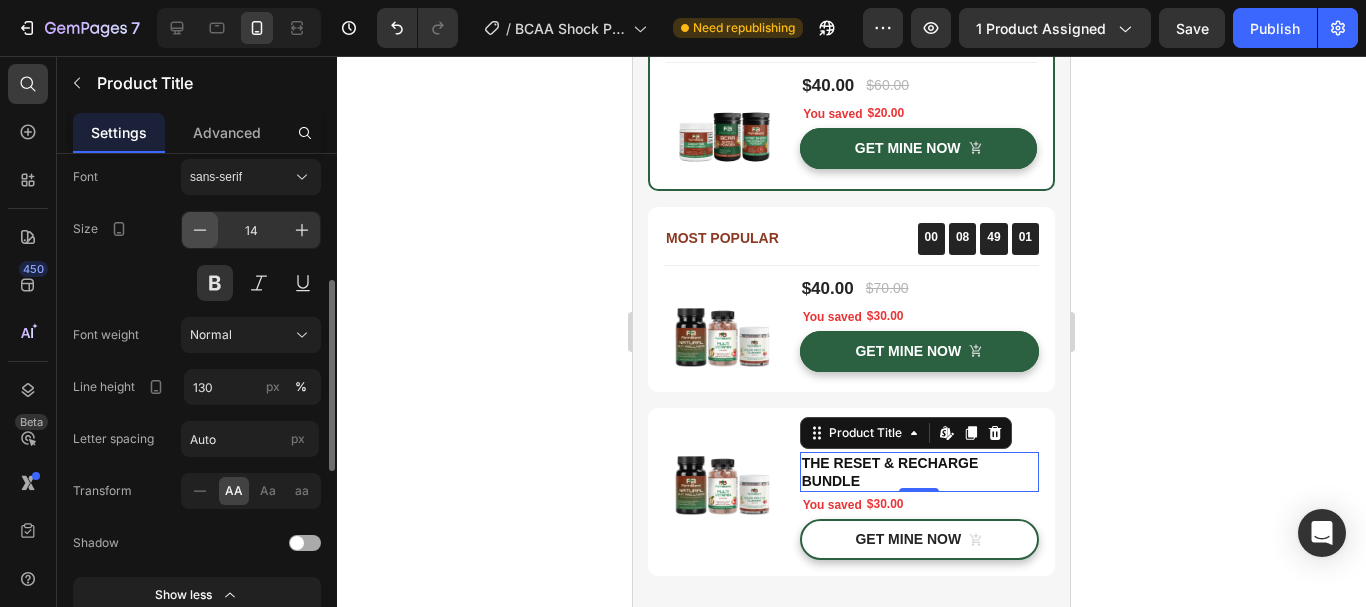 click 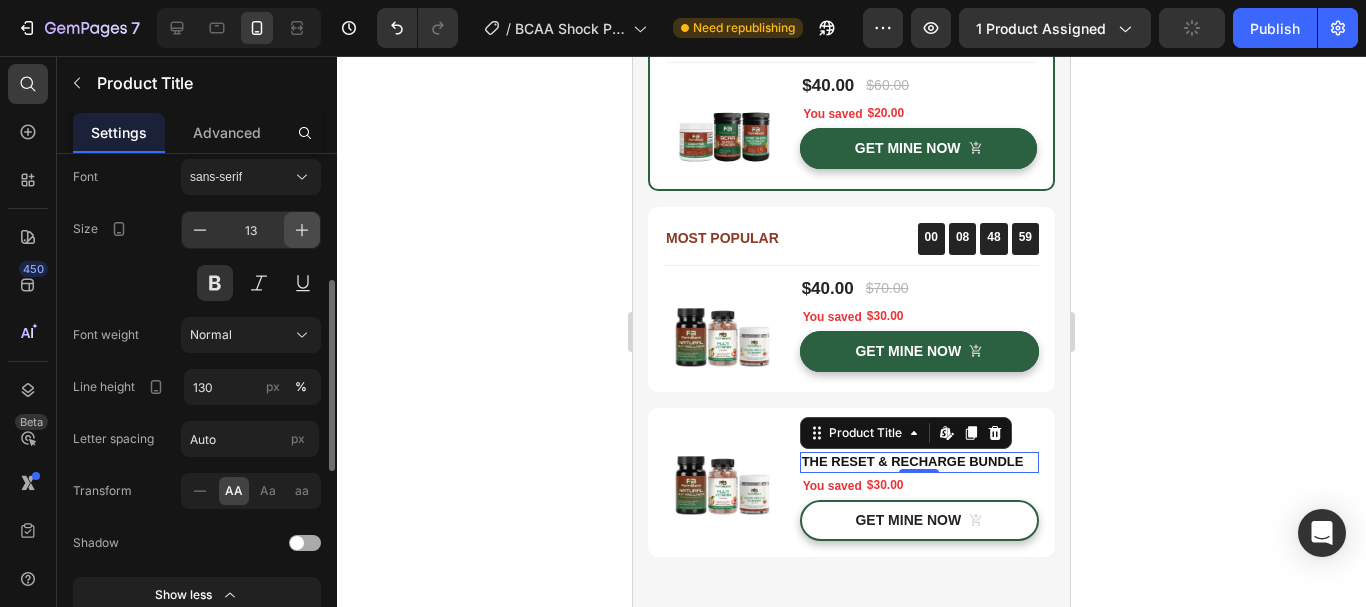 click 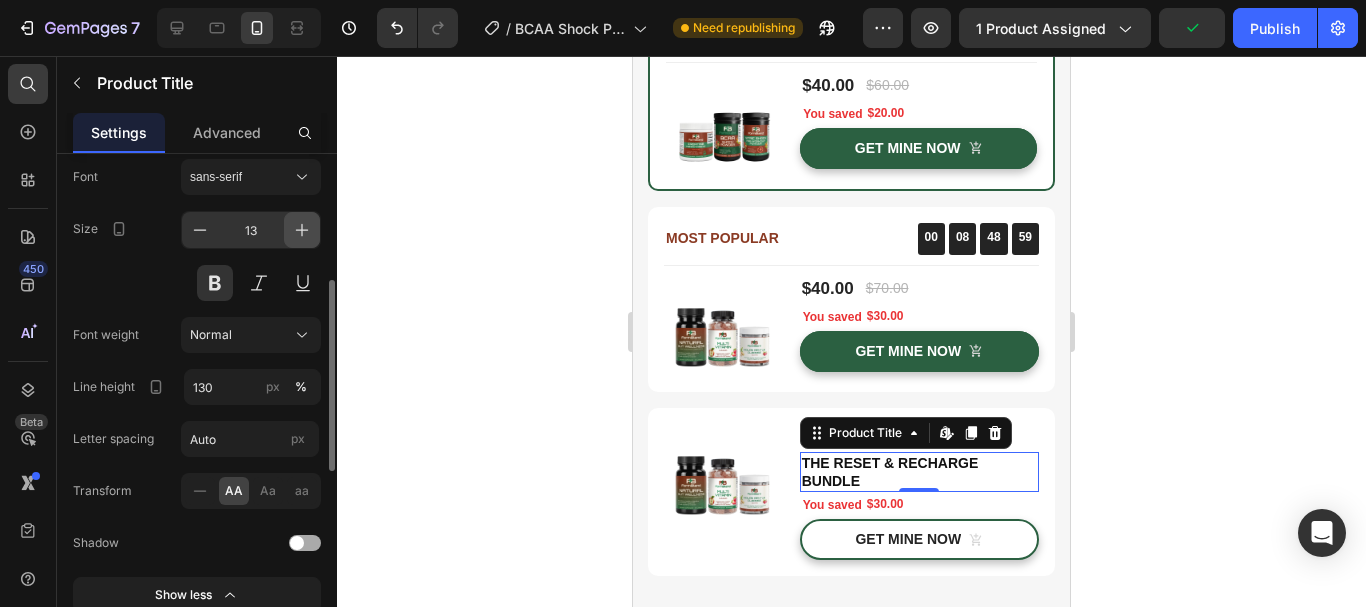type on "14" 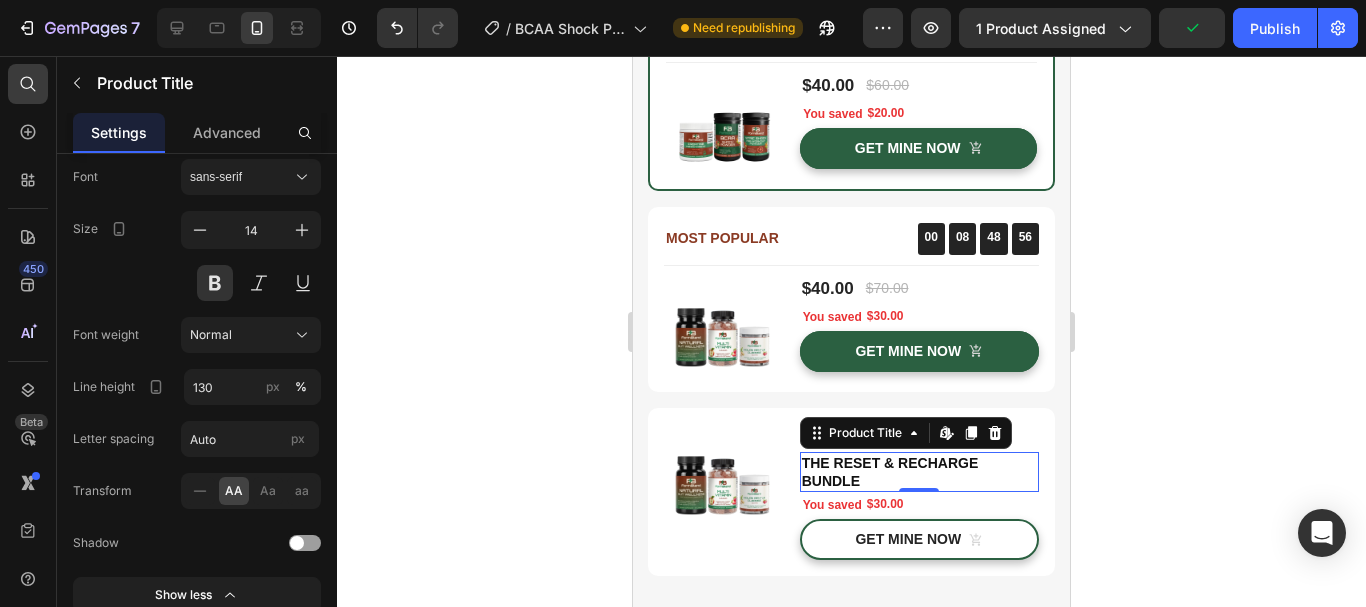 click 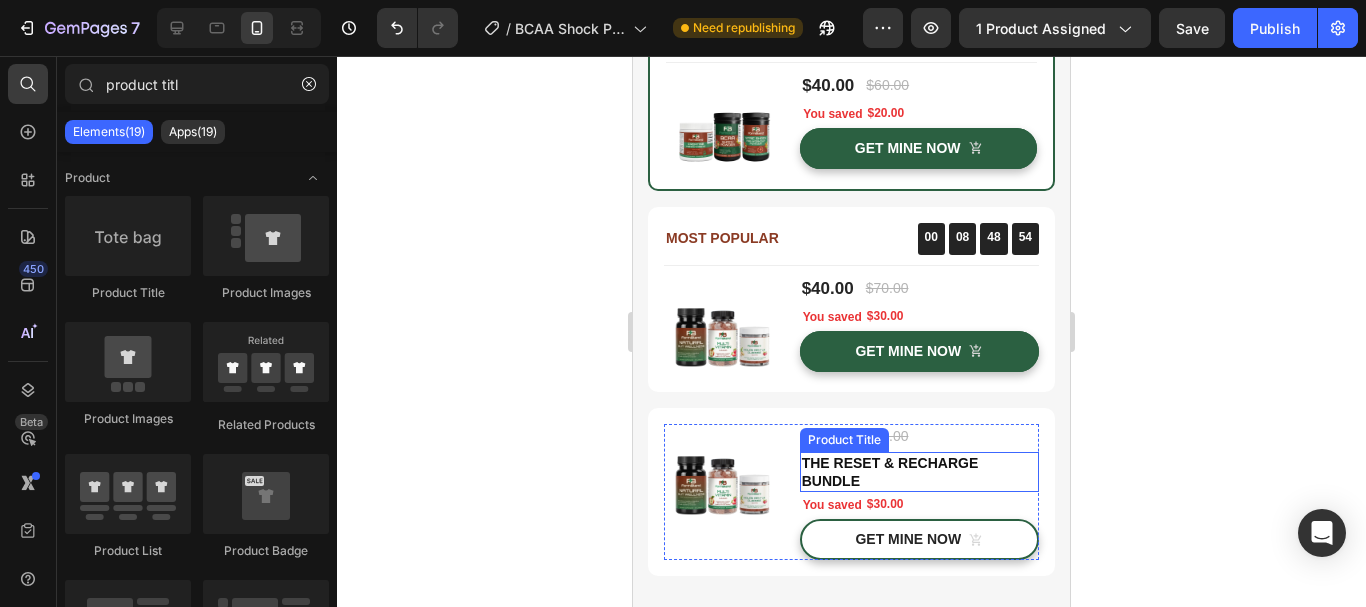 click on "The Reset & Recharge Bundle" at bounding box center [919, 472] 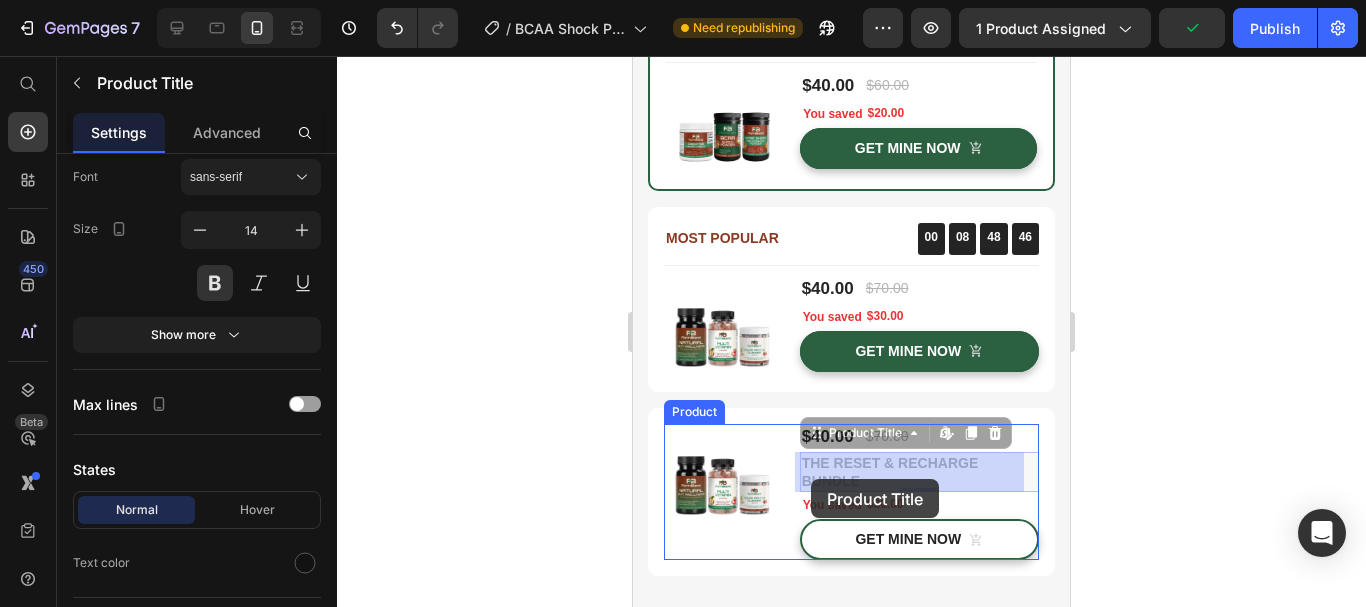 drag, startPoint x: 811, startPoint y: 435, endPoint x: 811, endPoint y: 479, distance: 44 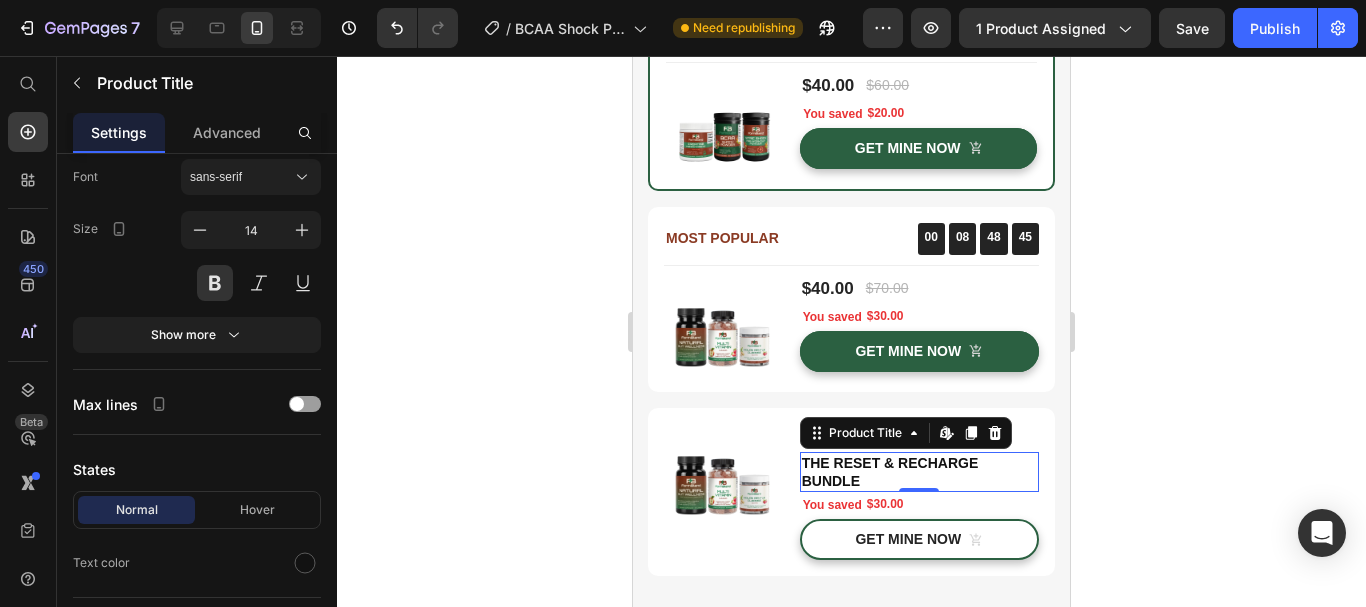 click 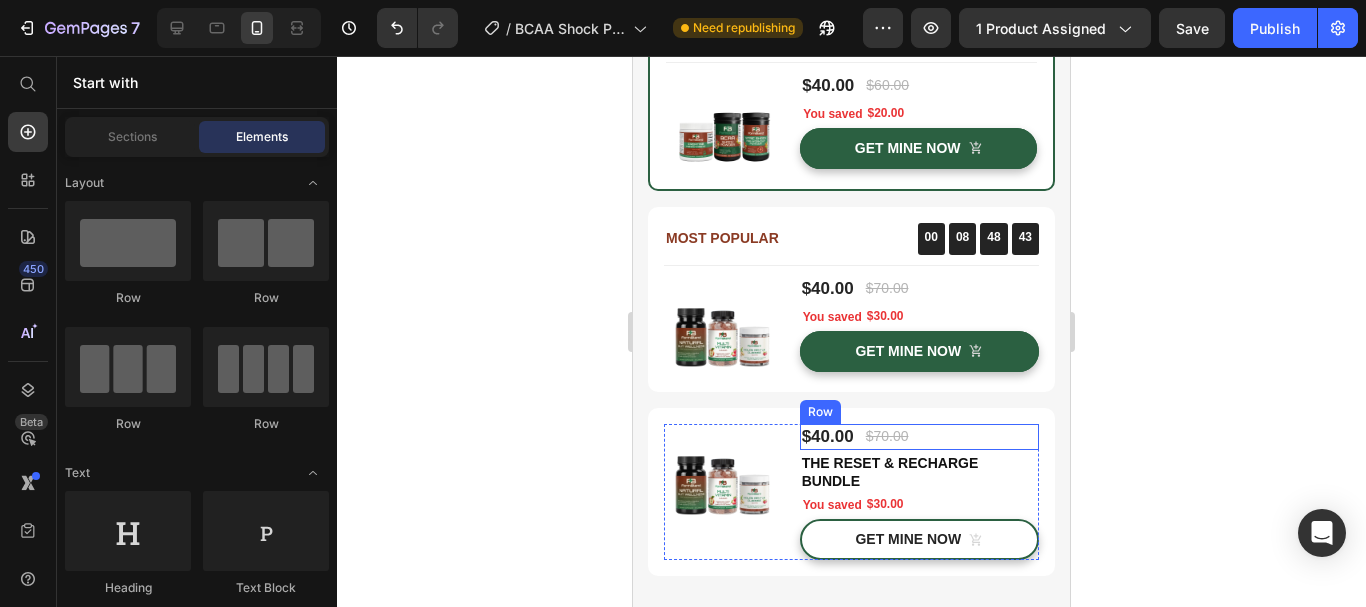 click on "$40.00 (P) Price $70.00 (P) Price Row" at bounding box center [919, 437] 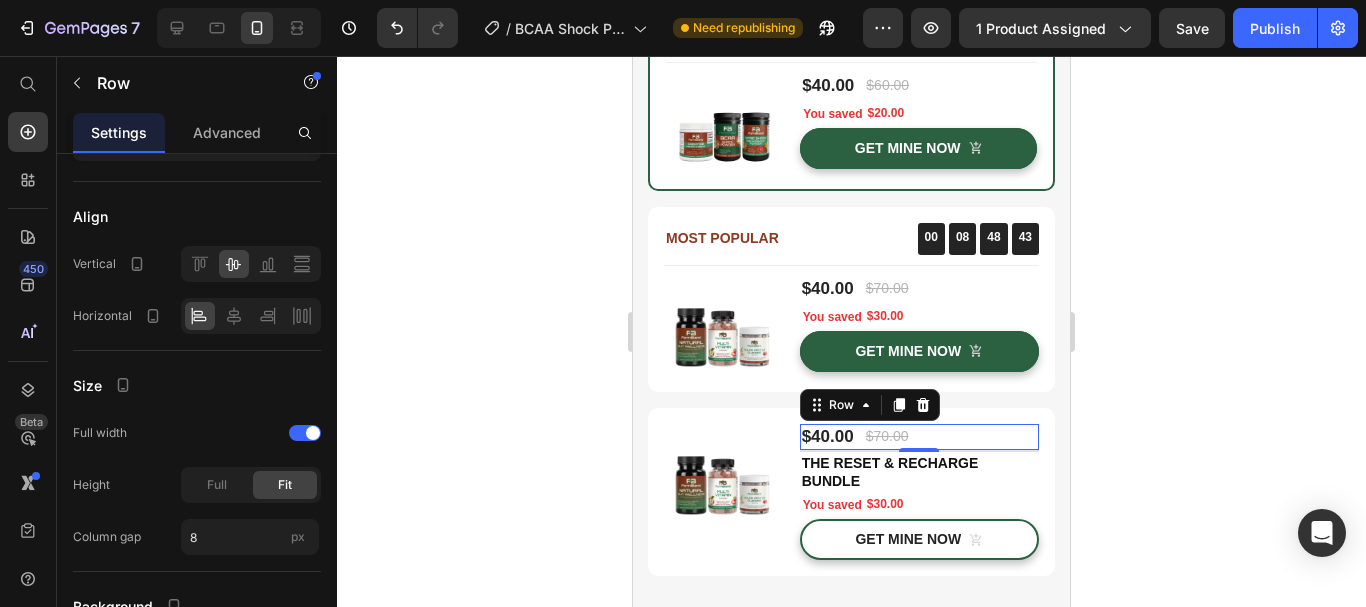 scroll, scrollTop: 0, scrollLeft: 0, axis: both 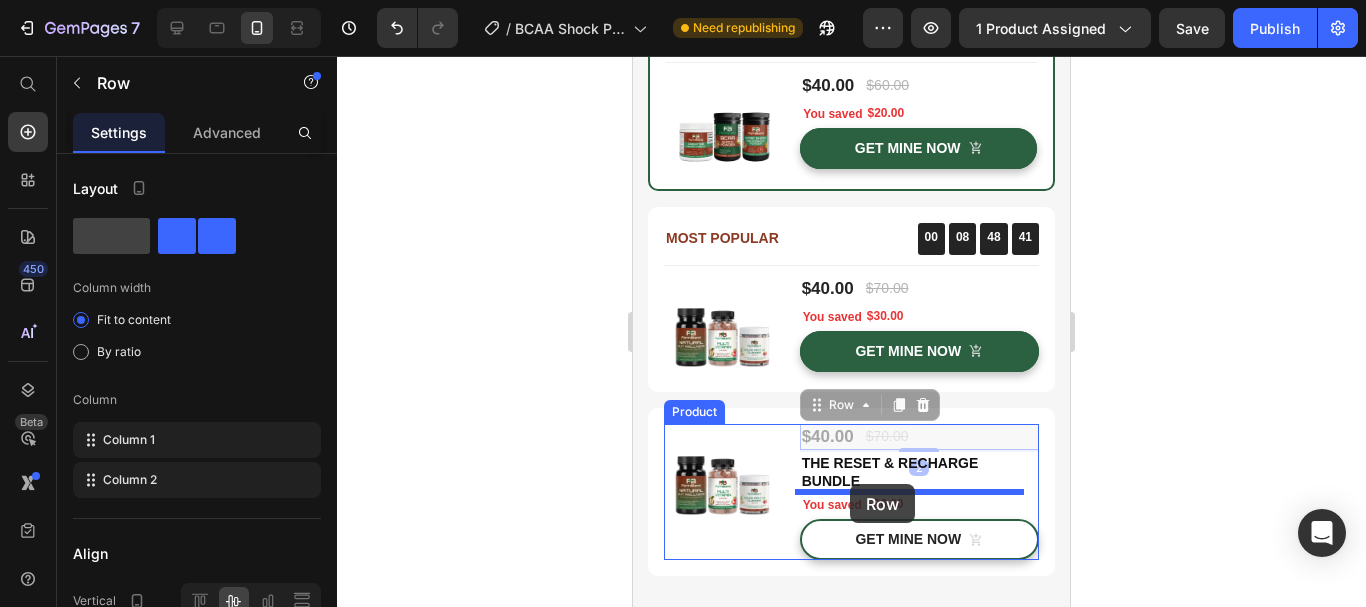 drag, startPoint x: 856, startPoint y: 411, endPoint x: 850, endPoint y: 484, distance: 73.24616 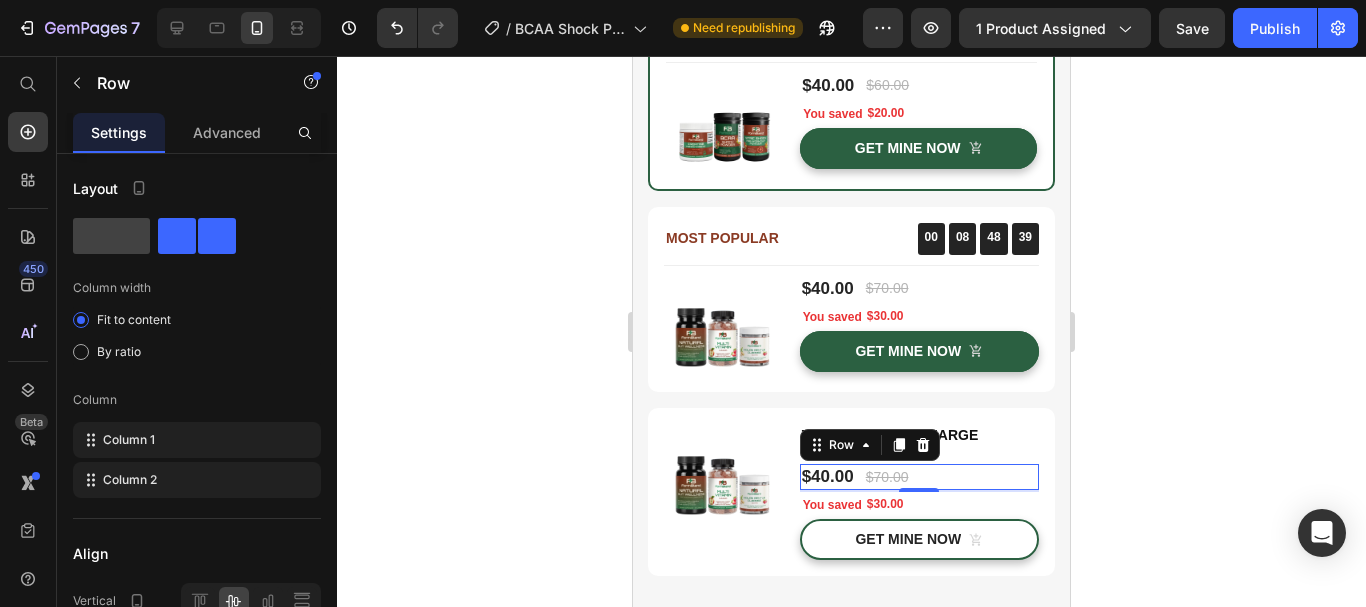 click 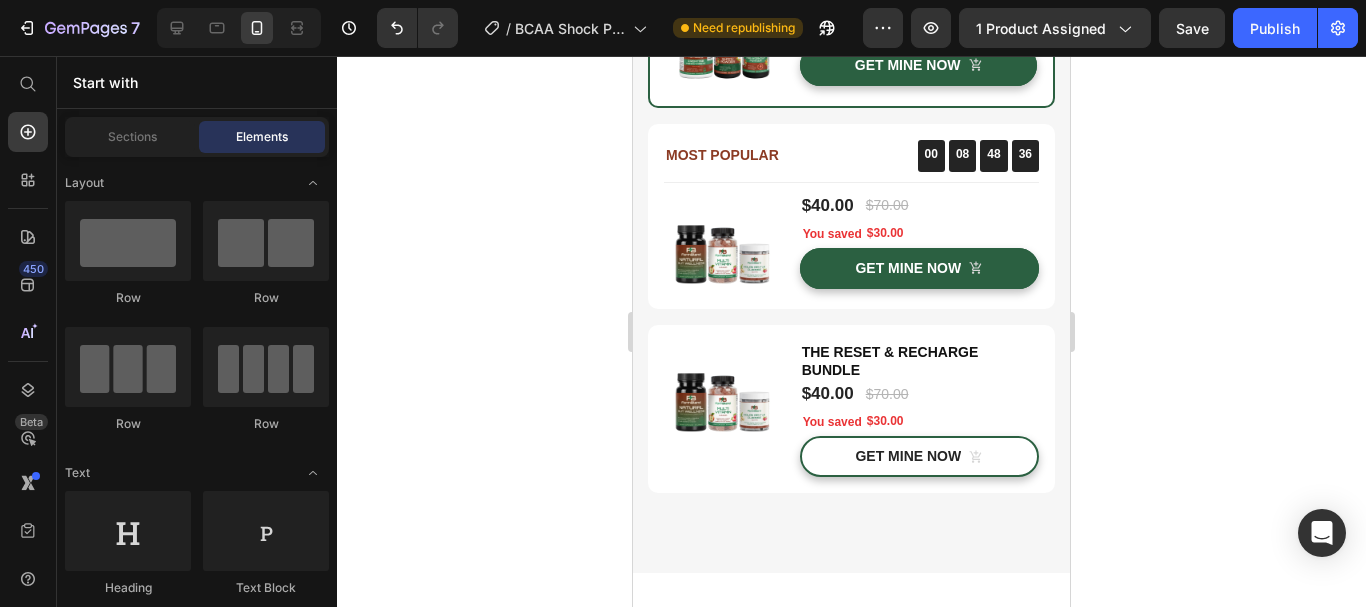 scroll, scrollTop: 4428, scrollLeft: 0, axis: vertical 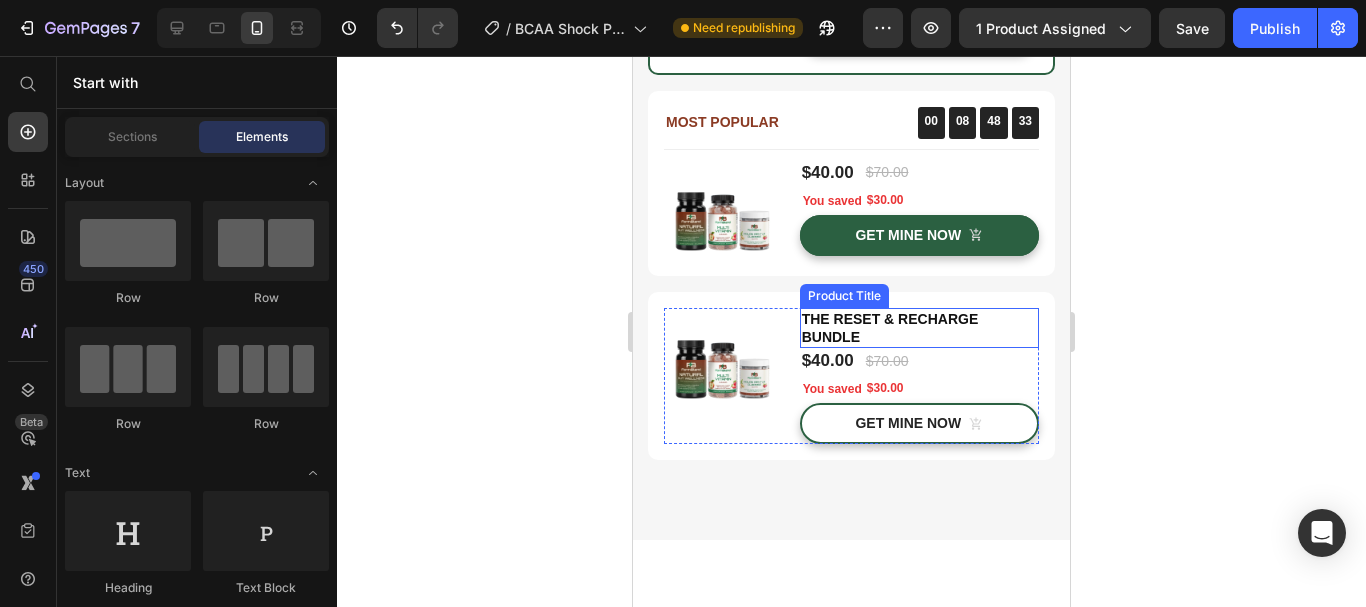 click on "The Reset & Recharge Bundle" at bounding box center [919, 328] 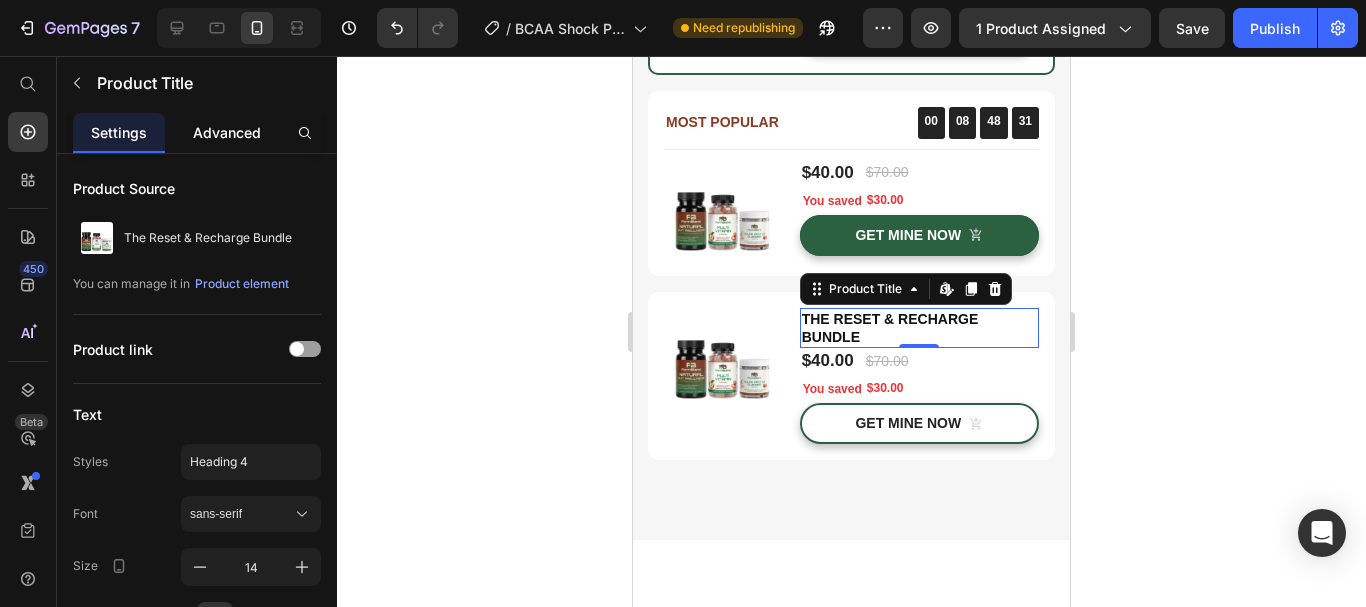 click on "Advanced" at bounding box center [227, 132] 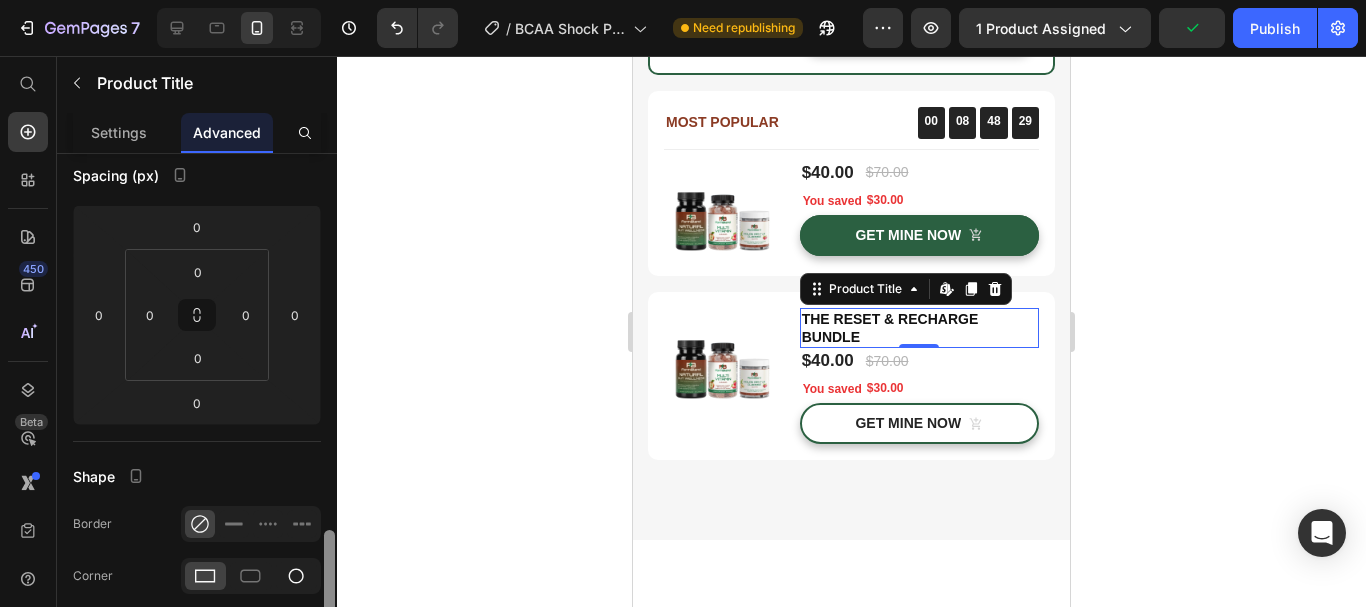 drag, startPoint x: 328, startPoint y: 200, endPoint x: 289, endPoint y: 366, distance: 170.51979 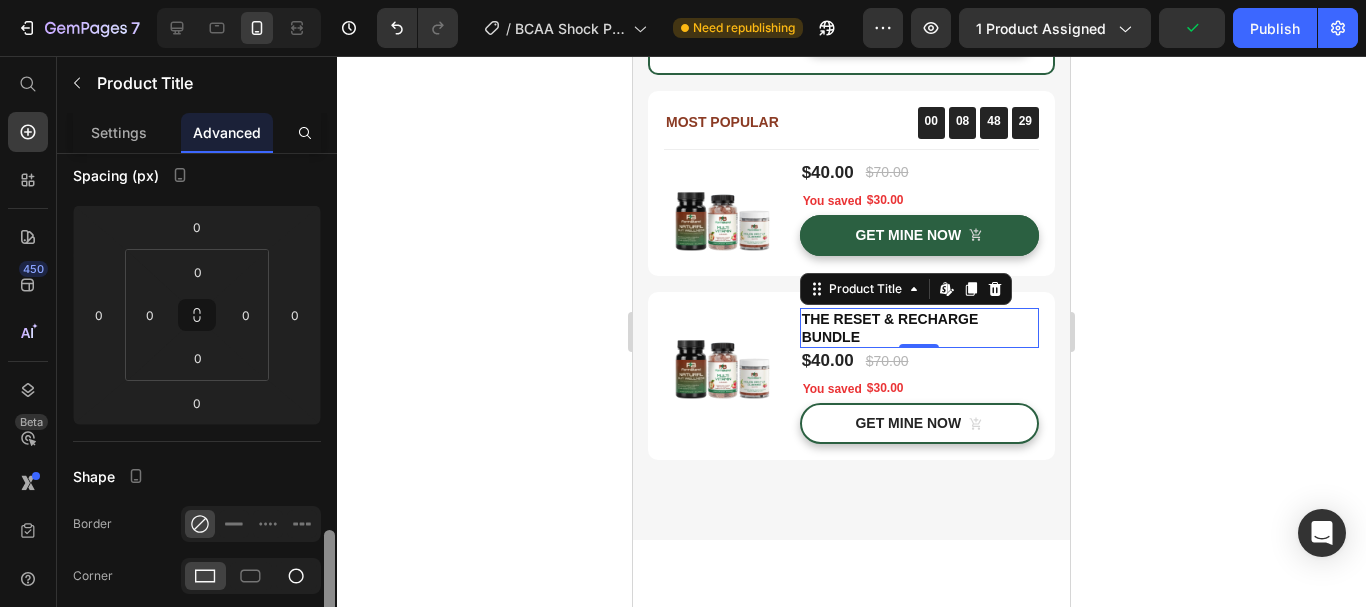 click on "Display on Desktop Tablet Mobile Spacing (px) 0 0 0 0 0 0 0 0 Shape Border Corner Shadow Position Opacity 100 % Animation Interaction Upgrade to Optimize plan  to unlock Interaction & other premium features. CSS class  Delete element" at bounding box center (197, 409) 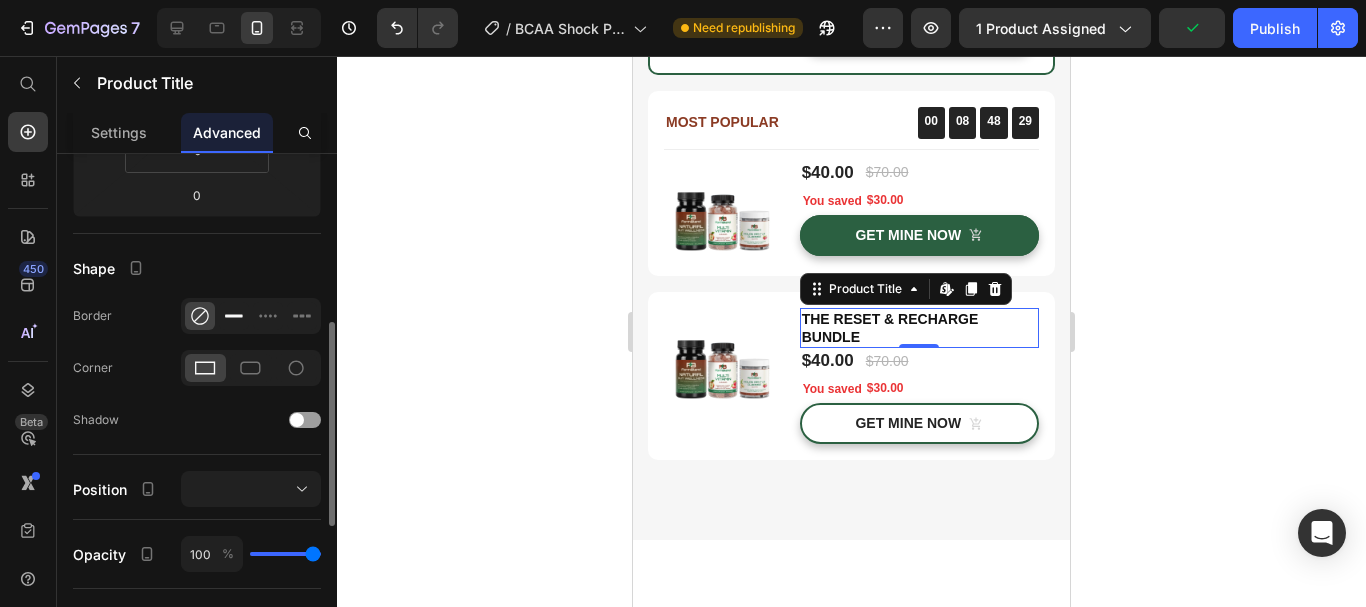 click 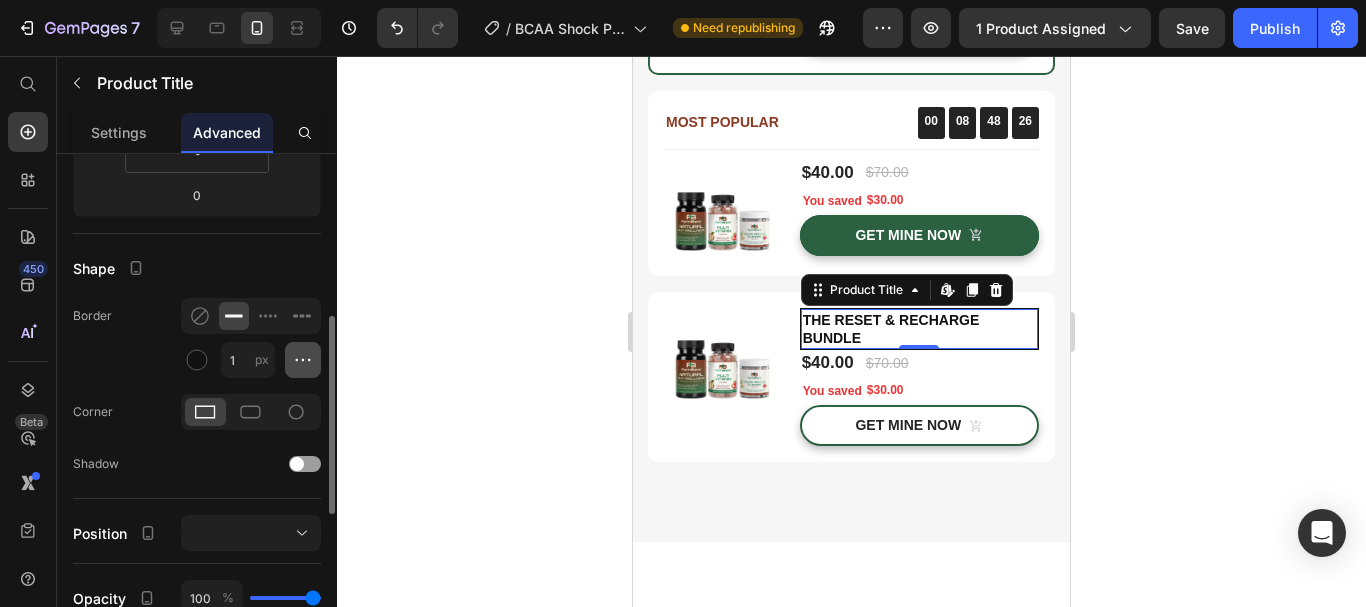 click 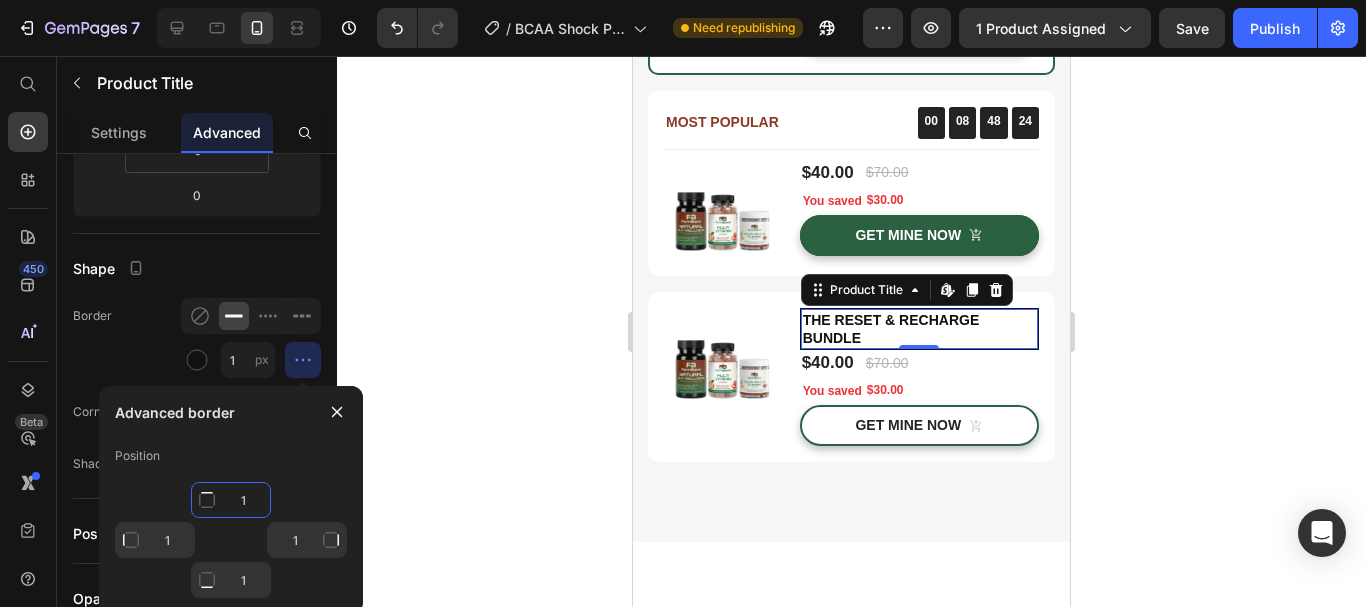 click on "1" 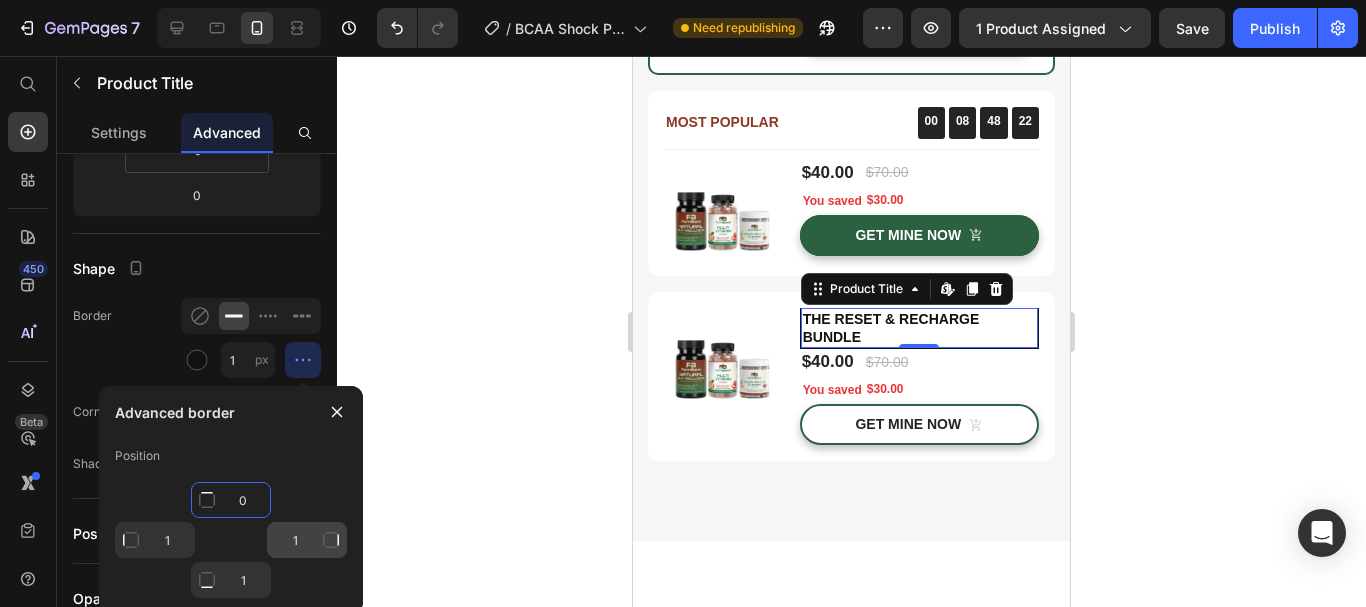 type on "0" 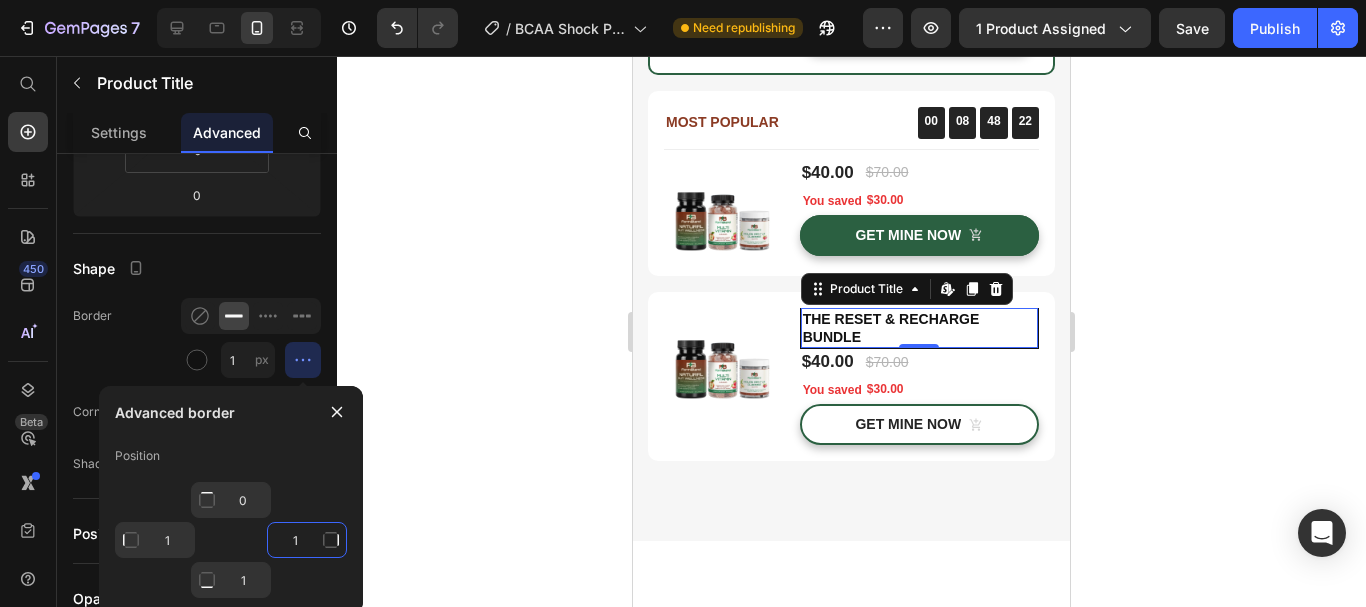 click on "1" 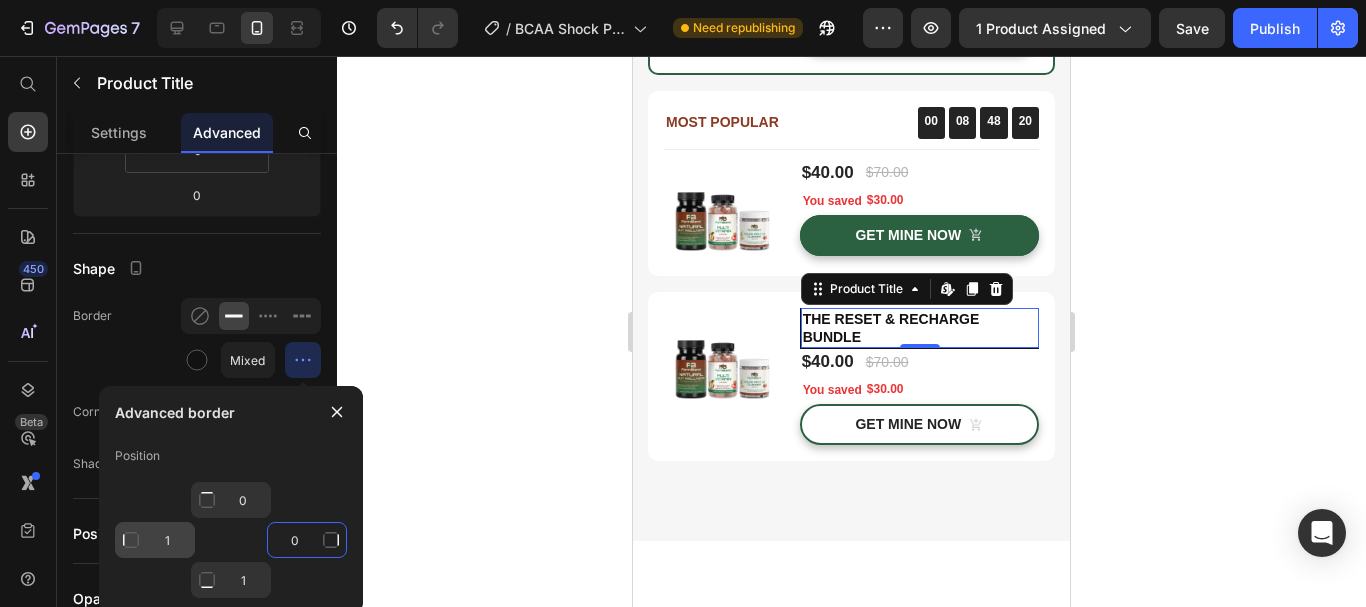 type on "0" 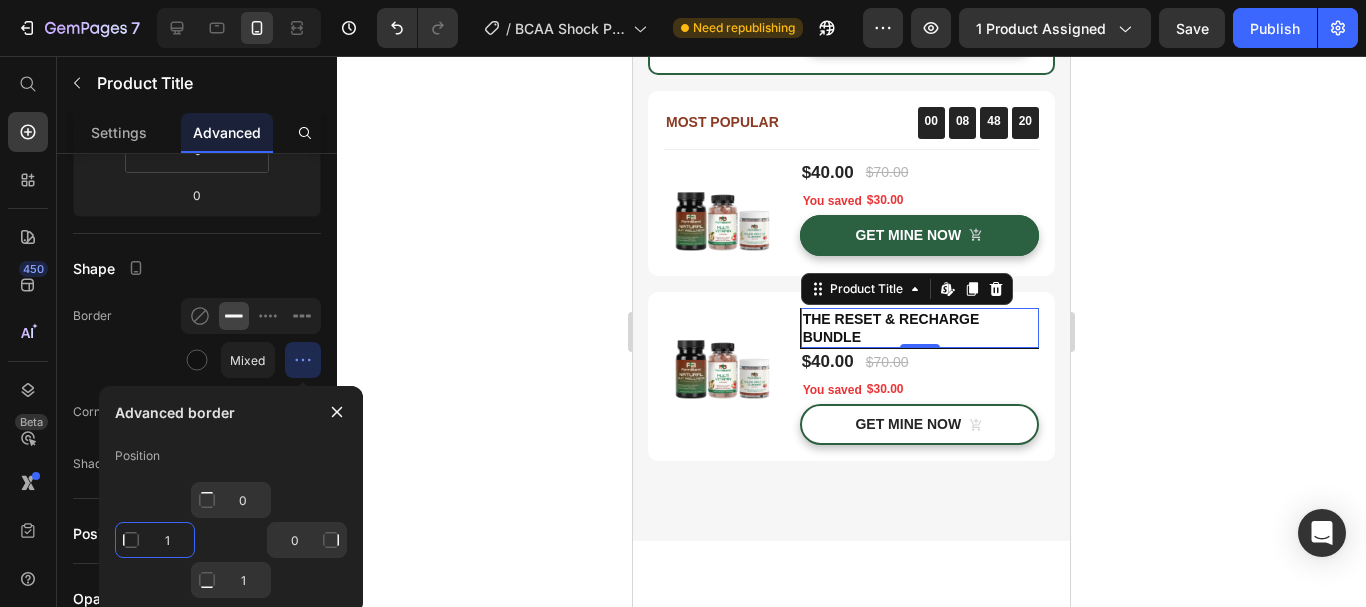 click on "1" 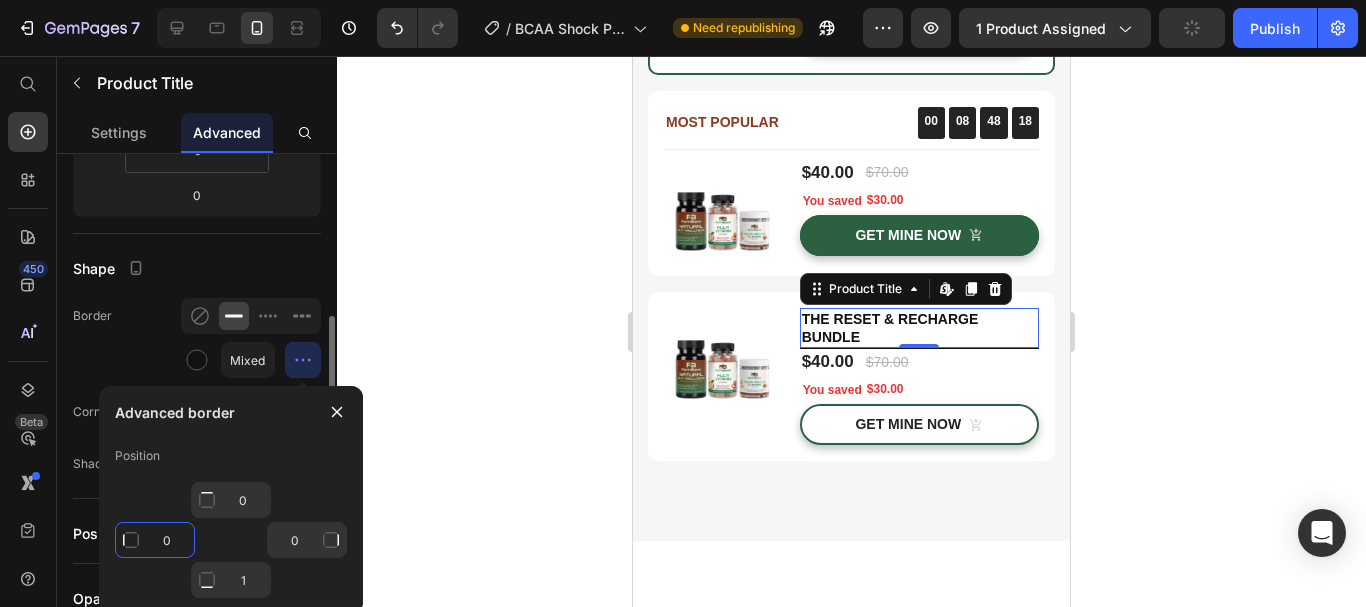 type on "0" 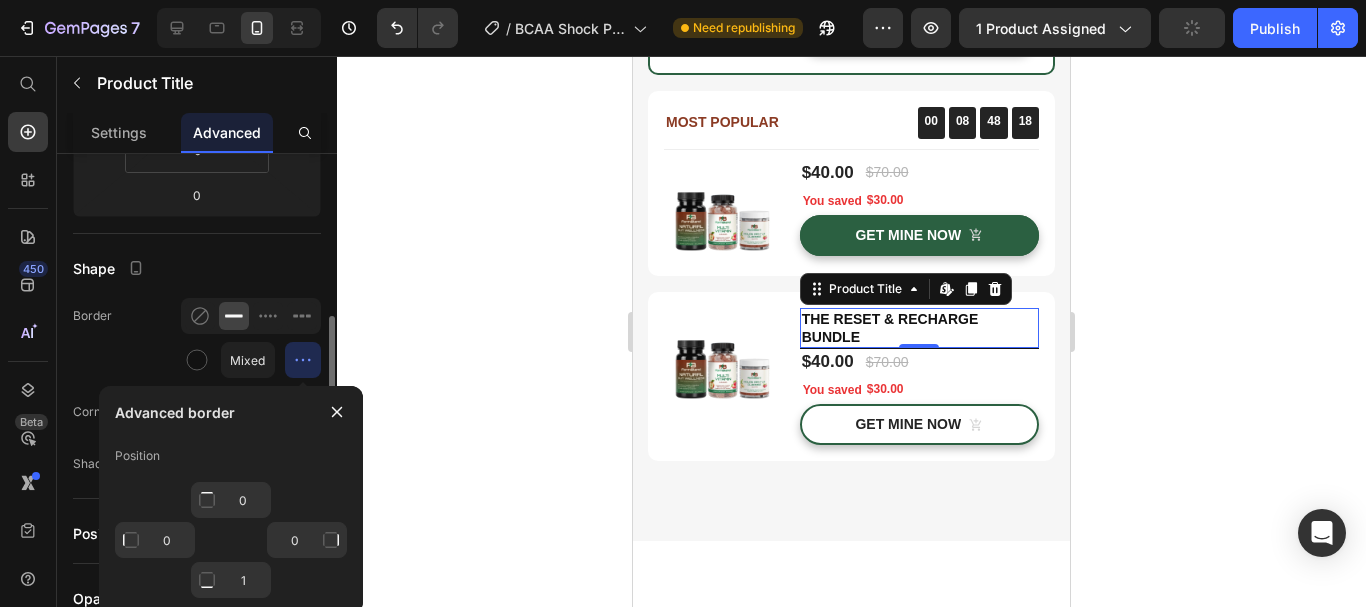 click on "Border Mixed" 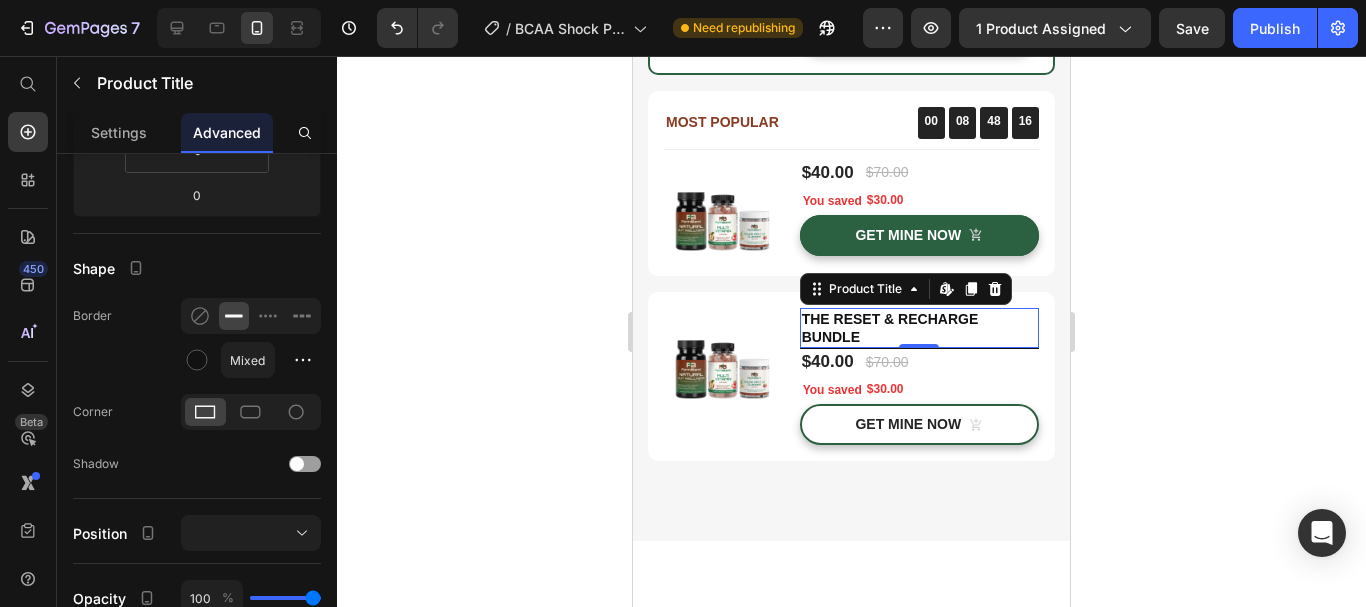 click 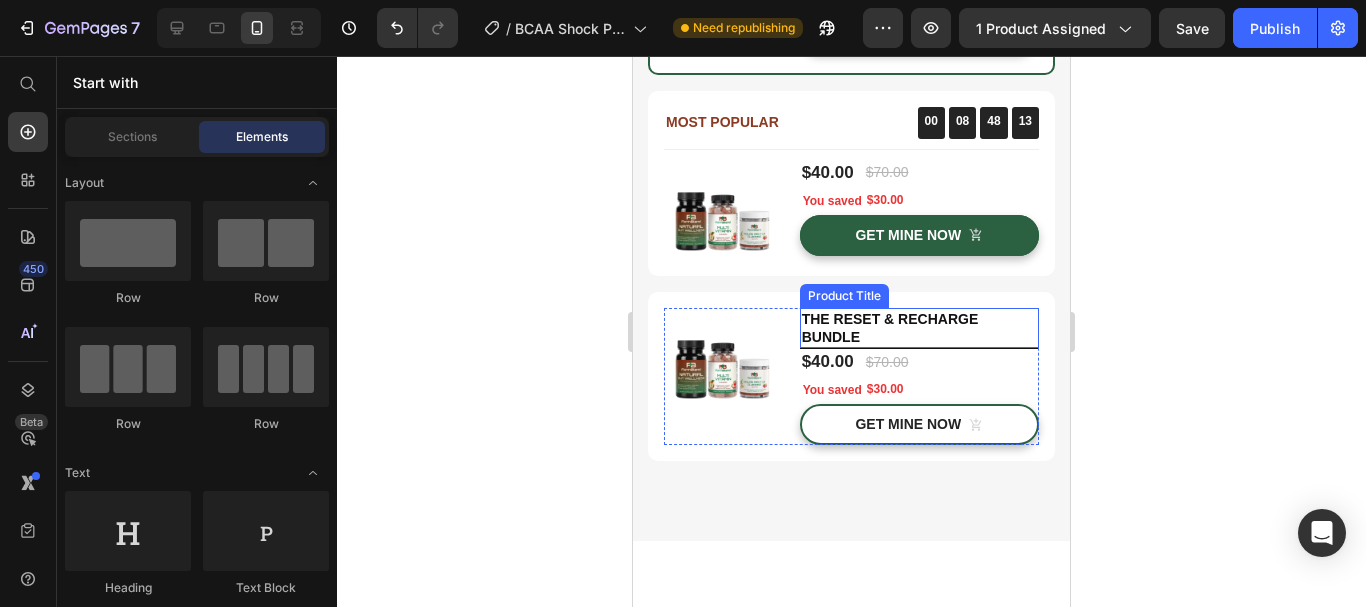 click on "The Reset & Recharge Bundle" at bounding box center (919, 328) 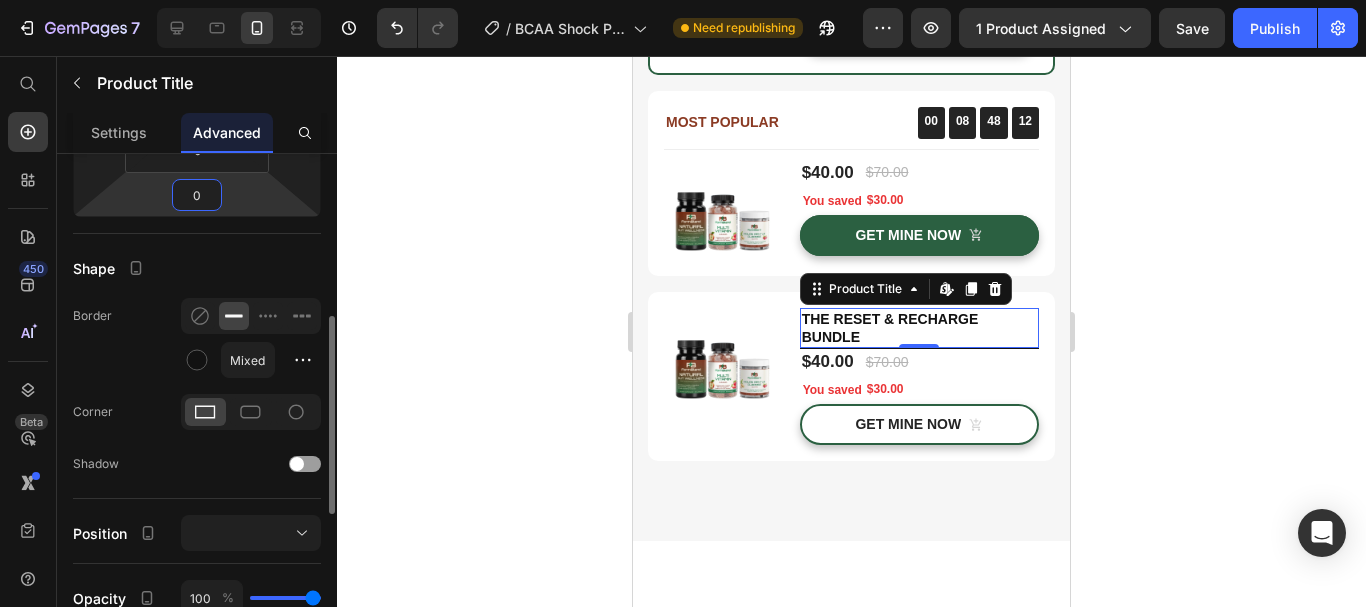 click on "0" at bounding box center [197, 195] 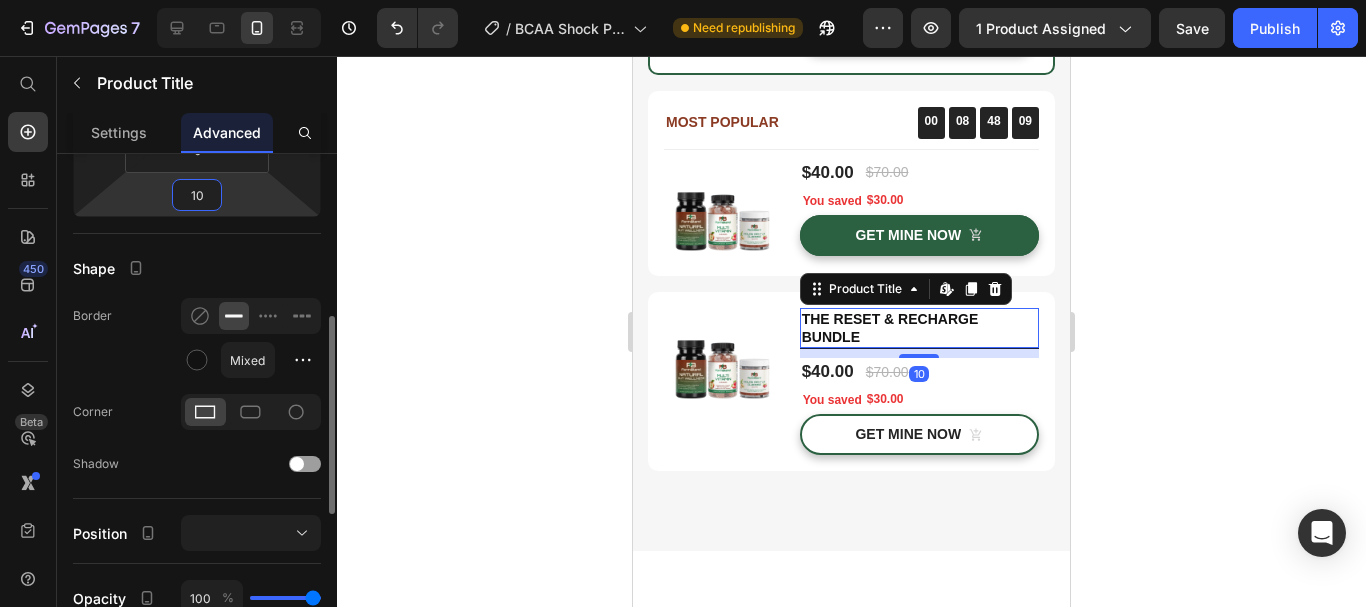 type on "10" 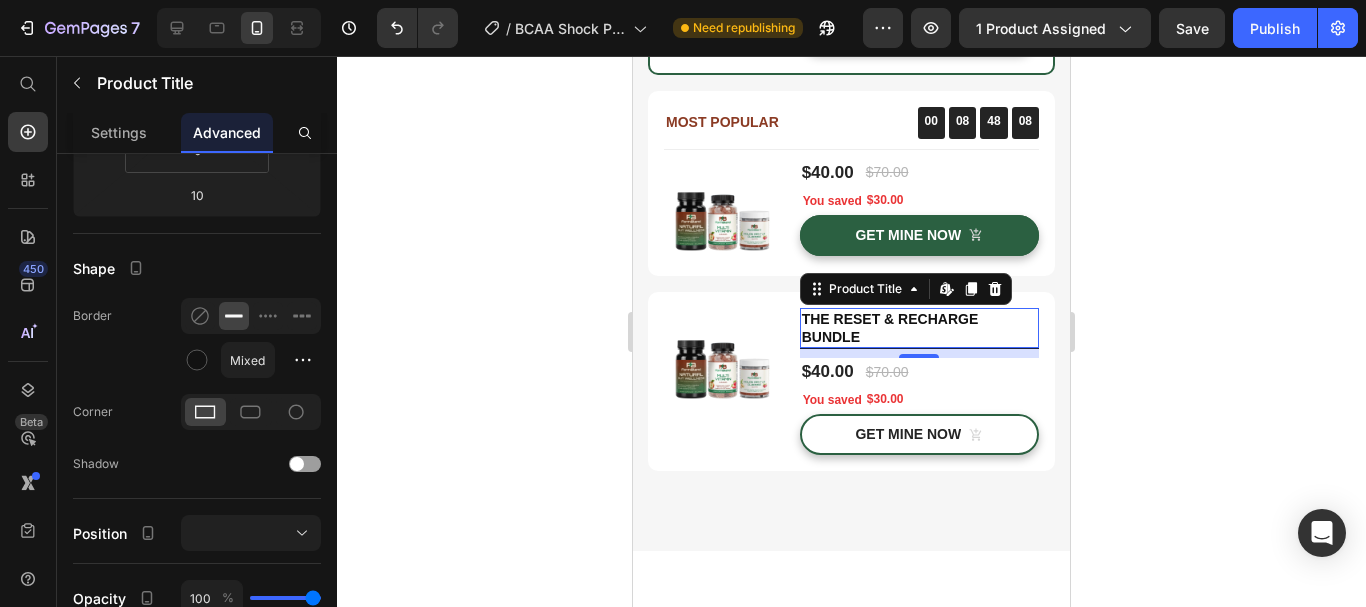 click 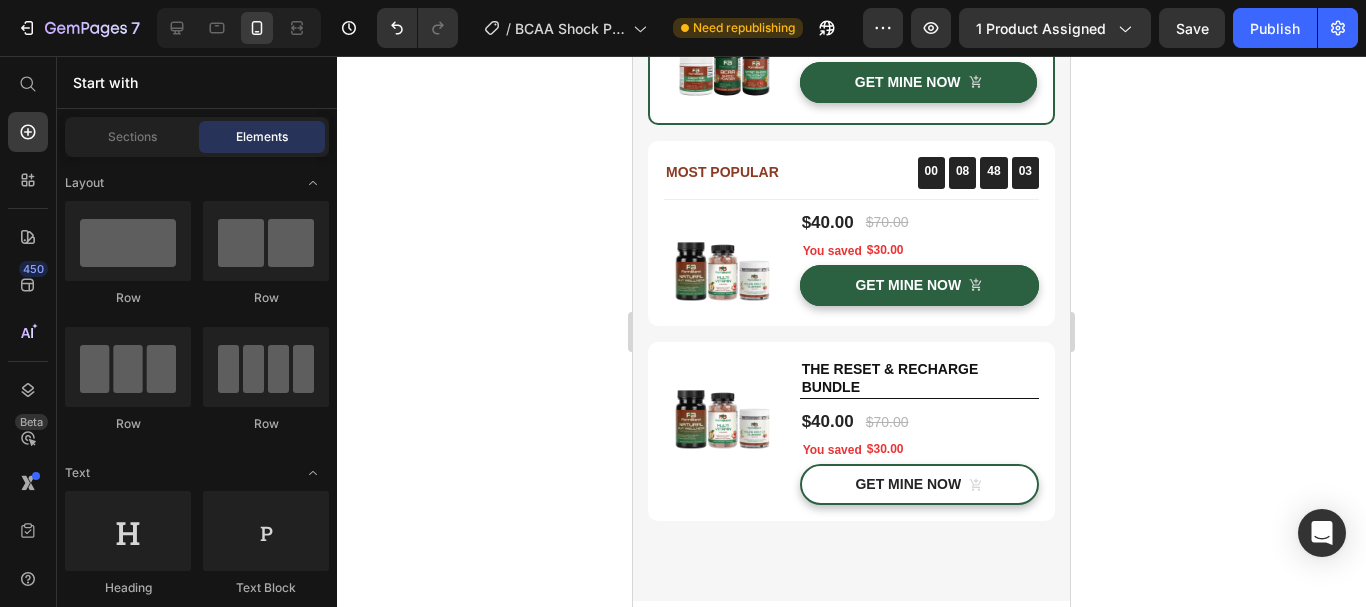 scroll, scrollTop: 4362, scrollLeft: 0, axis: vertical 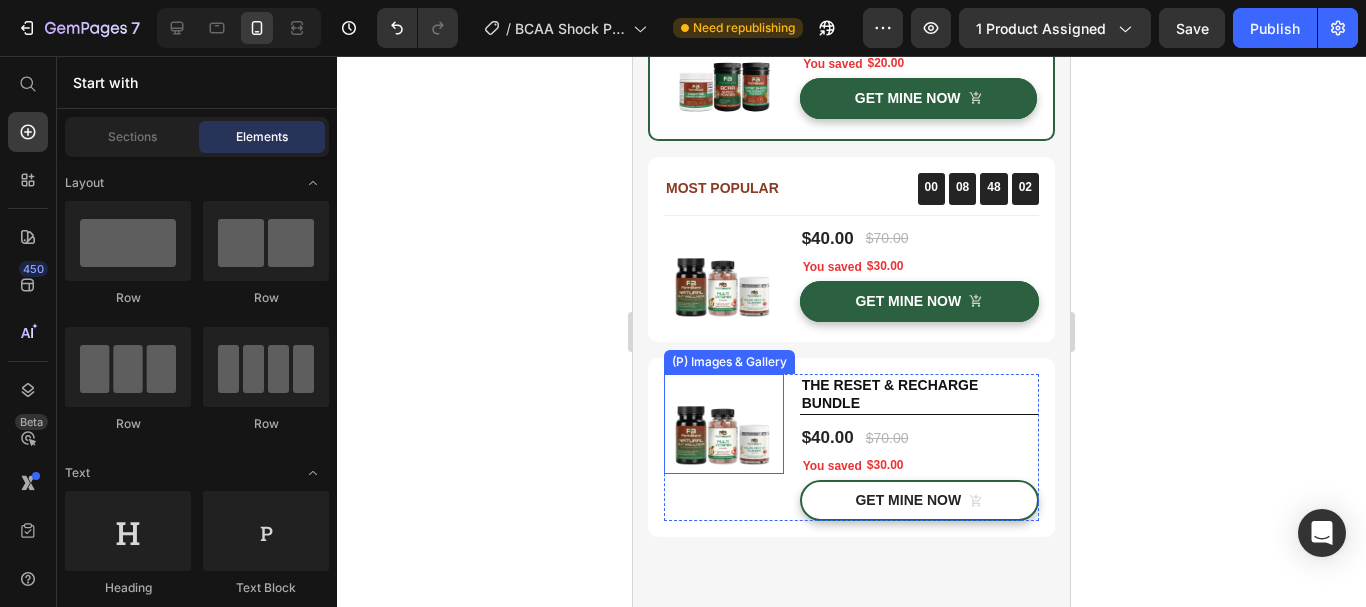 click at bounding box center (724, 424) 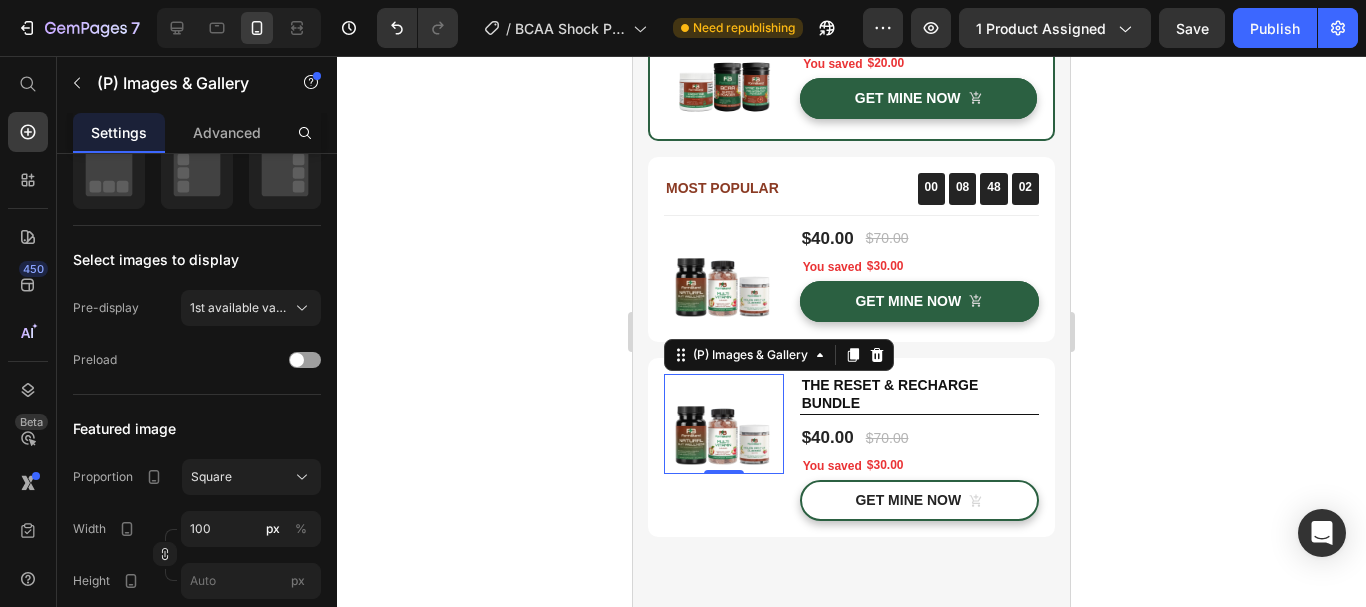 scroll, scrollTop: 0, scrollLeft: 0, axis: both 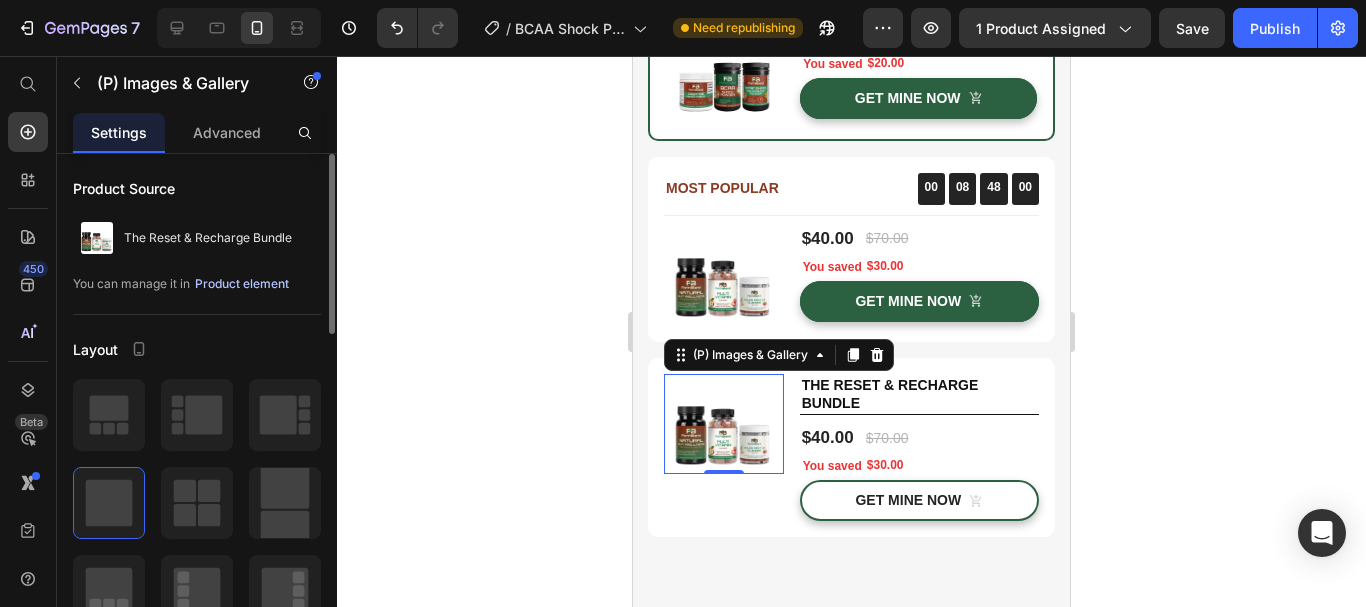 click on "Product element" at bounding box center [242, 284] 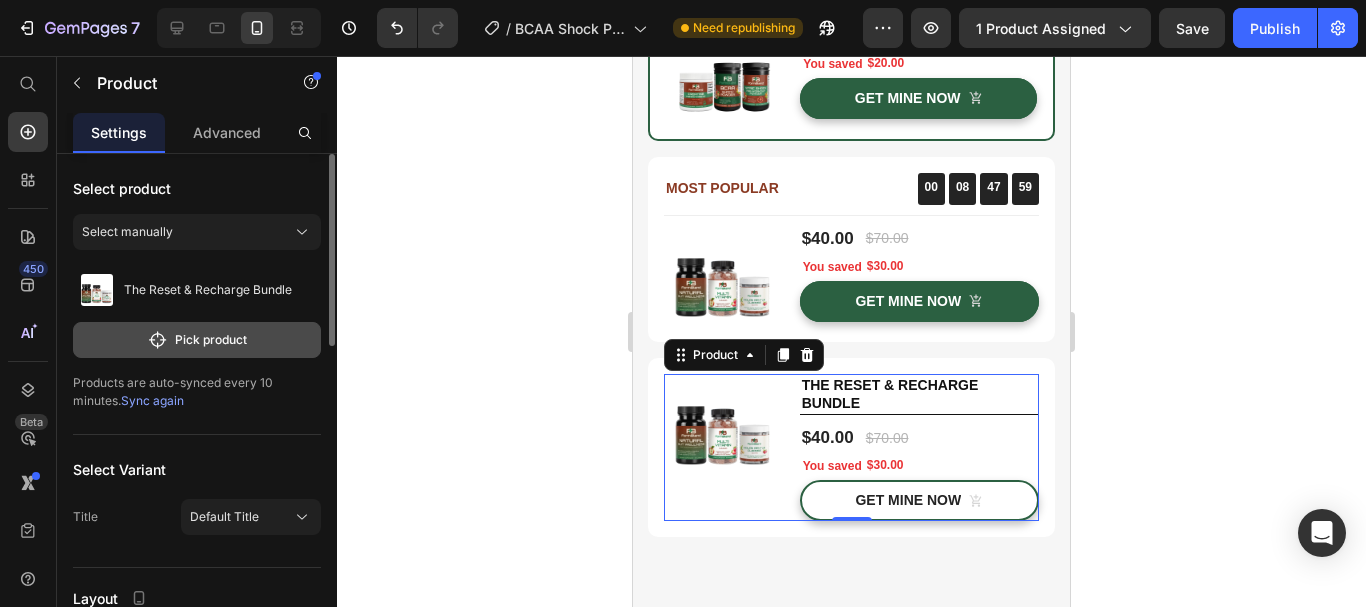 click on "Pick product" at bounding box center [197, 340] 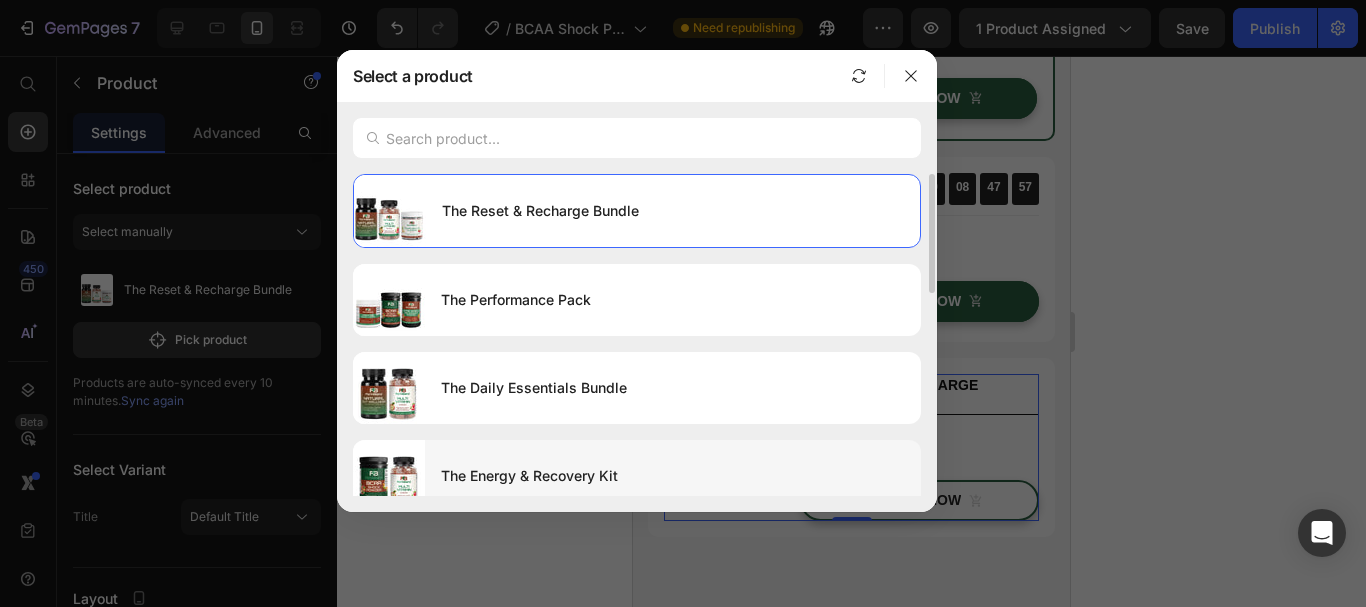 click at bounding box center (389, 476) 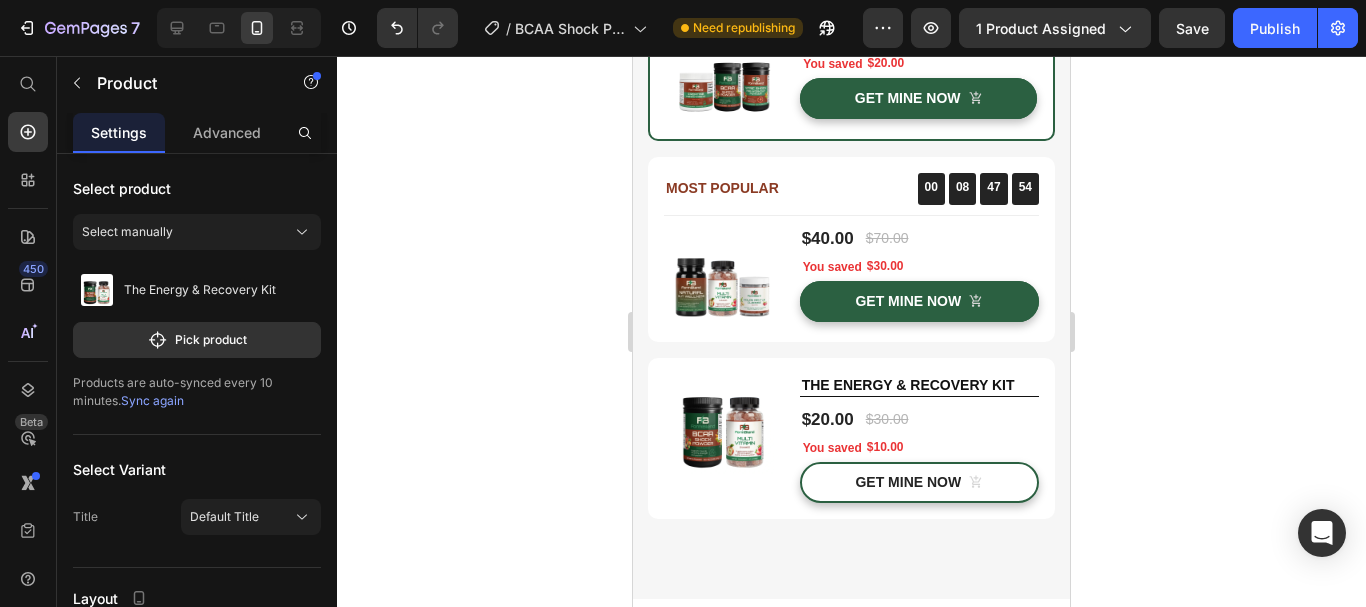 click 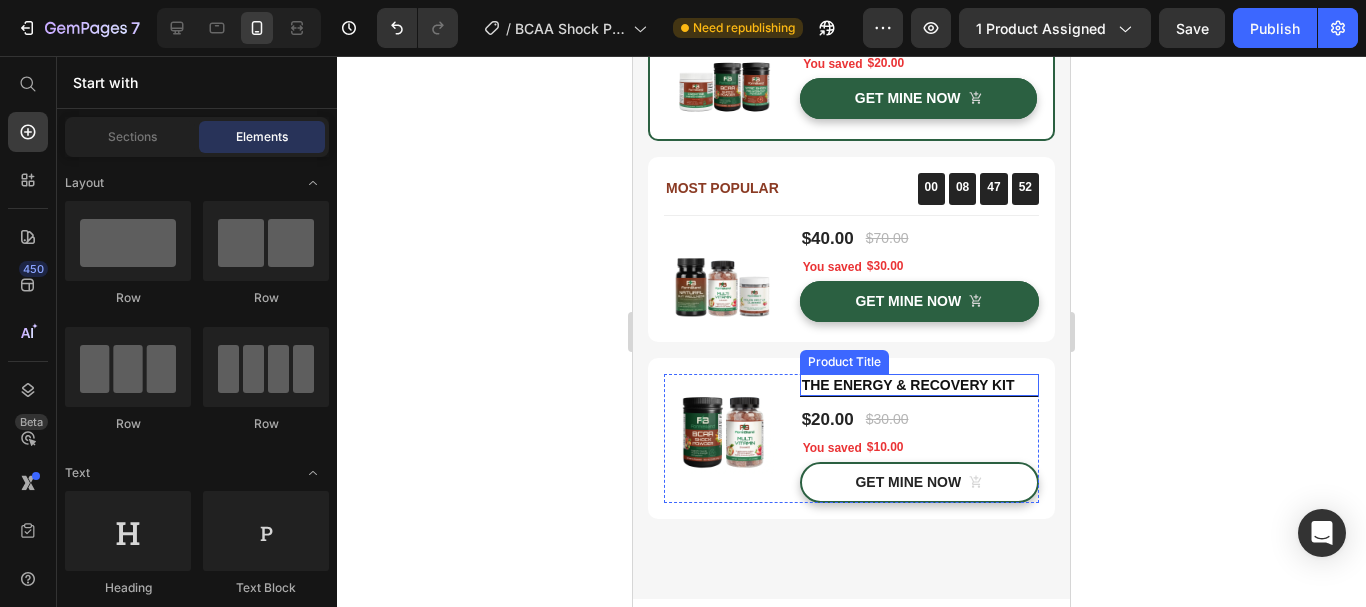 click on "The Energy & Recovery Kit" at bounding box center (919, 385) 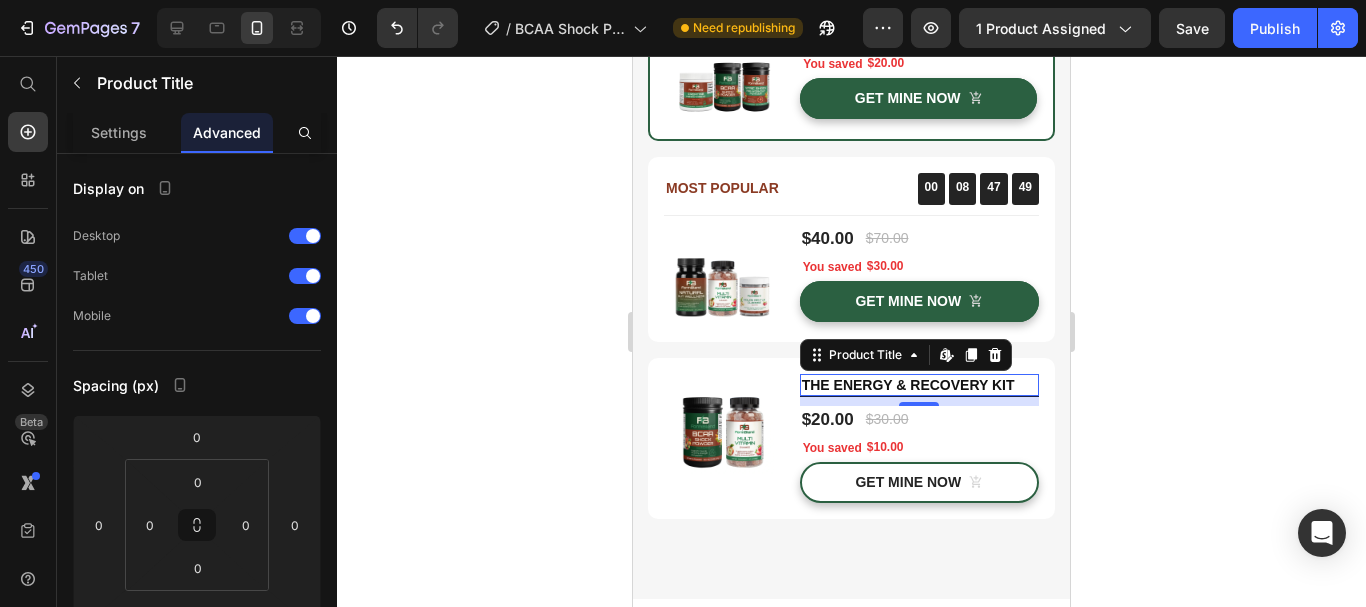 click 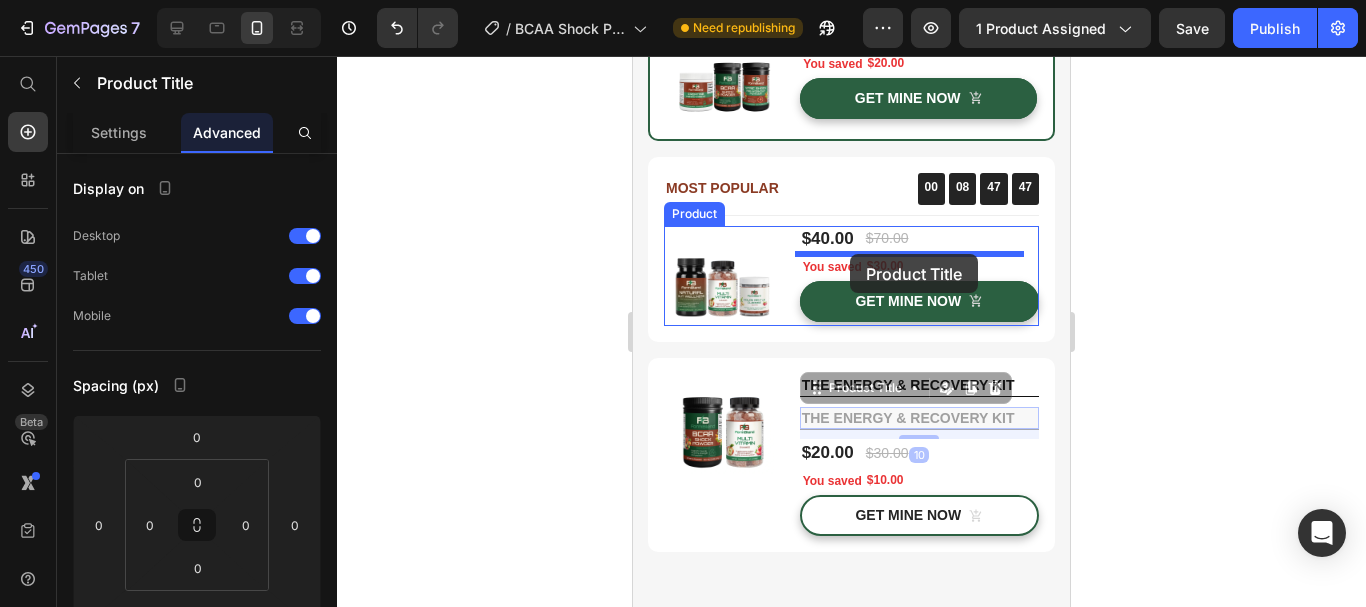 drag, startPoint x: 844, startPoint y: 391, endPoint x: 852, endPoint y: 252, distance: 139.23003 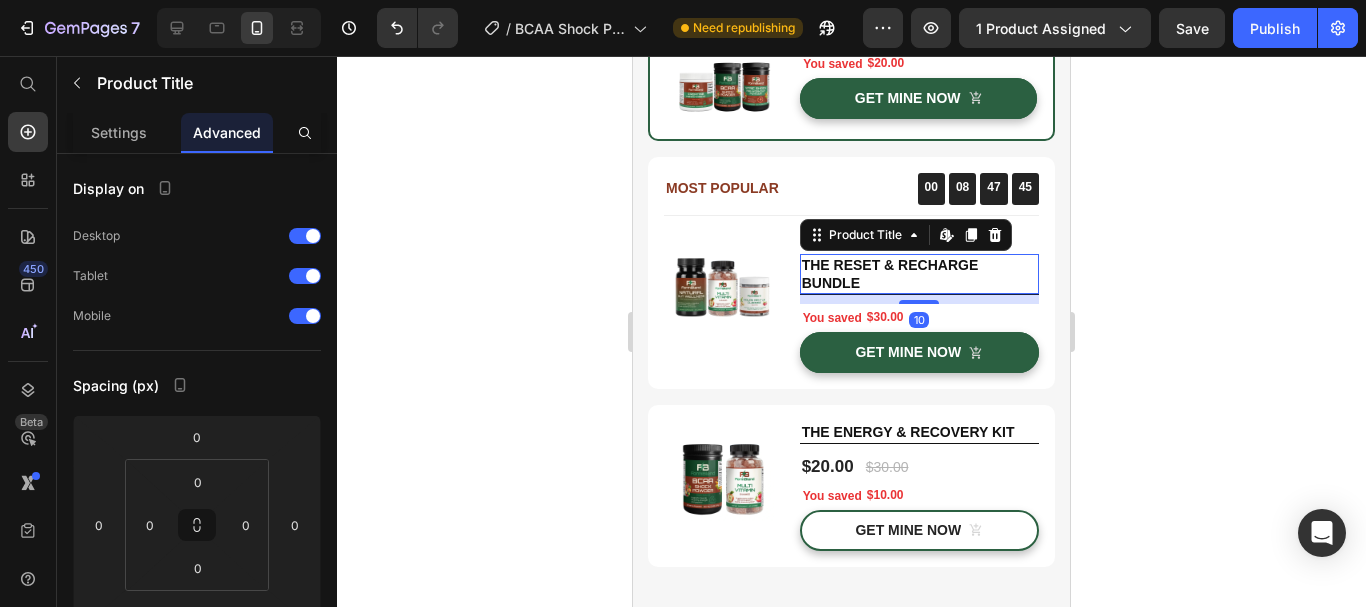 click 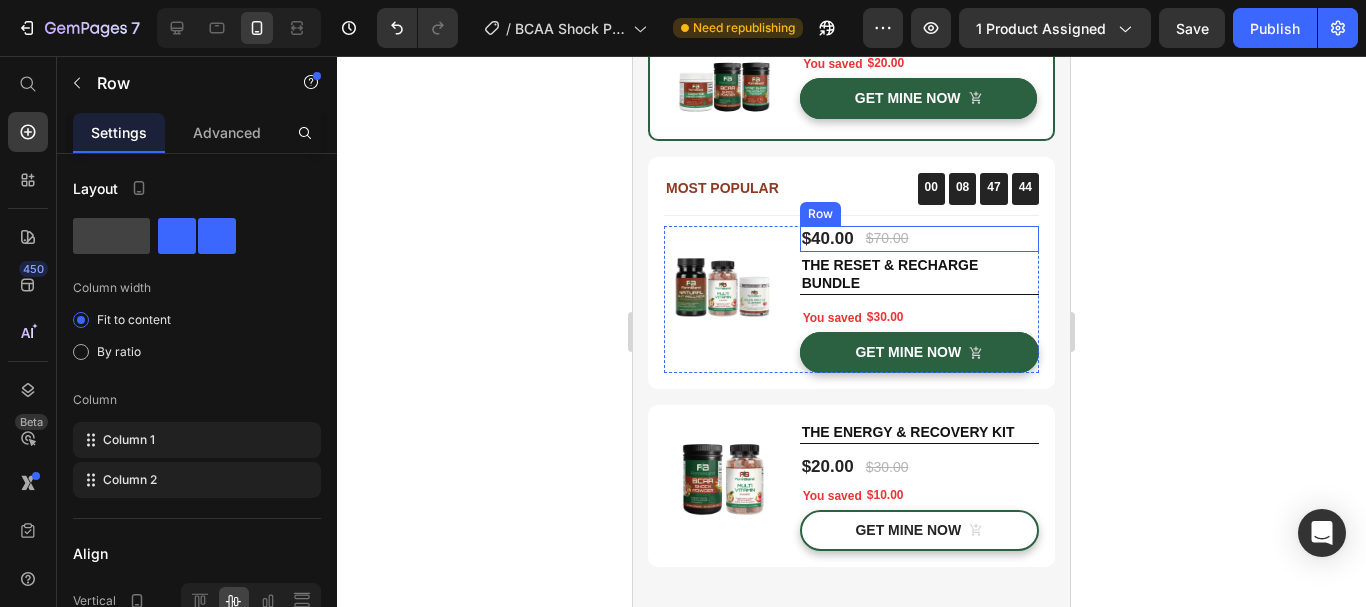 click on "$40.00 (P) Price $70.00 (P) Price Row" at bounding box center [919, 239] 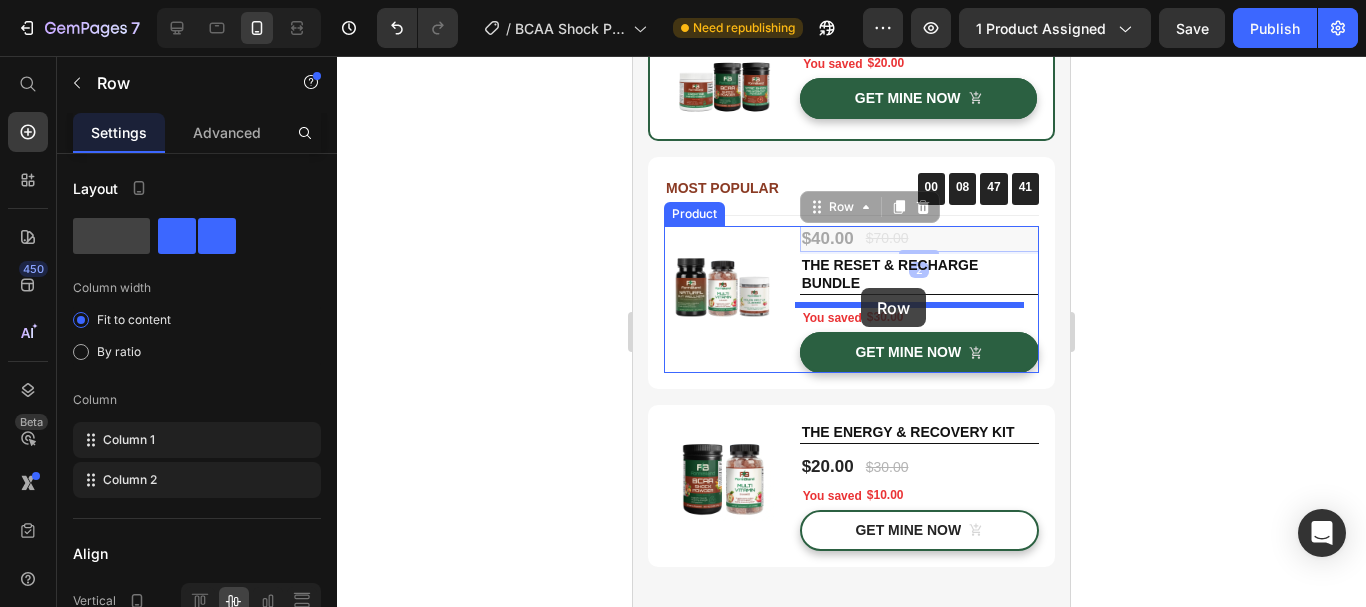drag, startPoint x: 861, startPoint y: 205, endPoint x: 861, endPoint y: 287, distance: 82 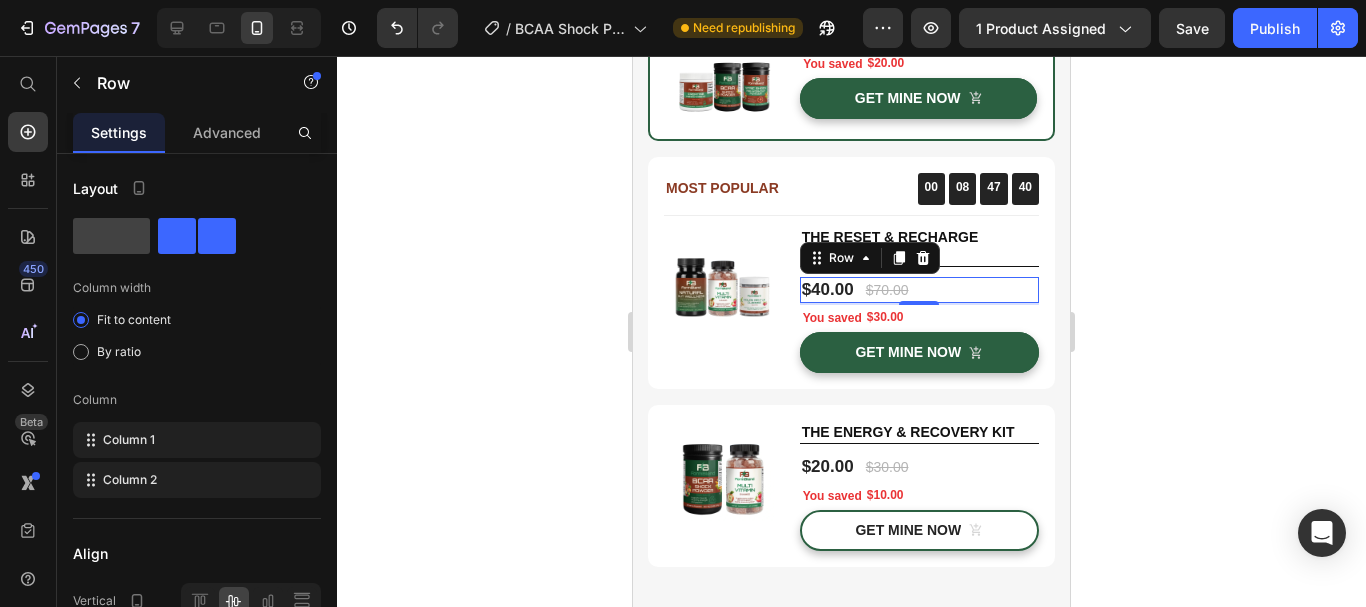 click 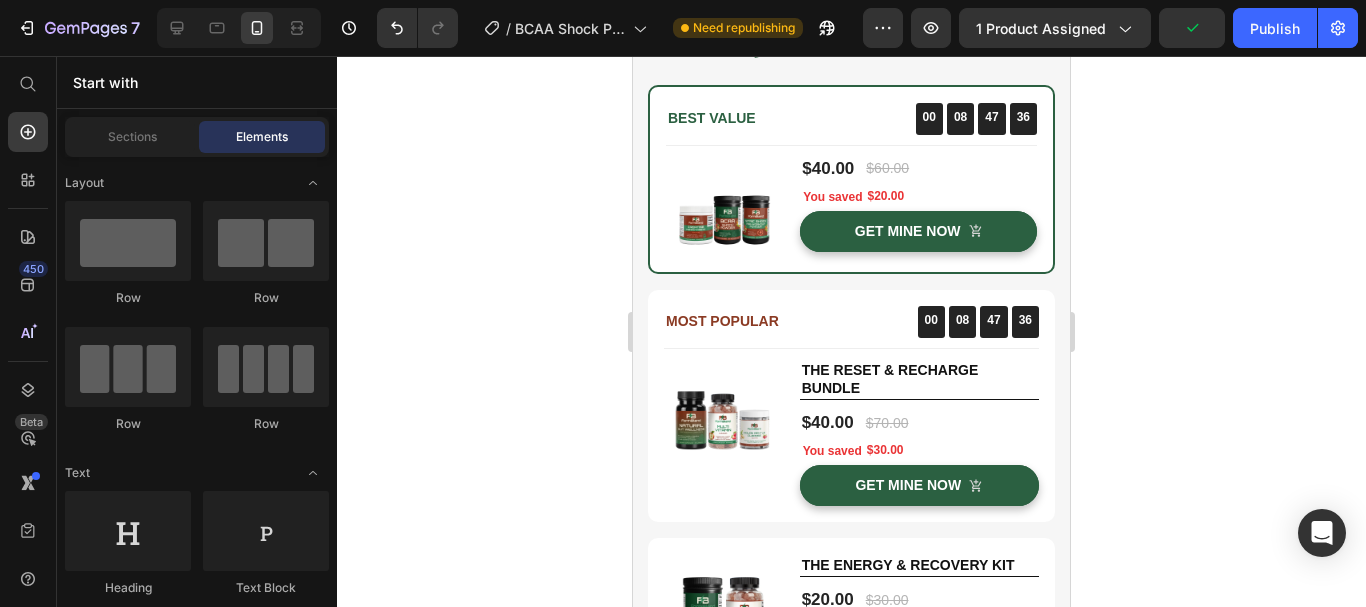 scroll, scrollTop: 4195, scrollLeft: 0, axis: vertical 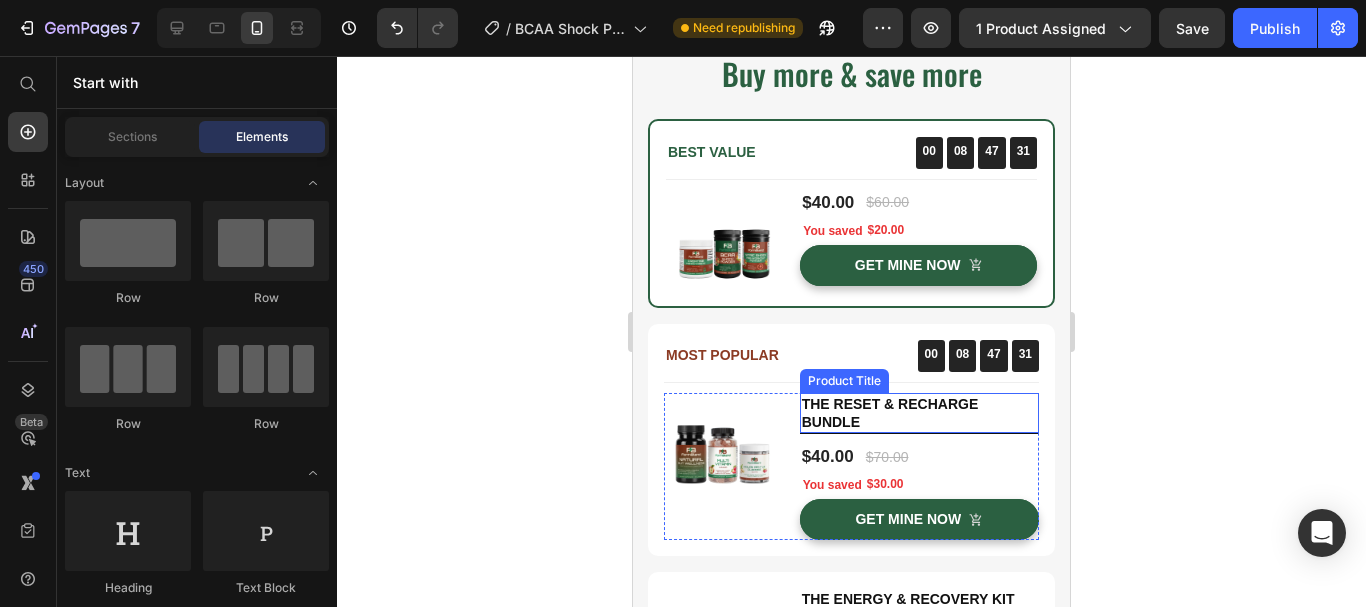 click on "The Reset & Recharge Bundle" at bounding box center [919, 413] 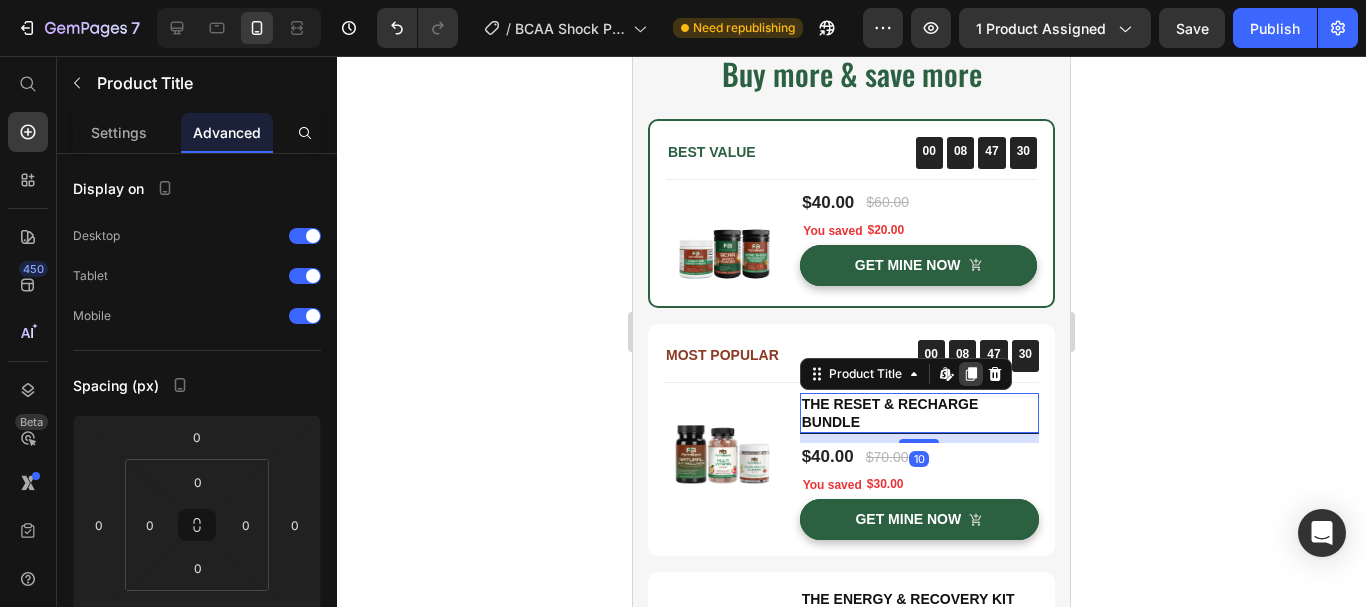 click 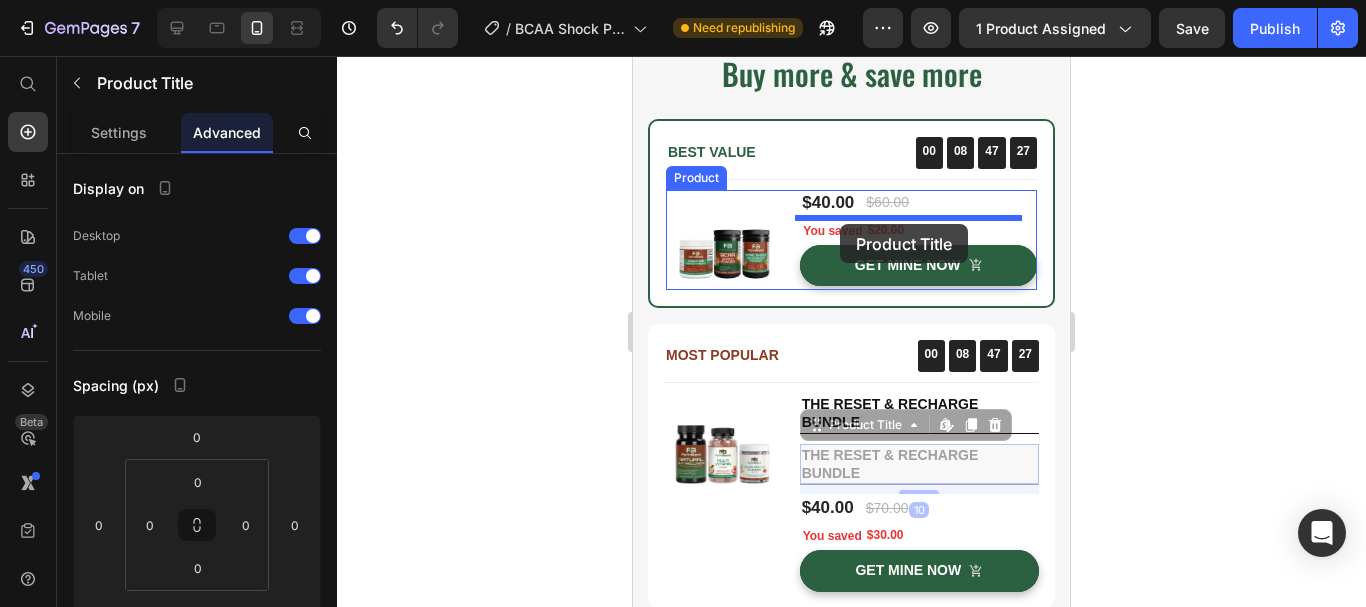 drag, startPoint x: 837, startPoint y: 420, endPoint x: 840, endPoint y: 224, distance: 196.02296 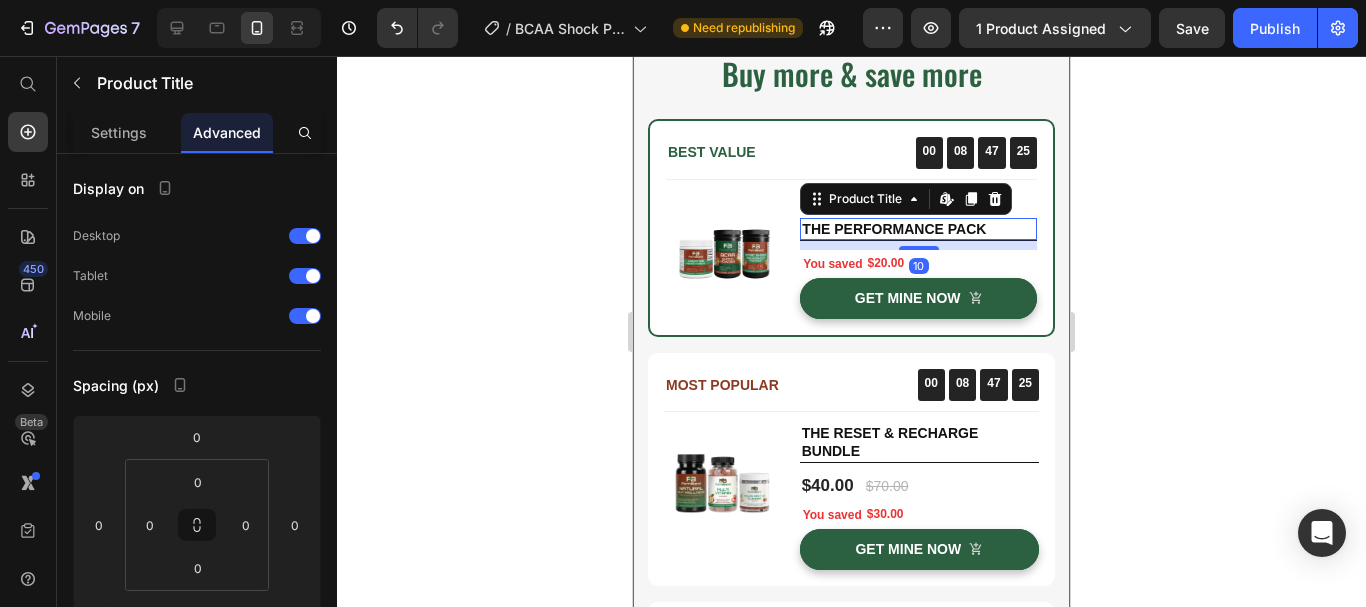 click 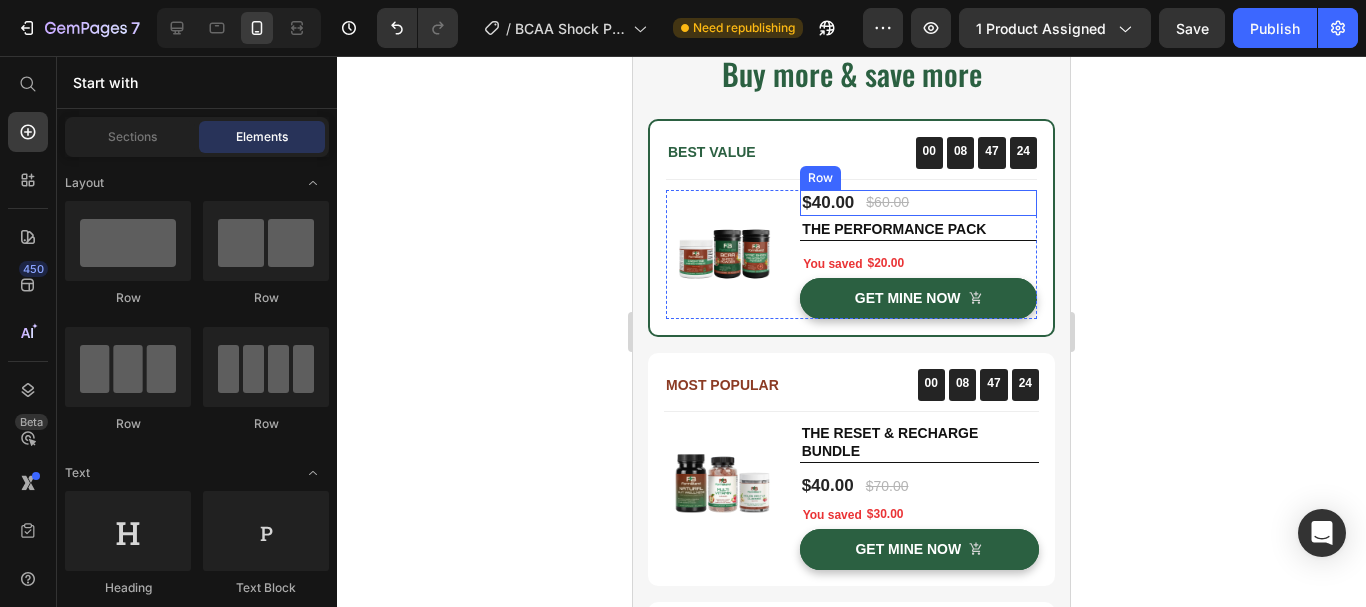 click on "$40.00 (P) Price $60.00 (P) Price Row" at bounding box center [918, 203] 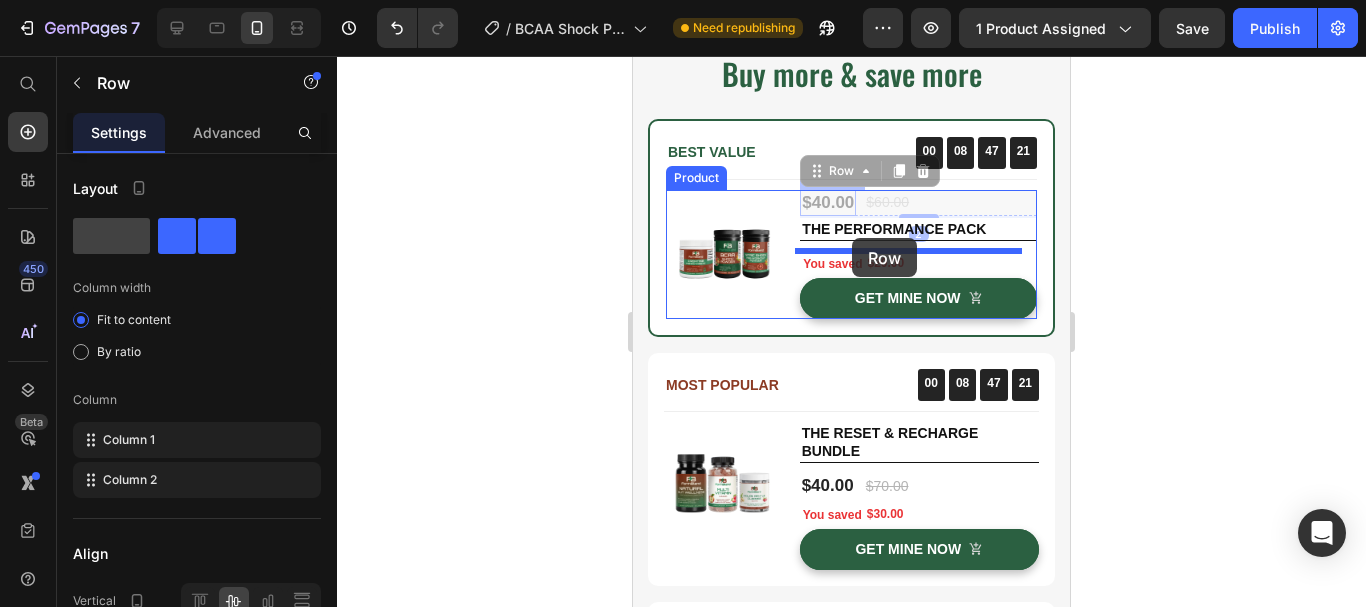 drag, startPoint x: 841, startPoint y: 181, endPoint x: 852, endPoint y: 238, distance: 58.0517 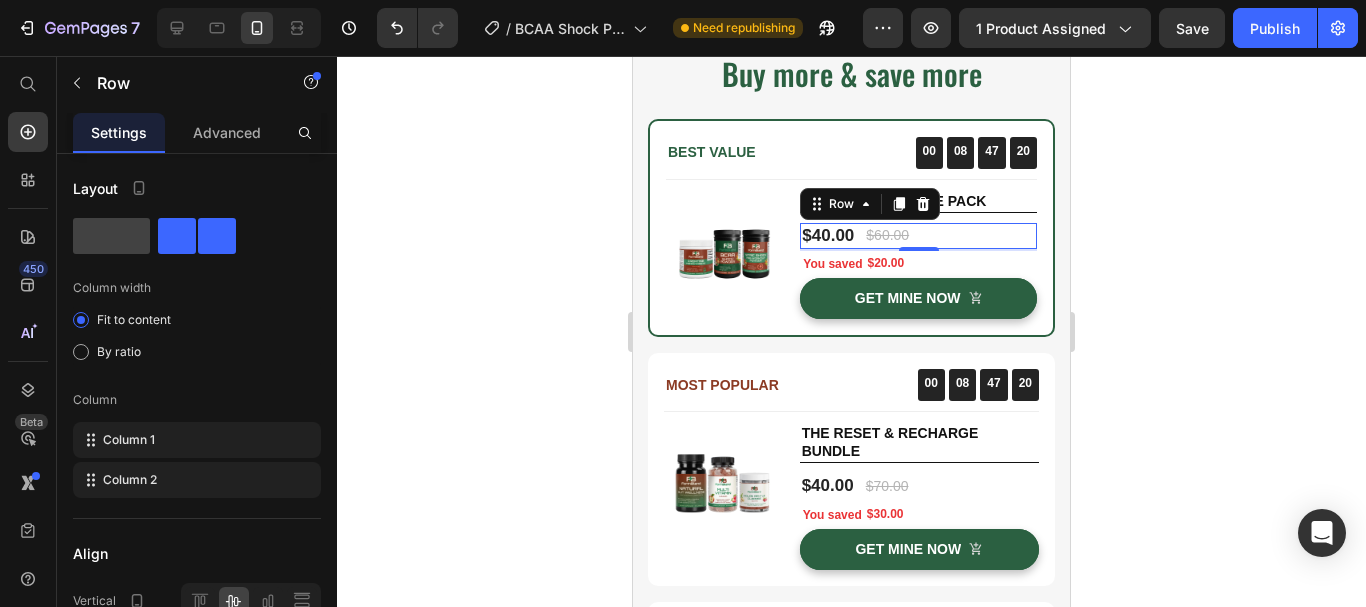 click 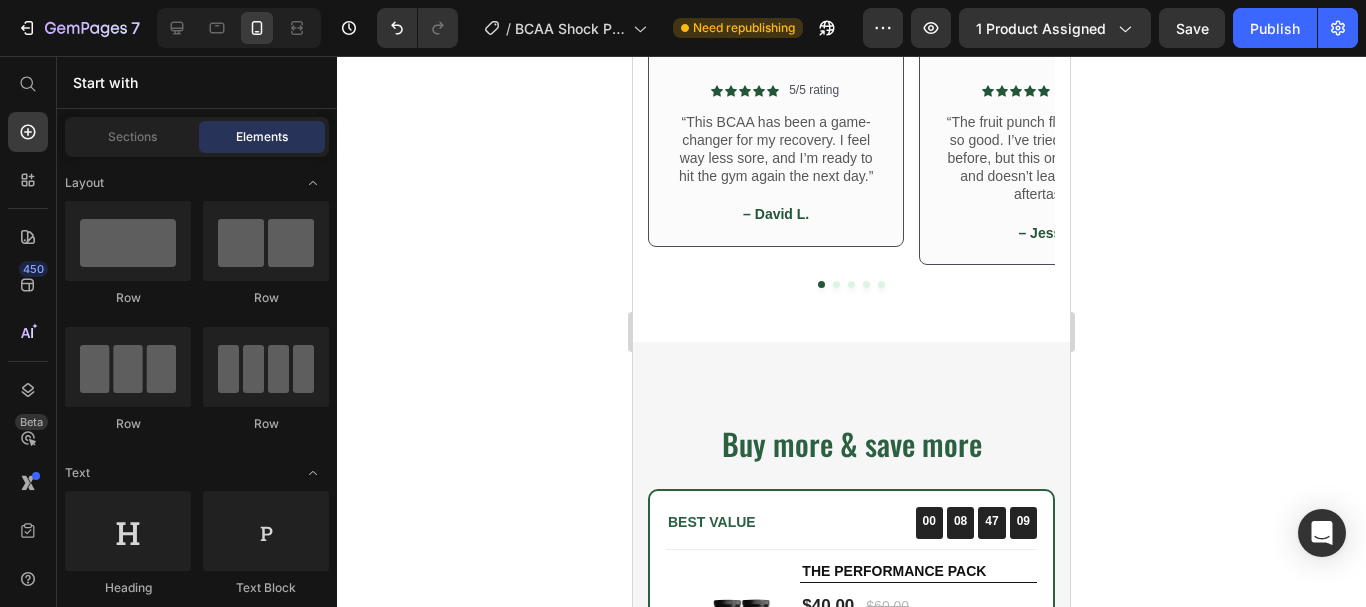 scroll, scrollTop: 3975, scrollLeft: 0, axis: vertical 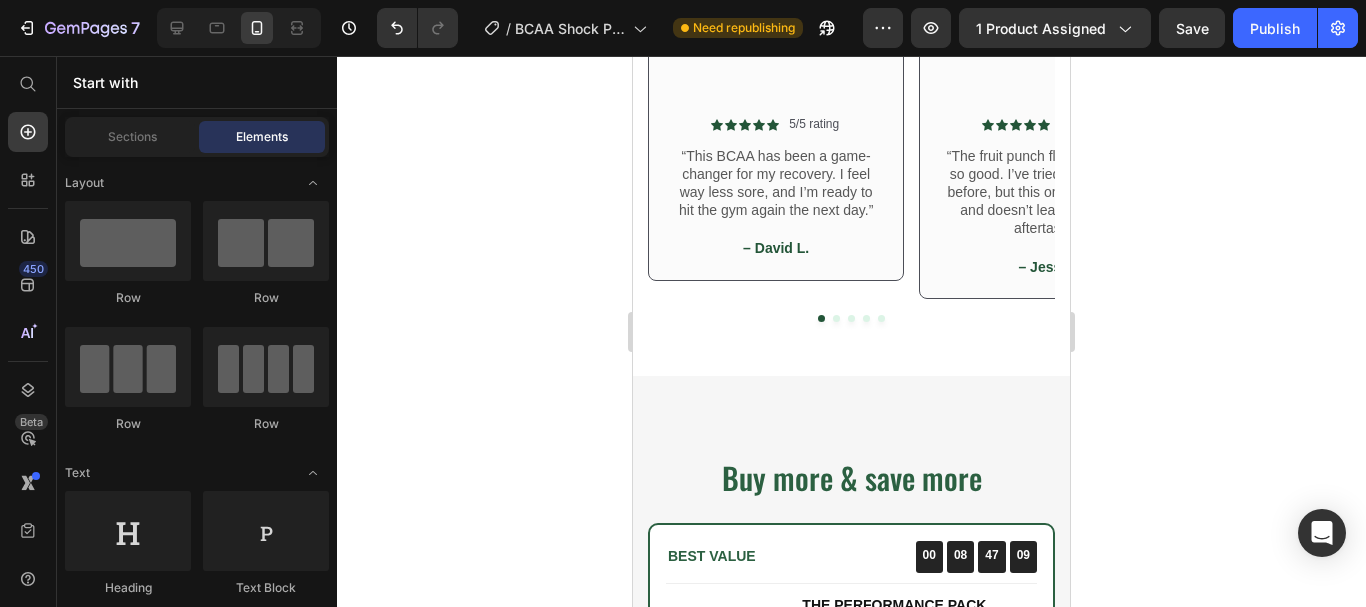 drag, startPoint x: 1061, startPoint y: 343, endPoint x: 1714, endPoint y: 374, distance: 653.7354 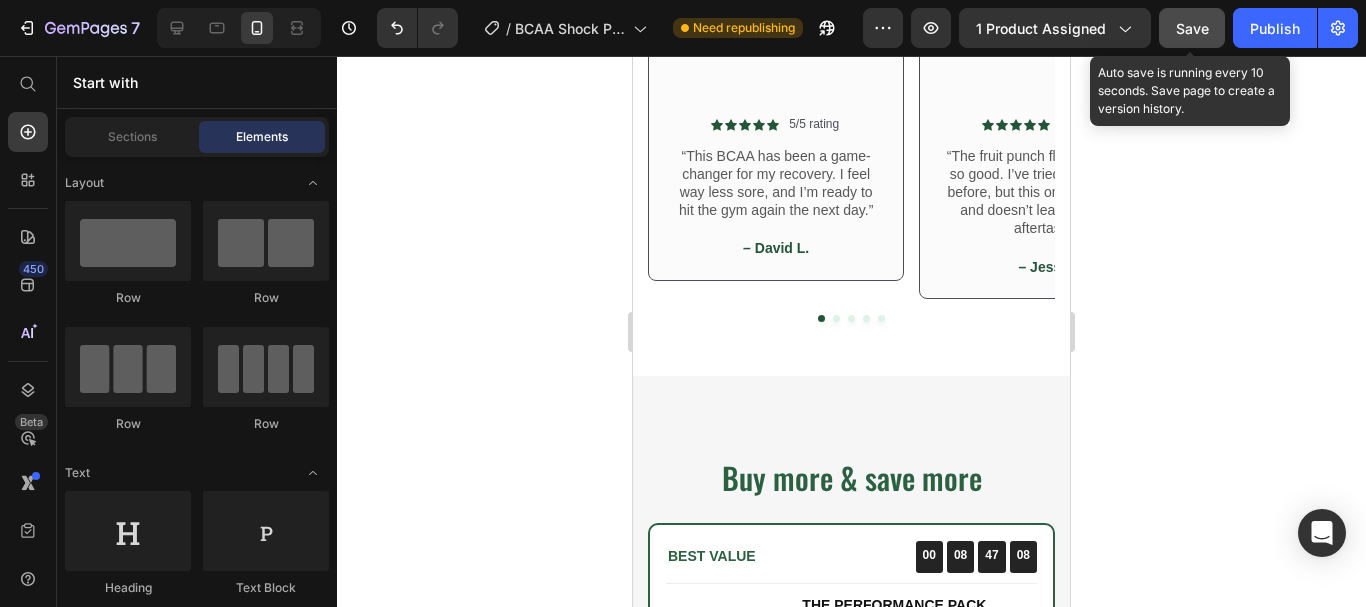 click on "Save" at bounding box center [1192, 28] 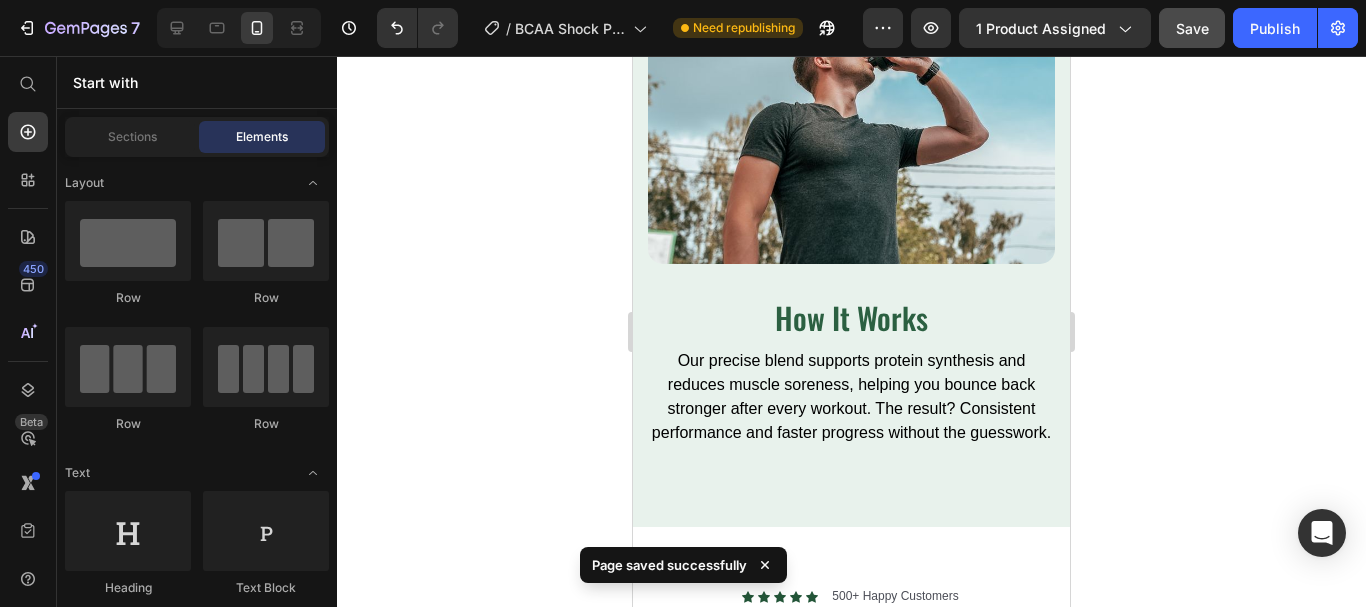 scroll, scrollTop: 3243, scrollLeft: 0, axis: vertical 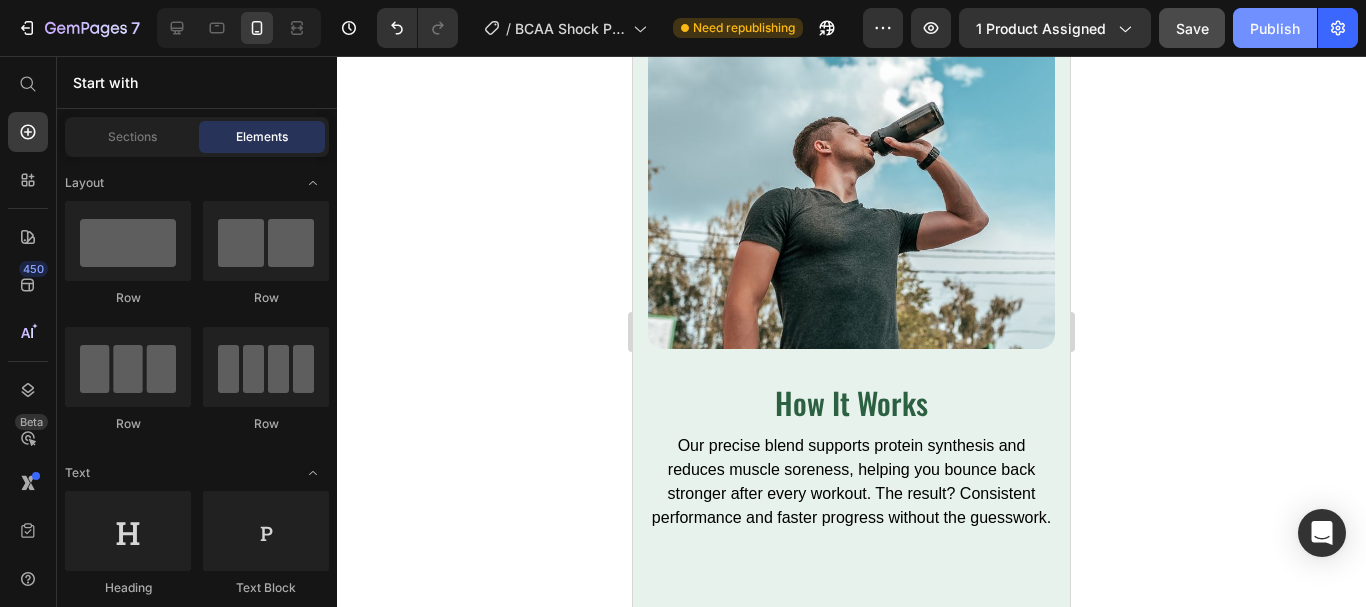 click on "Publish" at bounding box center (1275, 28) 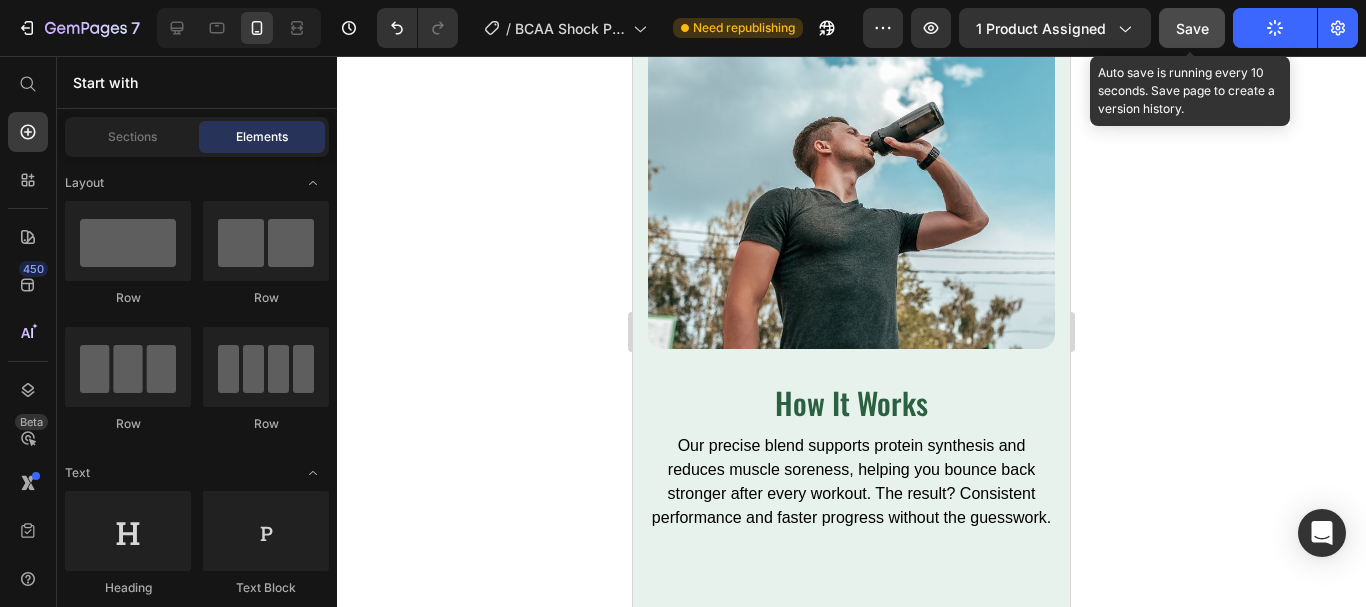 click on "Save" at bounding box center [1192, 28] 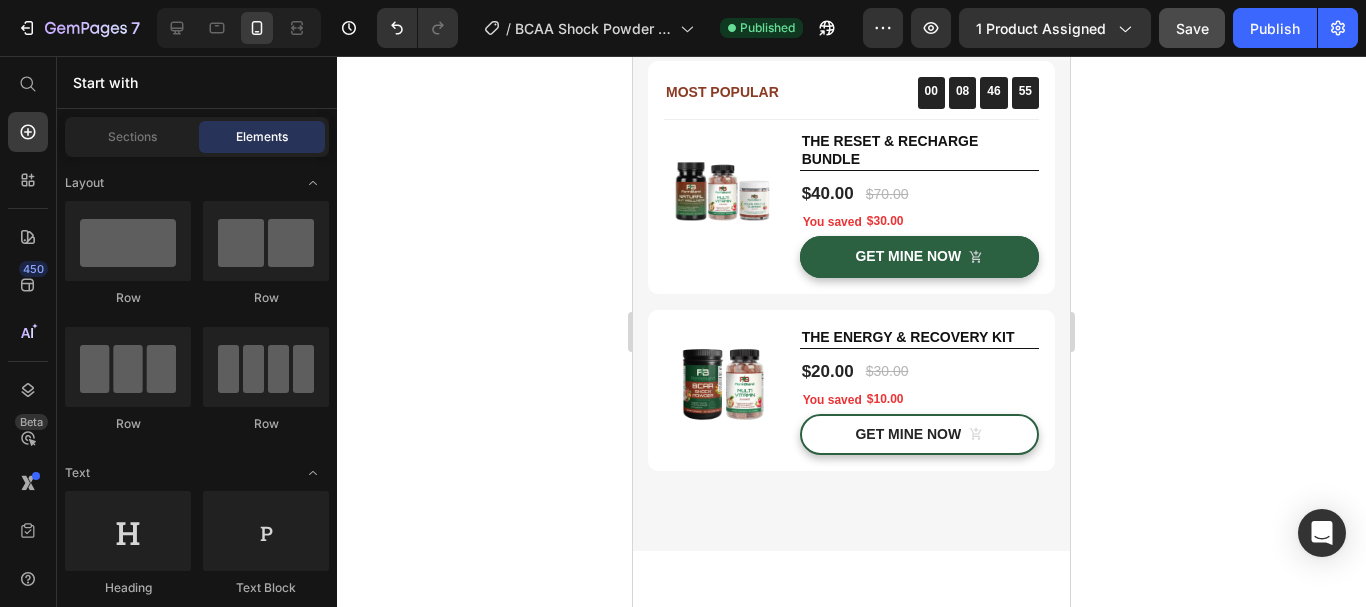scroll, scrollTop: 4724, scrollLeft: 0, axis: vertical 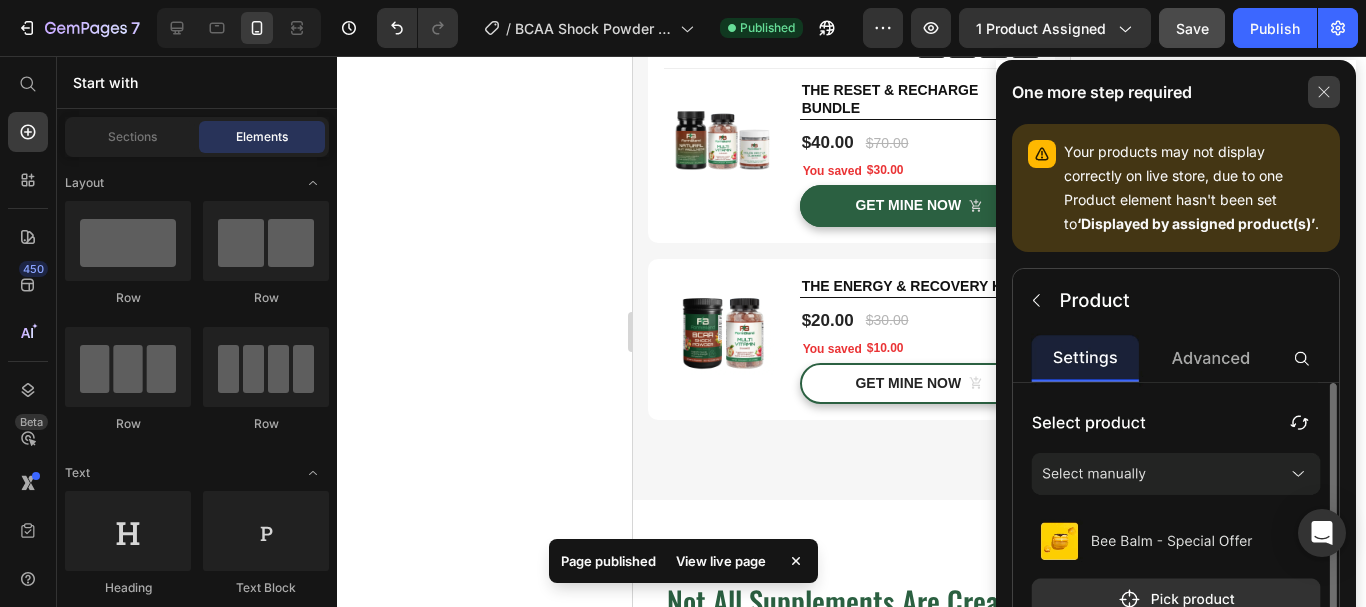 click 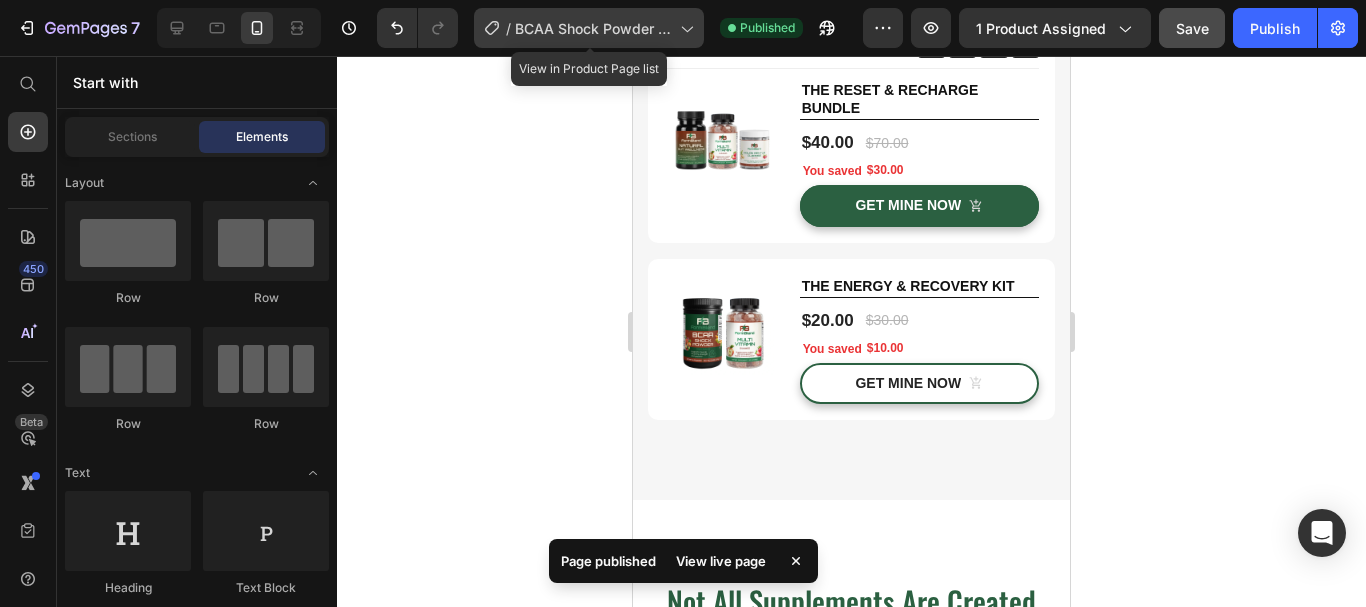 click on "BCAA Shock Powder (Fruit Punch)" at bounding box center [593, 28] 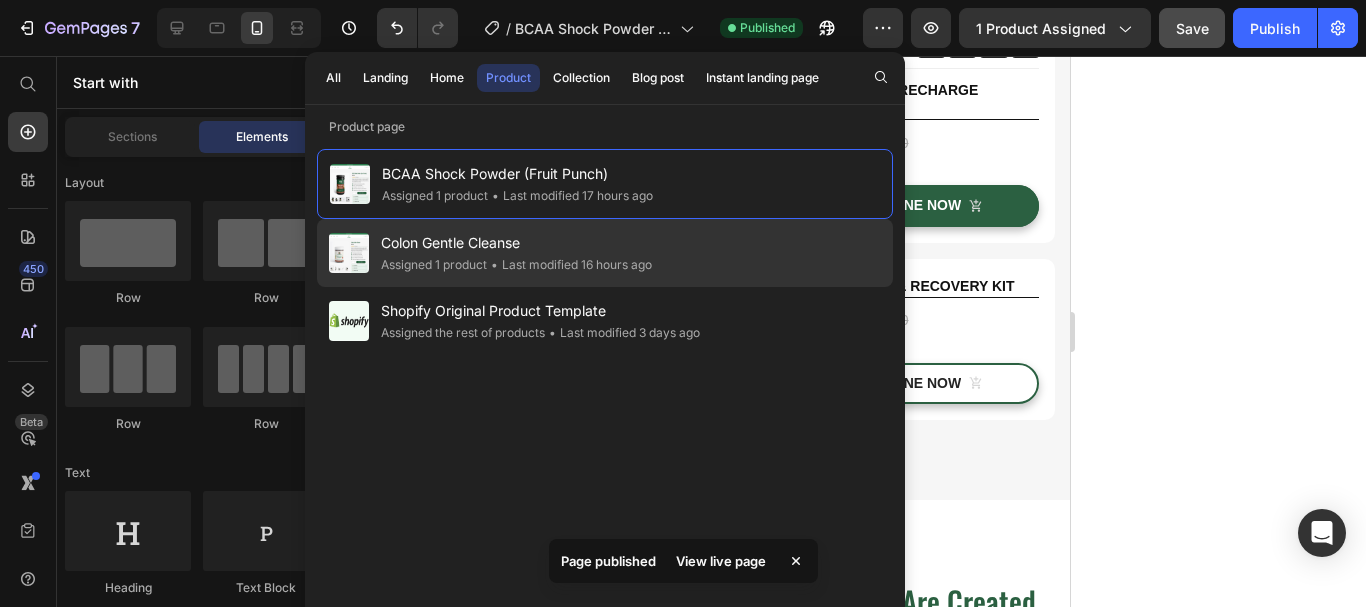 click on "Colon Gentle Cleanse" at bounding box center [516, 243] 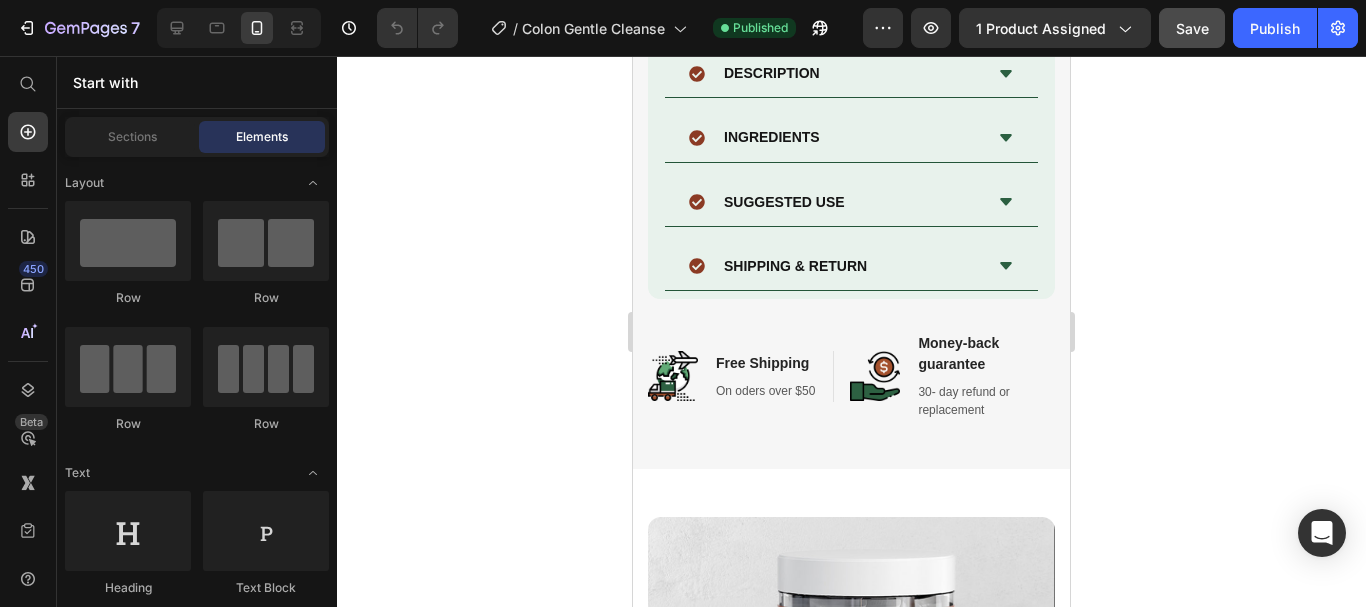scroll, scrollTop: 1427, scrollLeft: 0, axis: vertical 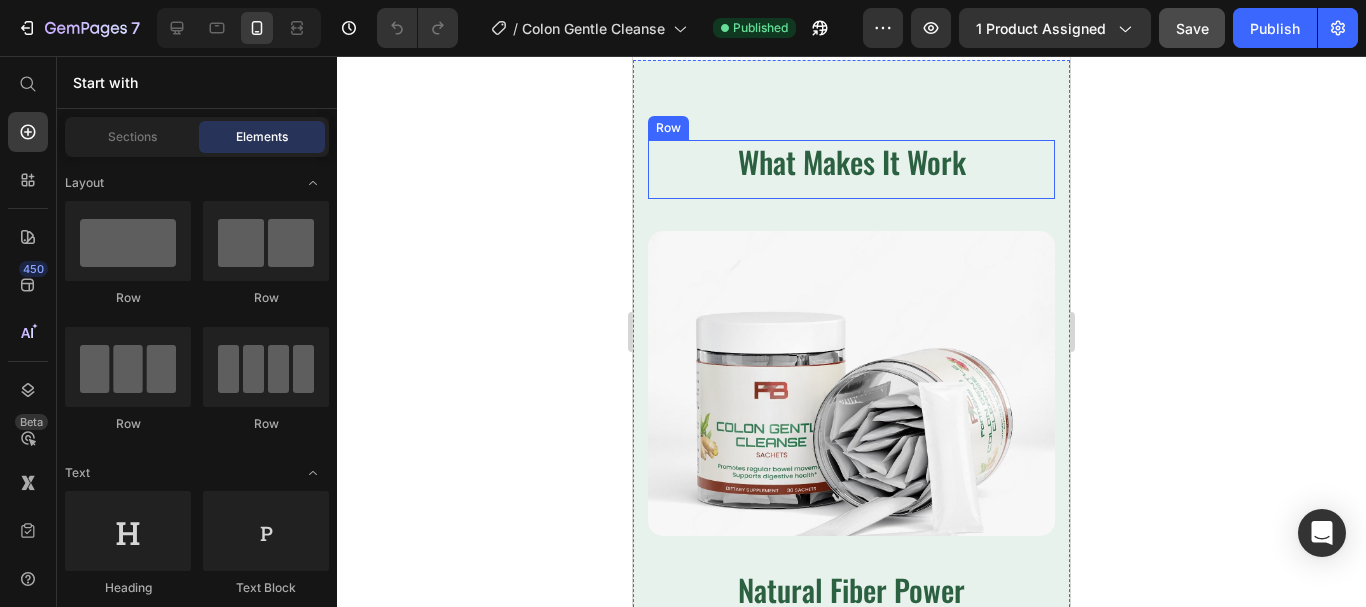 click on "What Makes It Work" at bounding box center [851, 161] 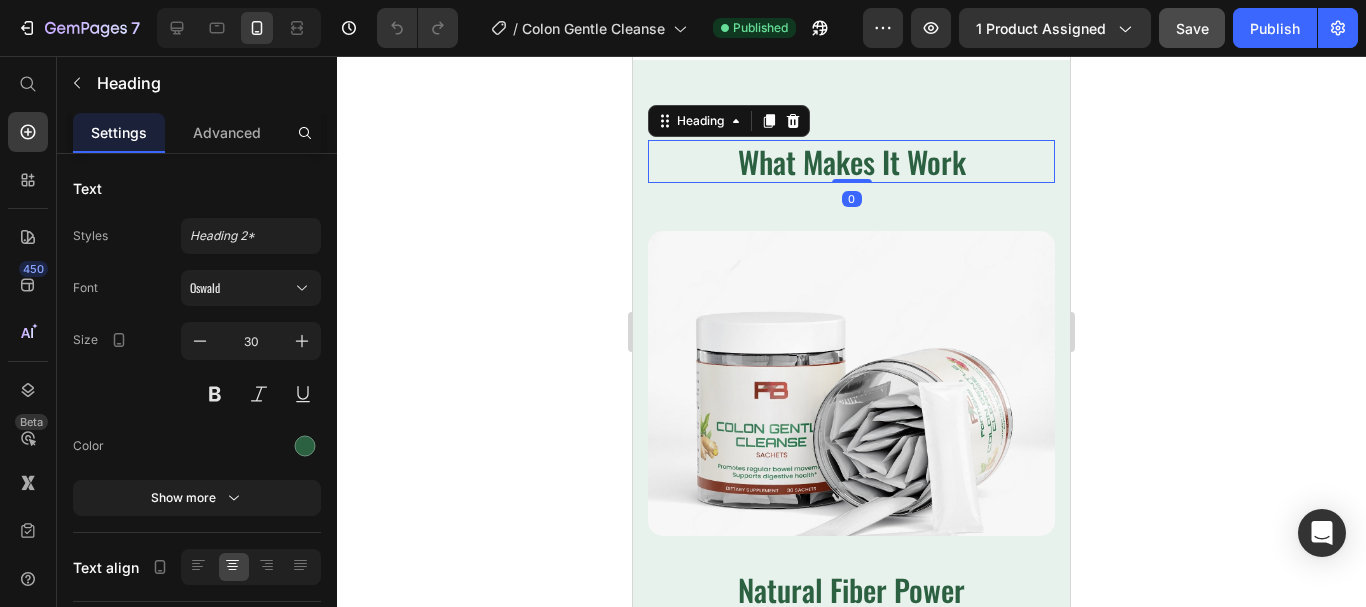 click 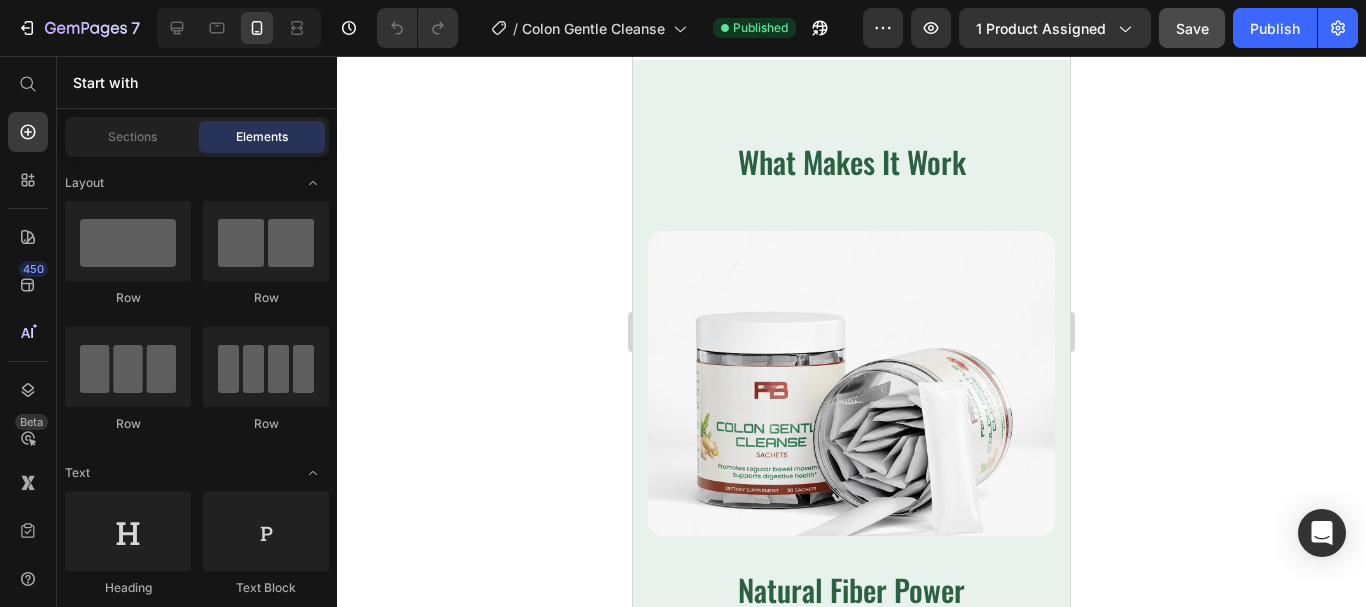 scroll, scrollTop: 3018, scrollLeft: 0, axis: vertical 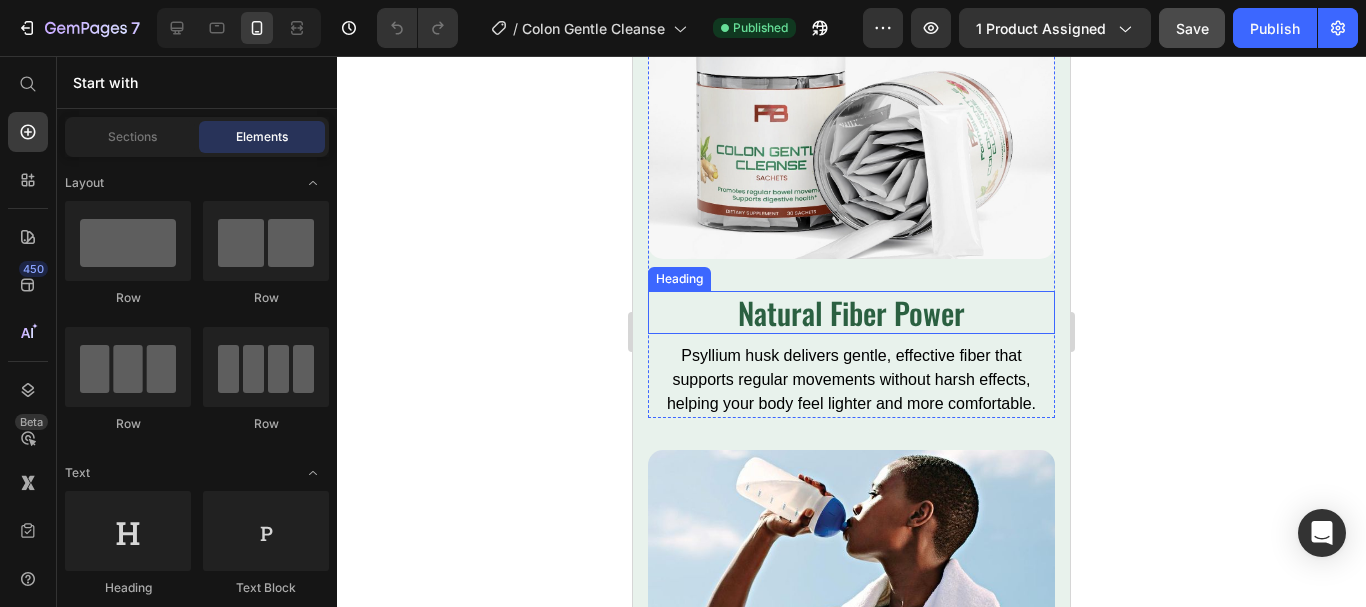 click on "Natural Fiber Power" at bounding box center [851, 312] 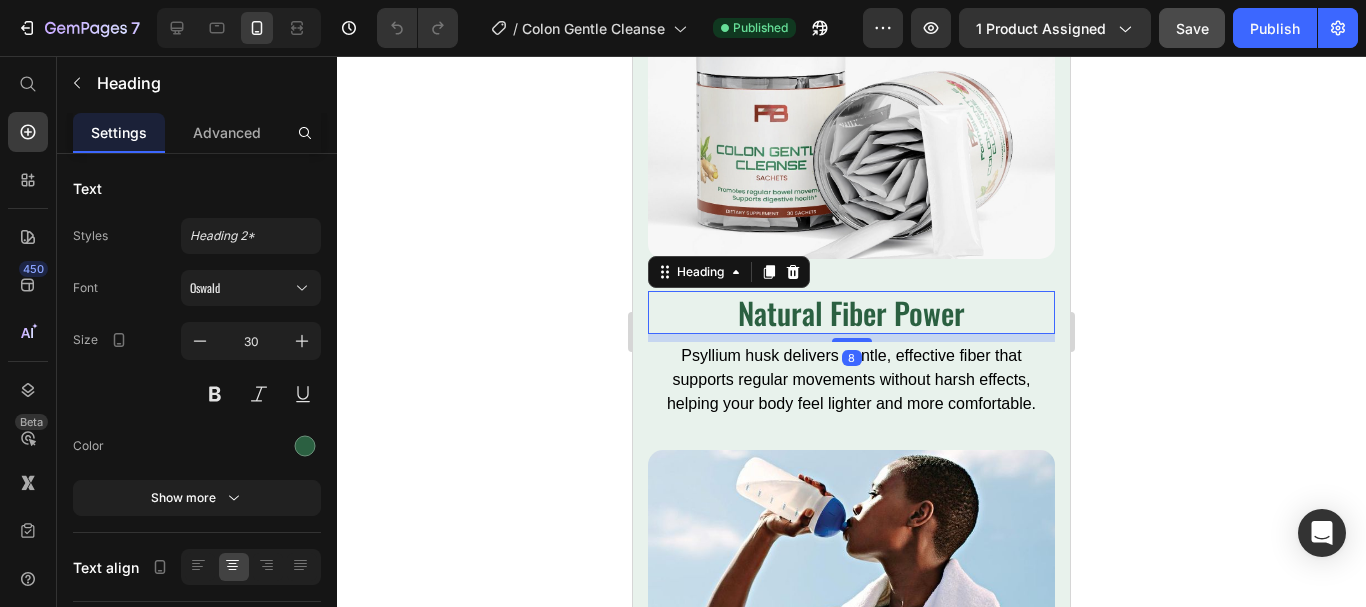 drag, startPoint x: 524, startPoint y: 366, endPoint x: 17, endPoint y: 268, distance: 516.3845 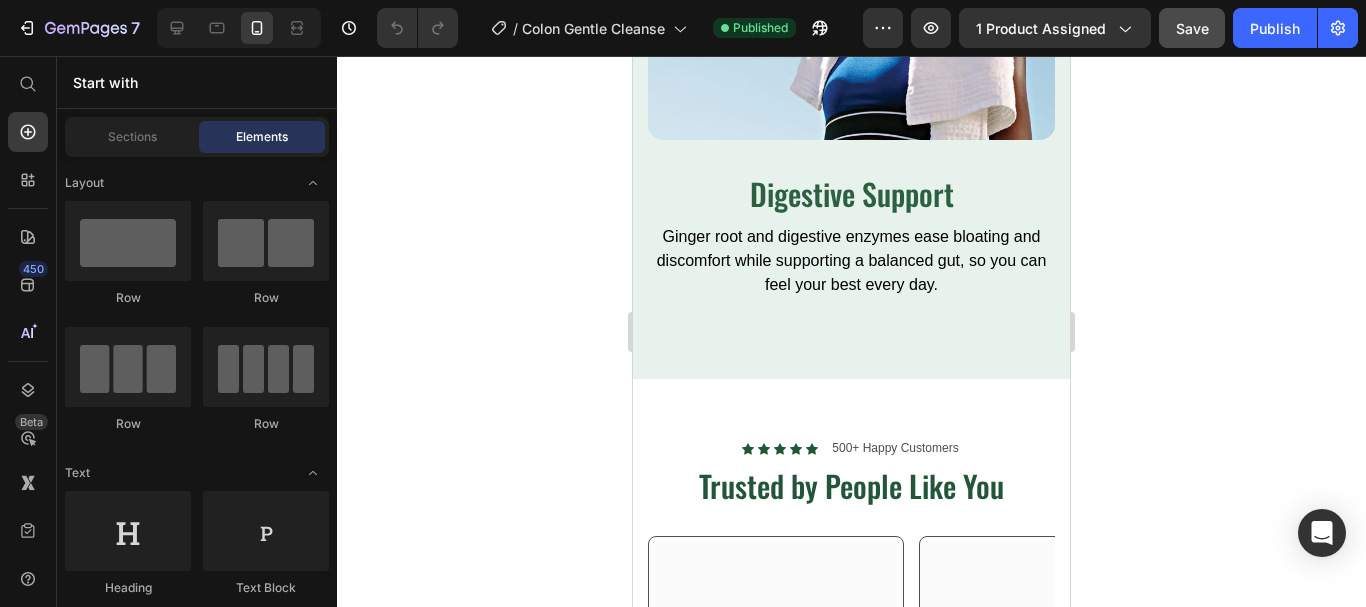 scroll, scrollTop: 3590, scrollLeft: 0, axis: vertical 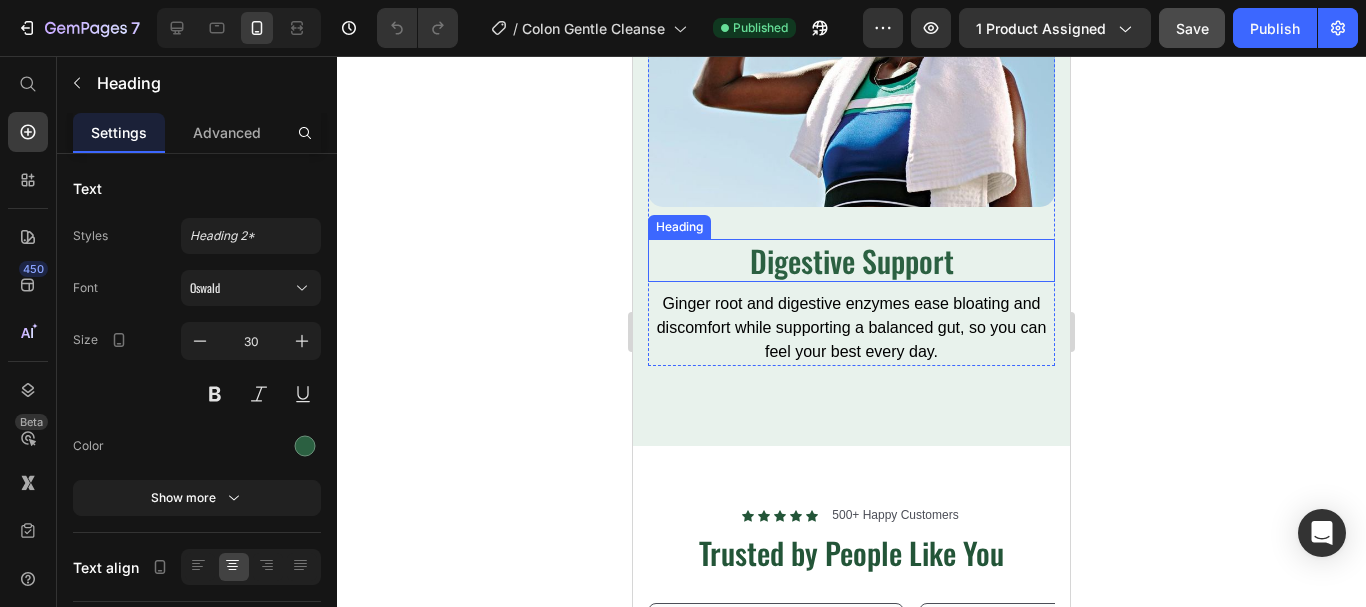 click on "Digestive Support" at bounding box center (851, 260) 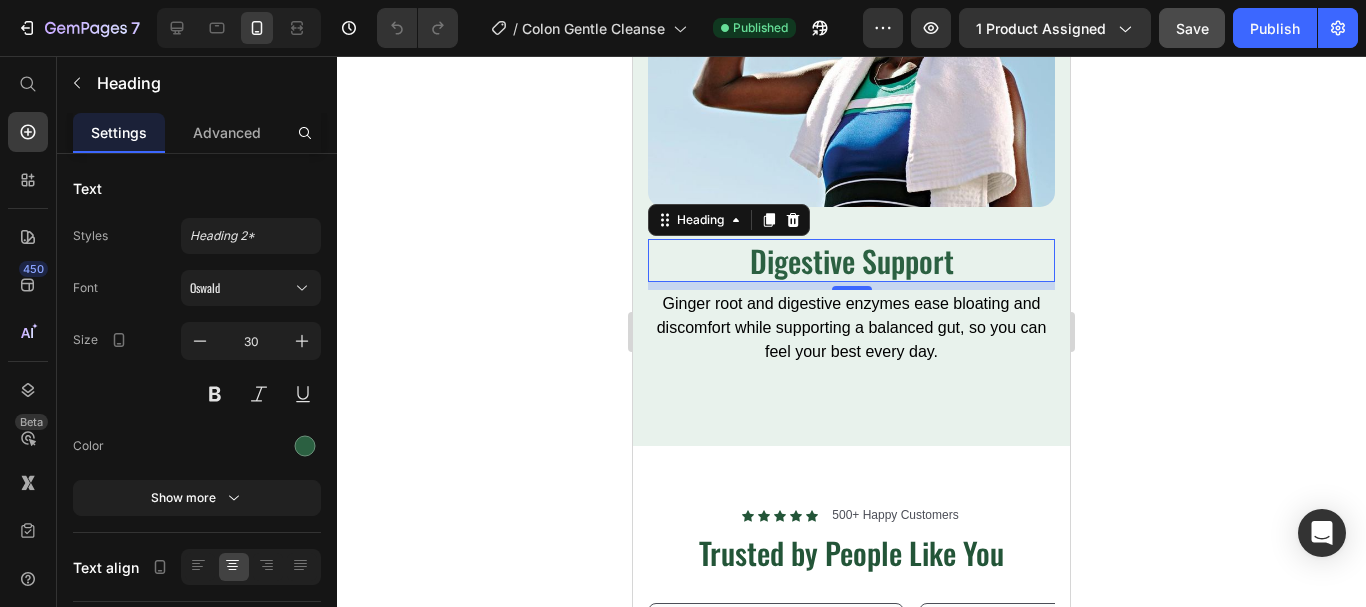 click 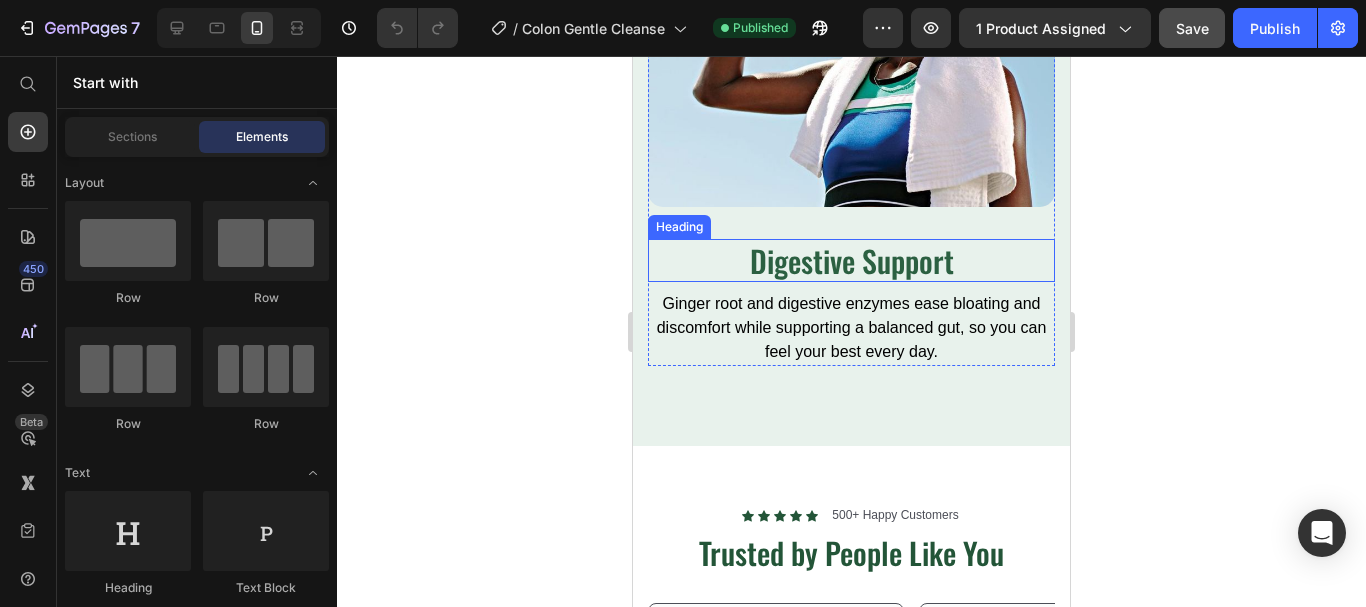 click on "Digestive Support" at bounding box center [851, 260] 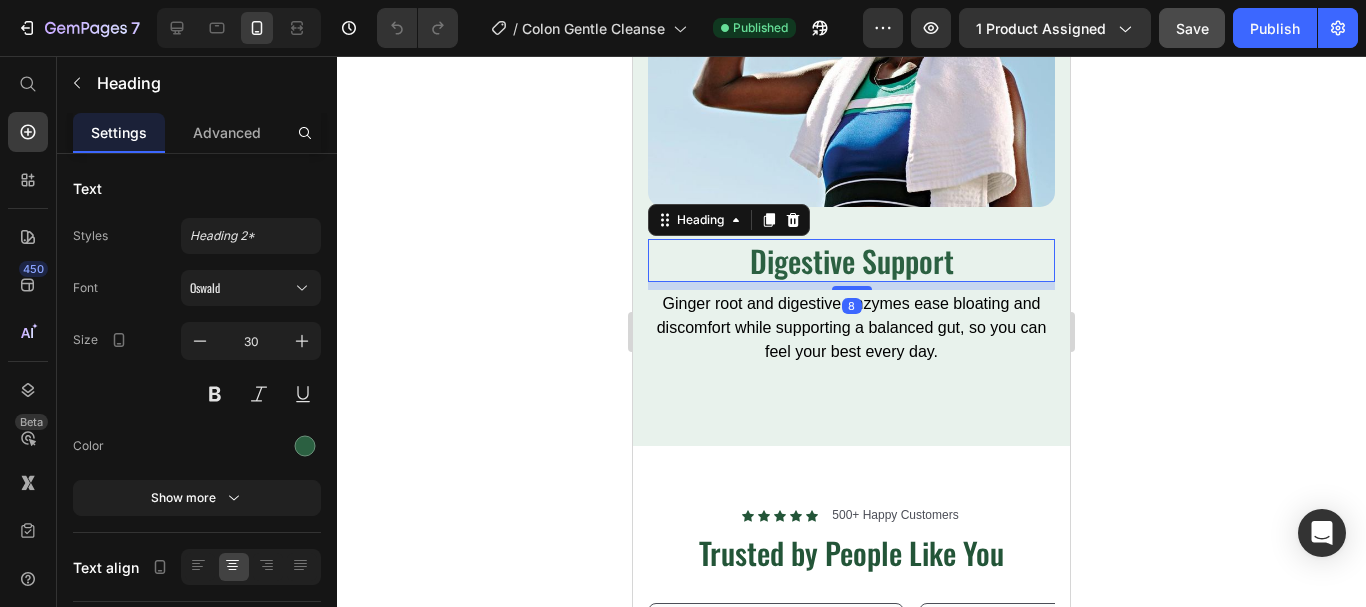 click 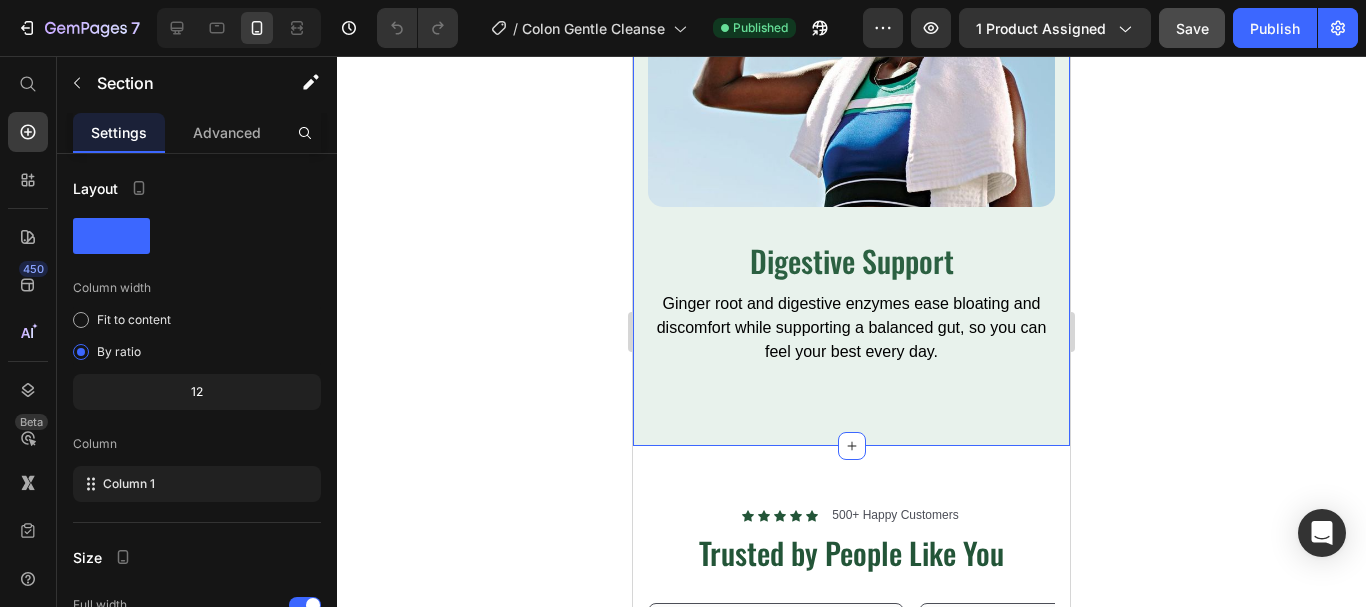 click on "What Makes It Work Heading Row Image Natural Fiber Power Heading Psyllium husk delivers gentle, effective fiber that supports regular movements without harsh effects, helping your body feel lighter and more comfortable. Text block Row Digestive Support Heading Ginger root and digestive enzymes ease bloating and discomfort while supporting a balanced gut, so you can feel your best every day. Text block Image Row Section 3" at bounding box center [851, -159] 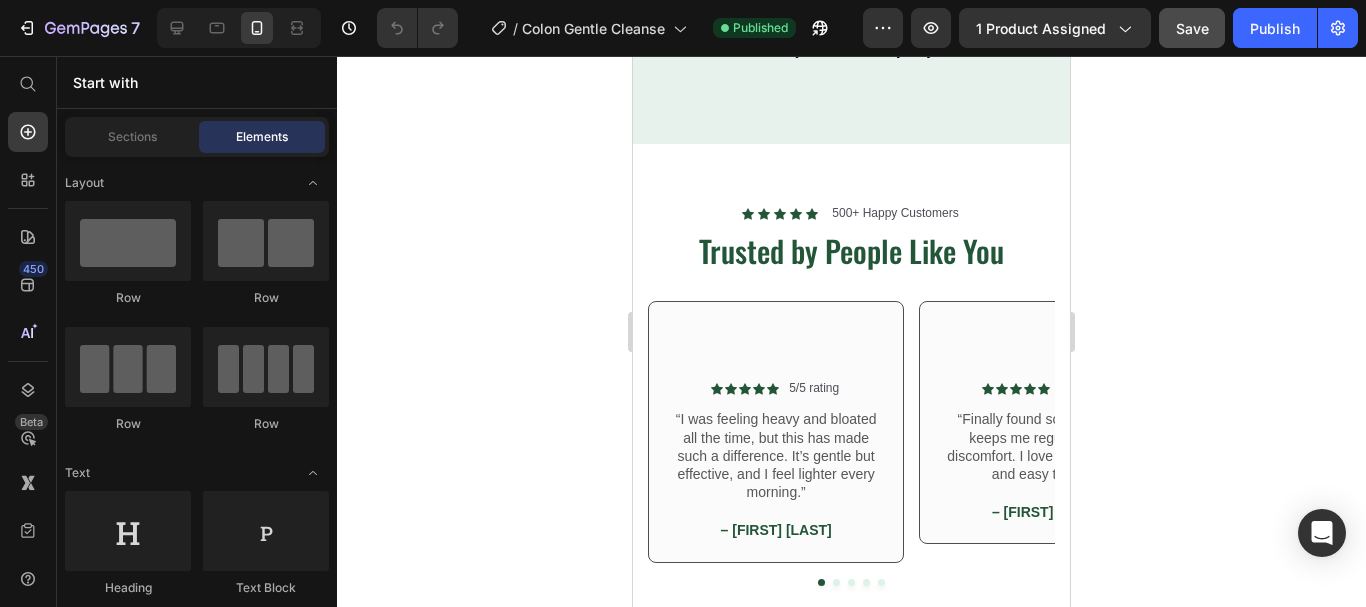 scroll, scrollTop: 3943, scrollLeft: 0, axis: vertical 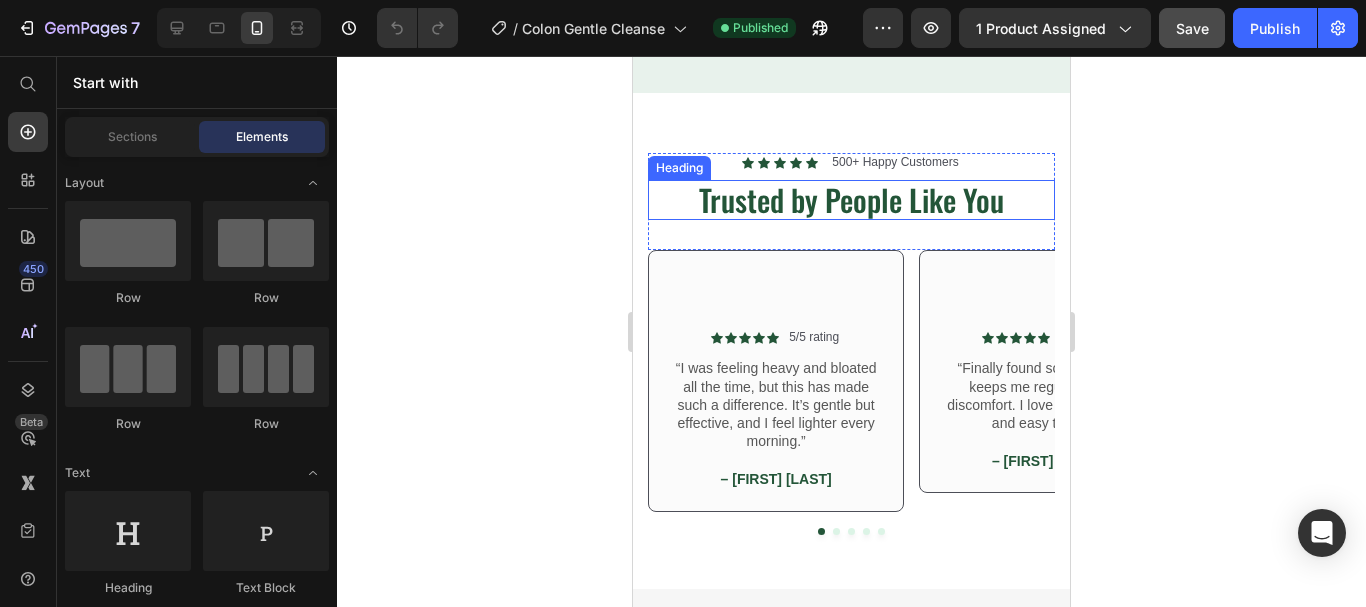 click on "Trusted by People Like You" at bounding box center (851, 200) 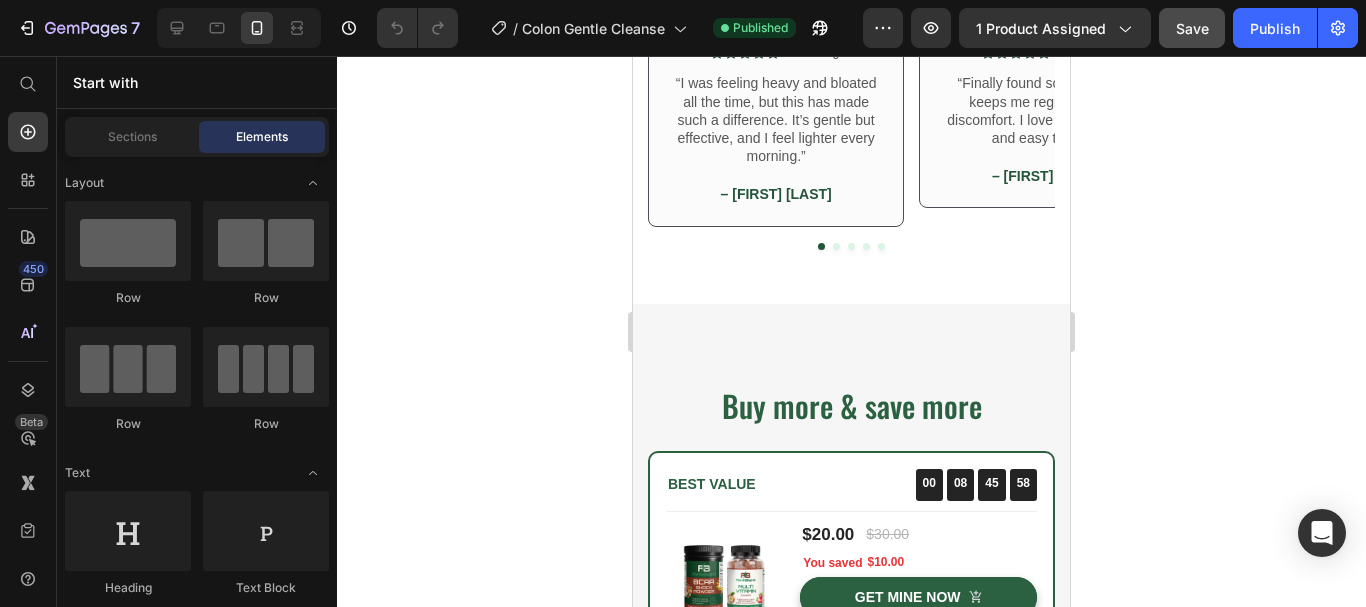 scroll, scrollTop: 4261, scrollLeft: 0, axis: vertical 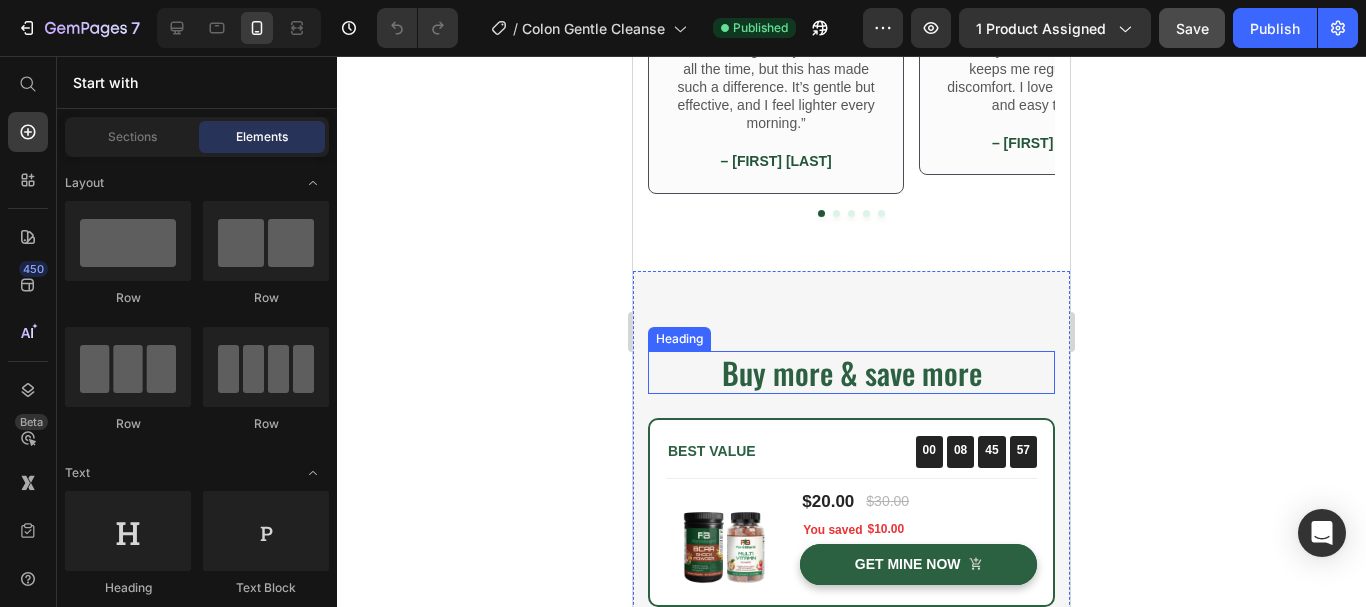 click on "Buy more & save more" at bounding box center (851, 372) 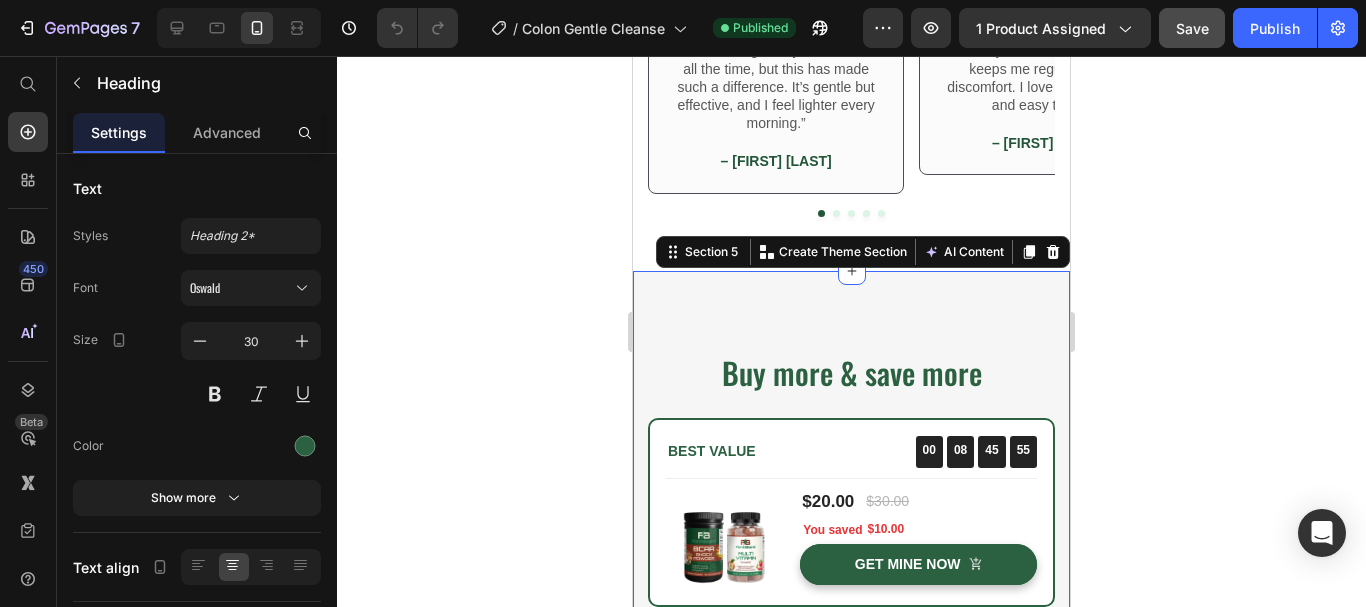 click on "Buy more & save more Heading BEST VALUE Text block 00 08 45 55 CountDown Timer Row                Title Line (P) Images & Gallery You saved $10.00 (P) Tag $20.00 (P) Price $30.00 (P) Price Row You saved $10.00 (P) Tag Get mine now (P) Cart Button Product Row Most Popular Text block 00 08 45 55 CountDown Timer Row                Title Line (P) Images & Gallery You saved $10.00 (P) Tag $20.00 (P) Price $30.00 (P) Price Row You saved $10.00 (P) Tag Get mine now (P) Cart Button Product Row (P) Images & Gallery You saved $10.00 (P) Tag $20.00 (P) Price $30.00 (P) Price Row You saved $10.00 (P) Tag Get mine now (P) Cart Button Product Row Section 5   You can create reusable sections Create Theme Section AI Content Write with GemAI What would you like to describe here? Tone and Voice Persuasive Product Show more Generate" at bounding box center [851, 653] 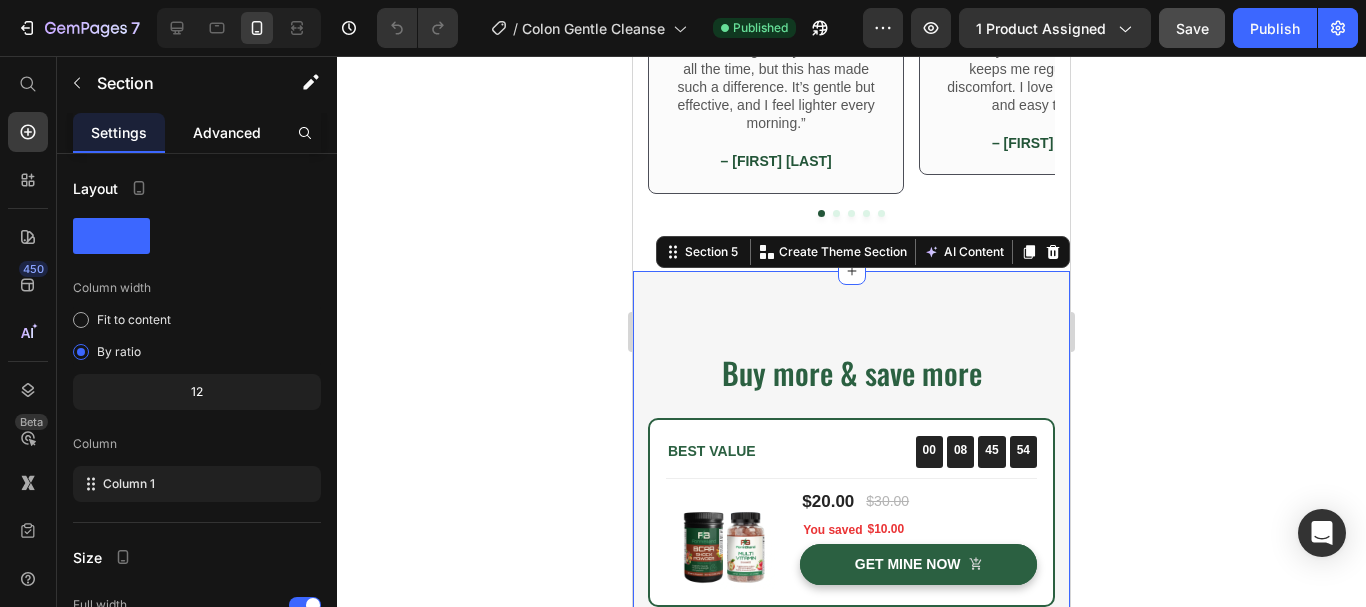 click on "Advanced" at bounding box center (227, 132) 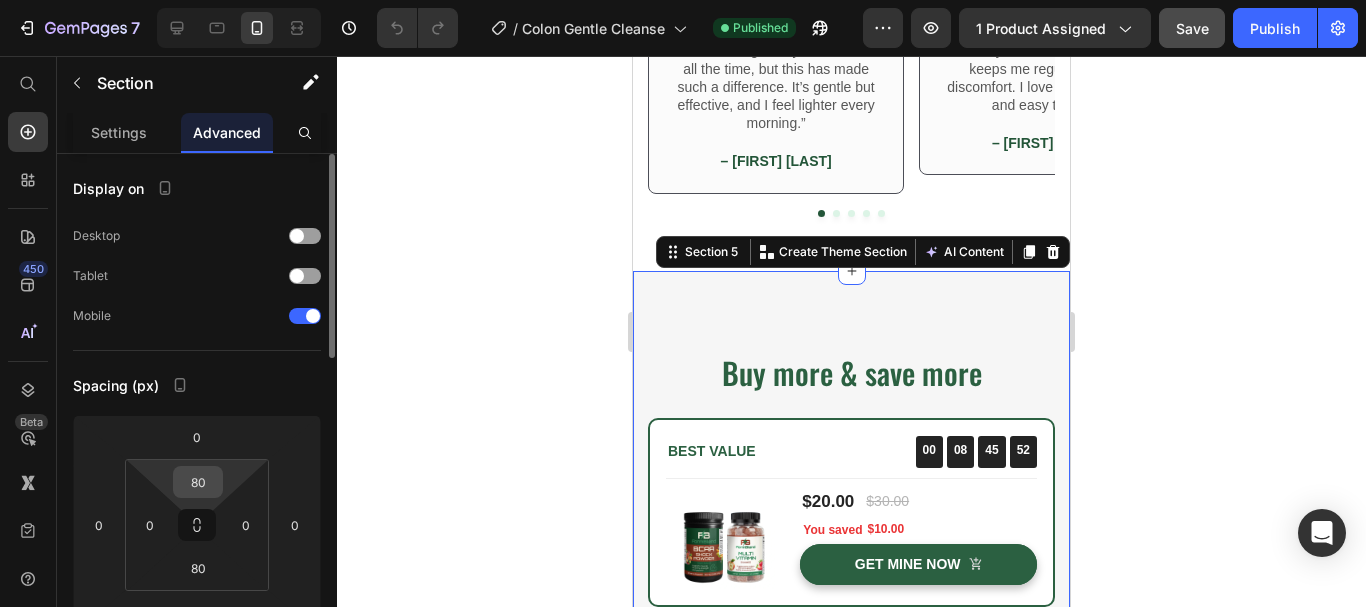 click on "80" at bounding box center [198, 482] 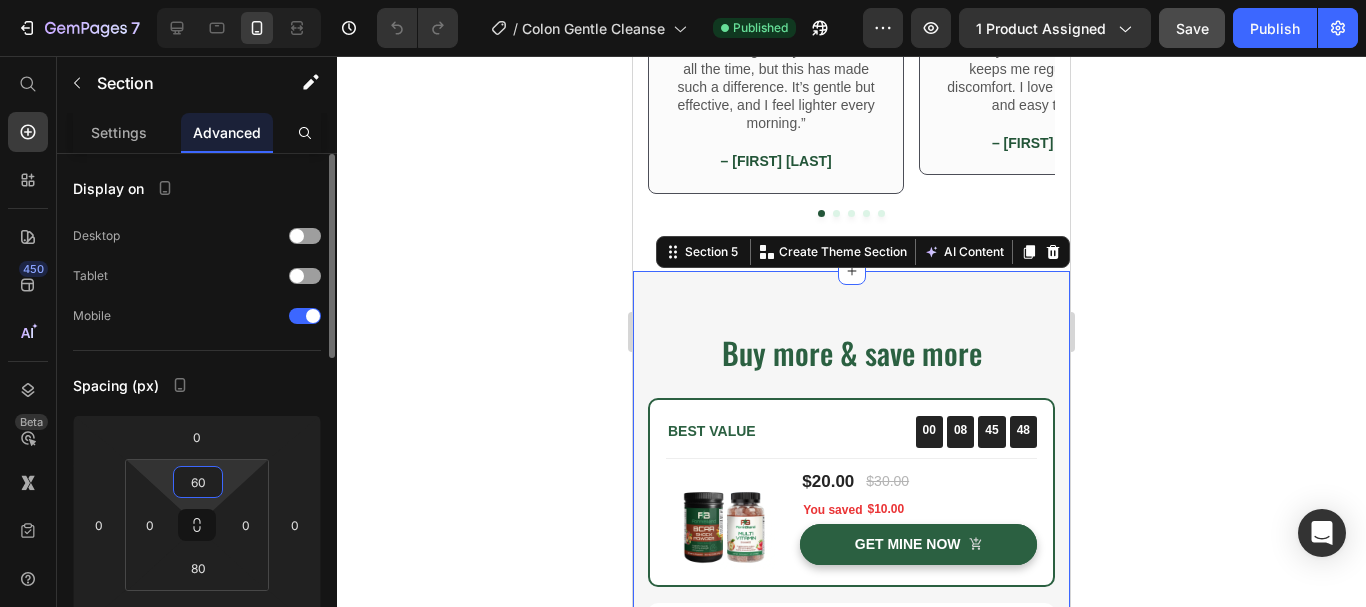 type on "60" 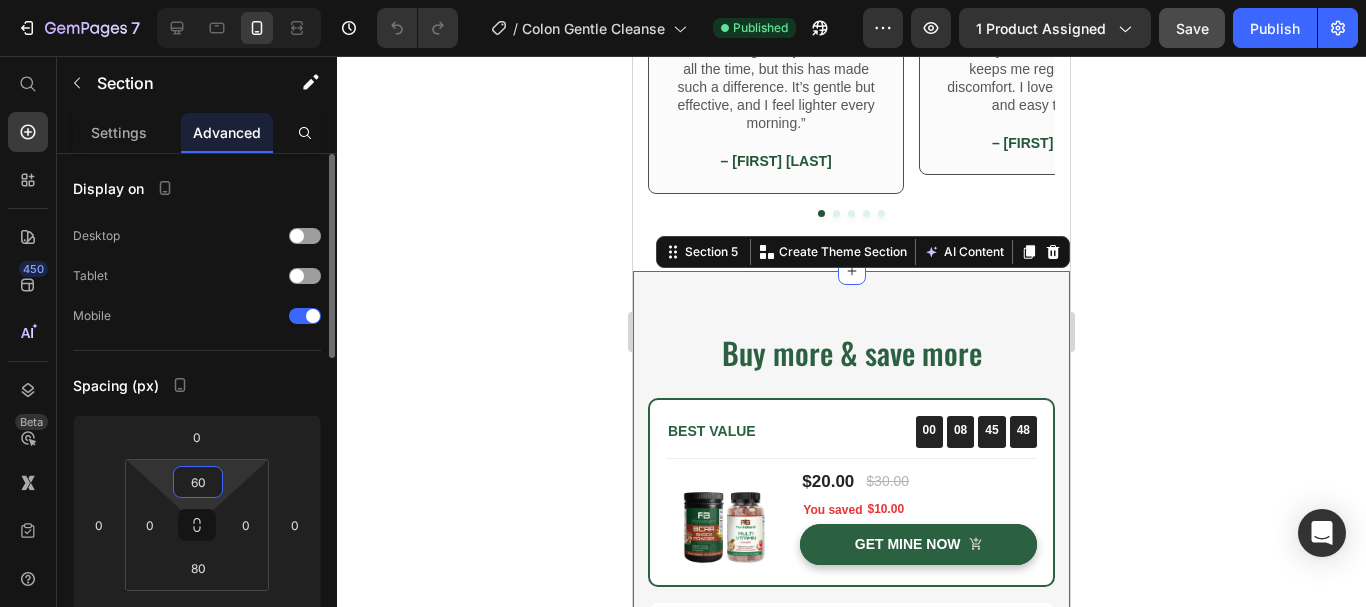 click on "Spacing (px)" at bounding box center [197, 385] 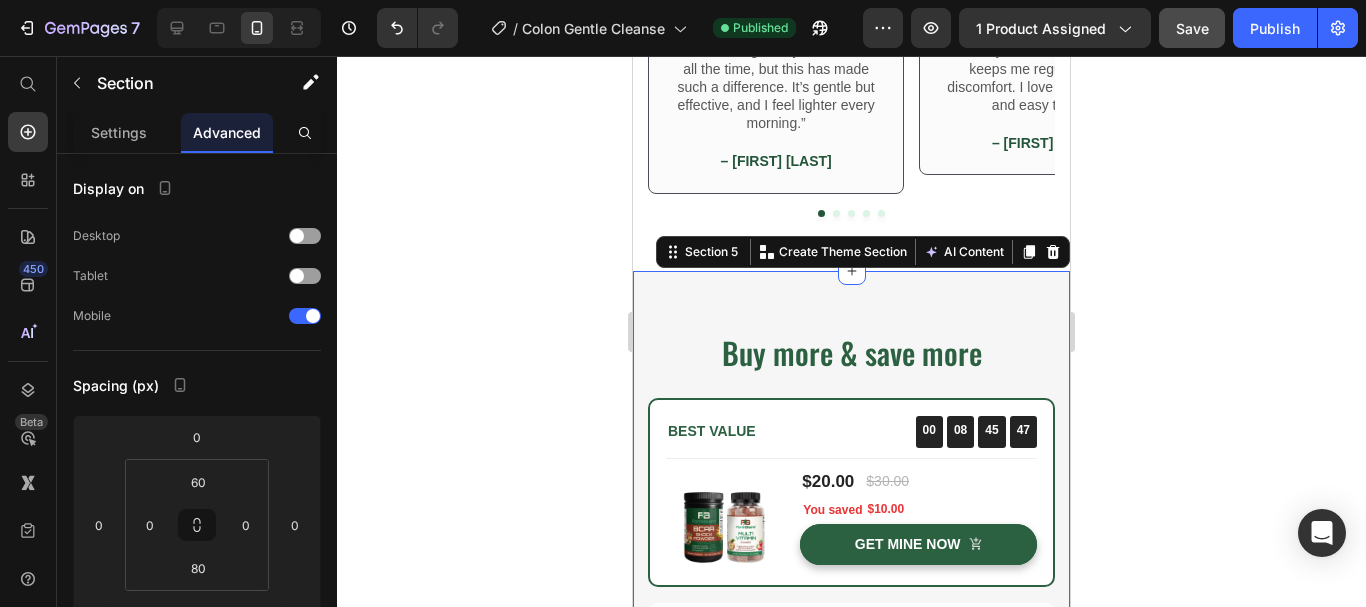 click 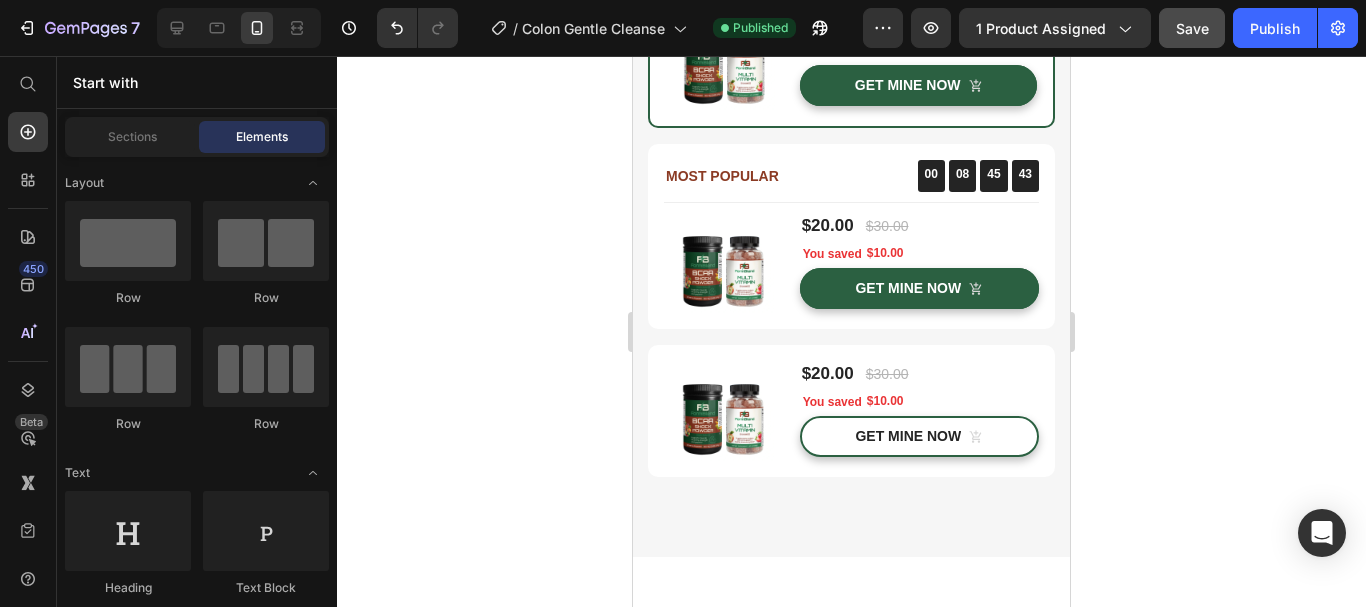 scroll, scrollTop: 4513, scrollLeft: 0, axis: vertical 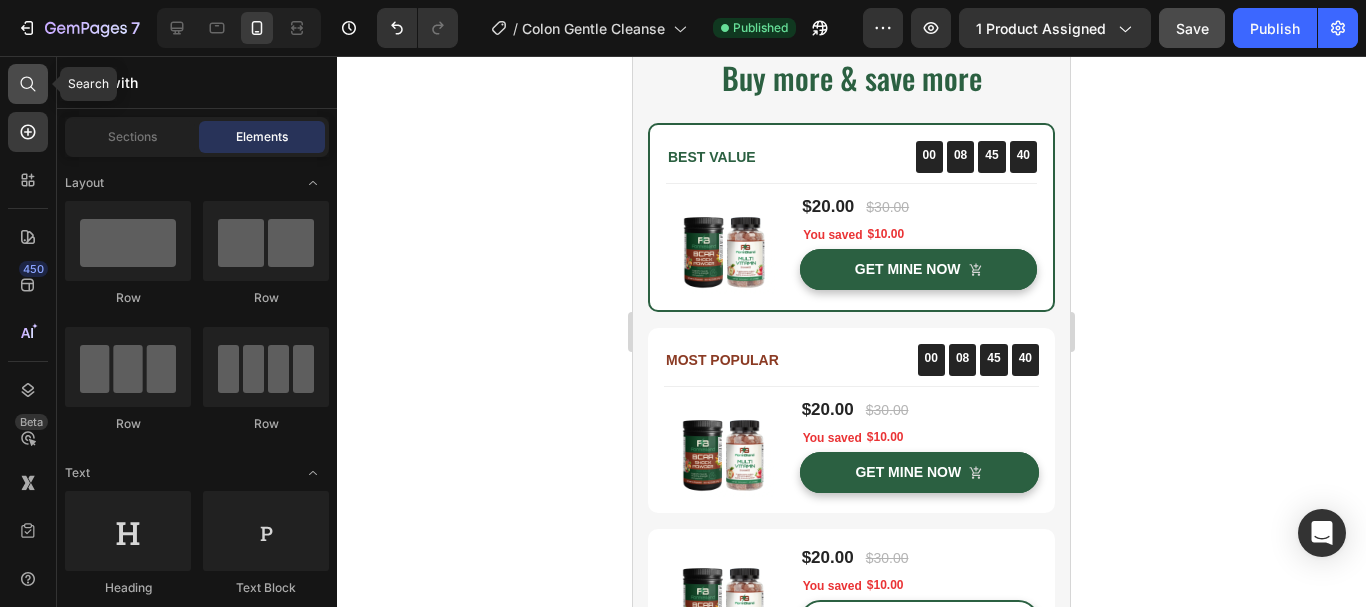 click 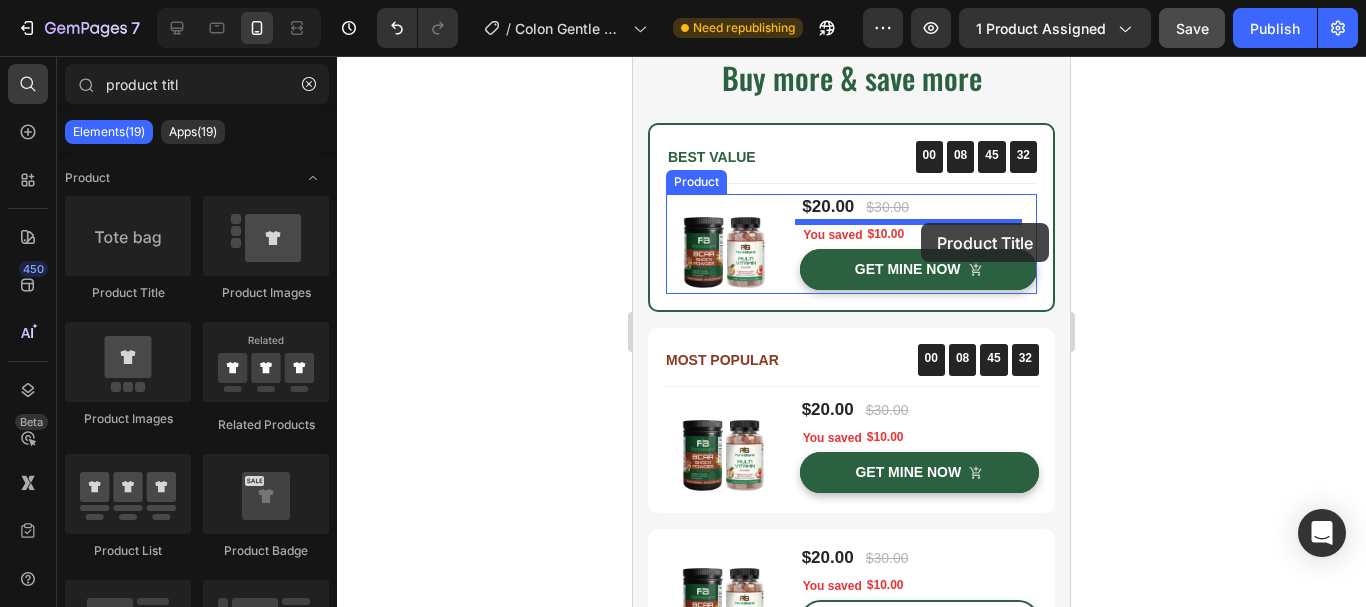 drag, startPoint x: 774, startPoint y: 302, endPoint x: 922, endPoint y: 223, distance: 167.76471 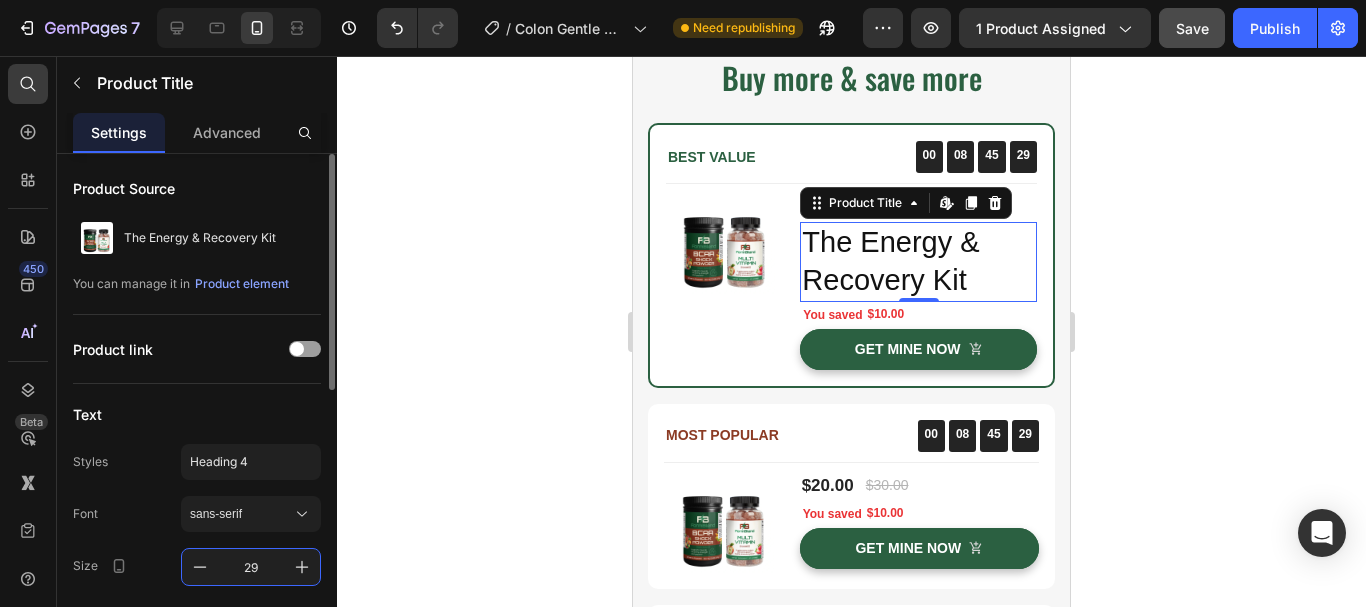 click on "29" at bounding box center [251, 567] 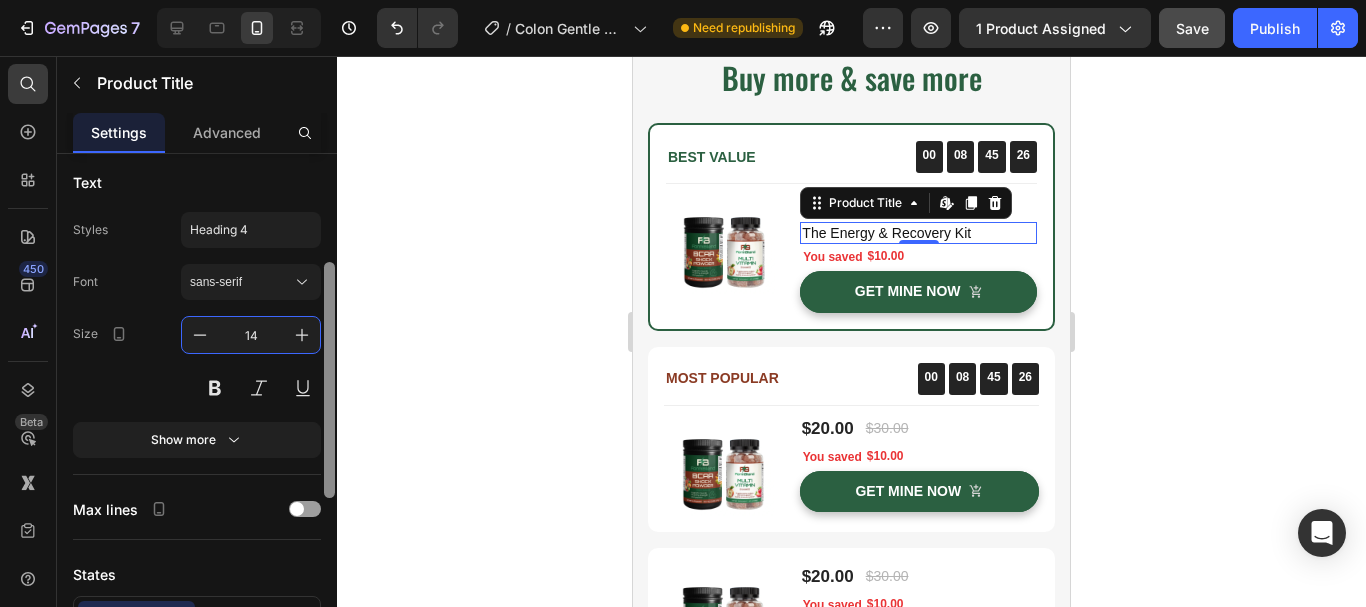 drag, startPoint x: 331, startPoint y: 324, endPoint x: 278, endPoint y: 421, distance: 110.535065 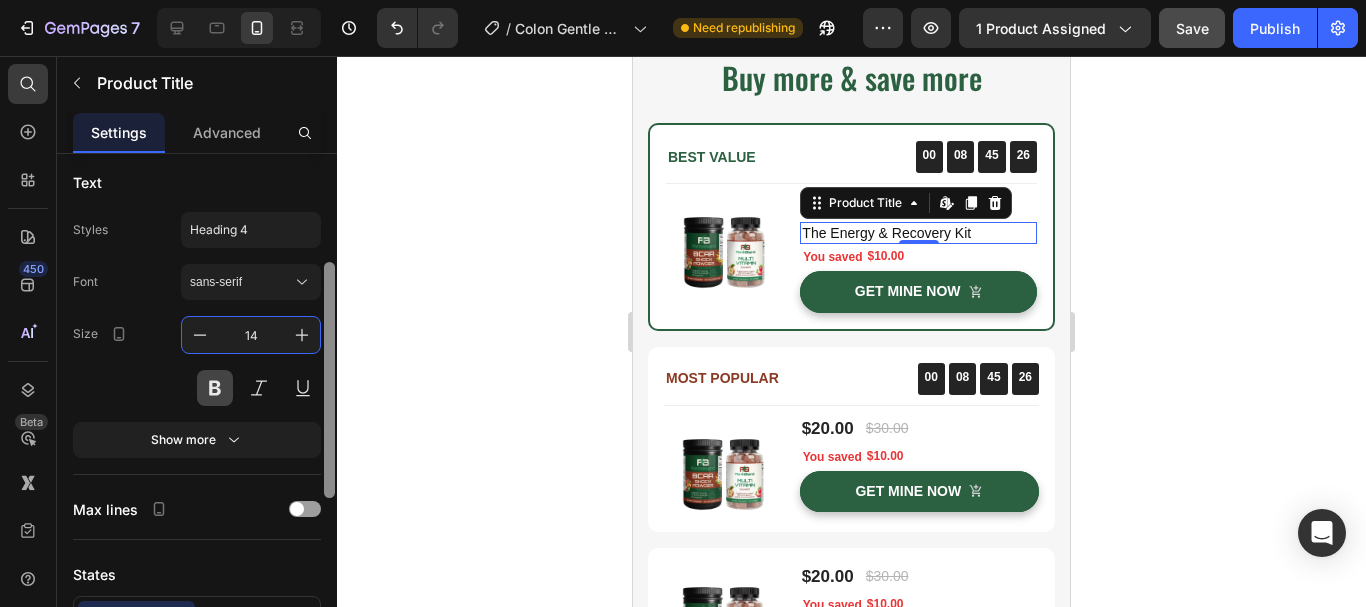 scroll, scrollTop: 230, scrollLeft: 0, axis: vertical 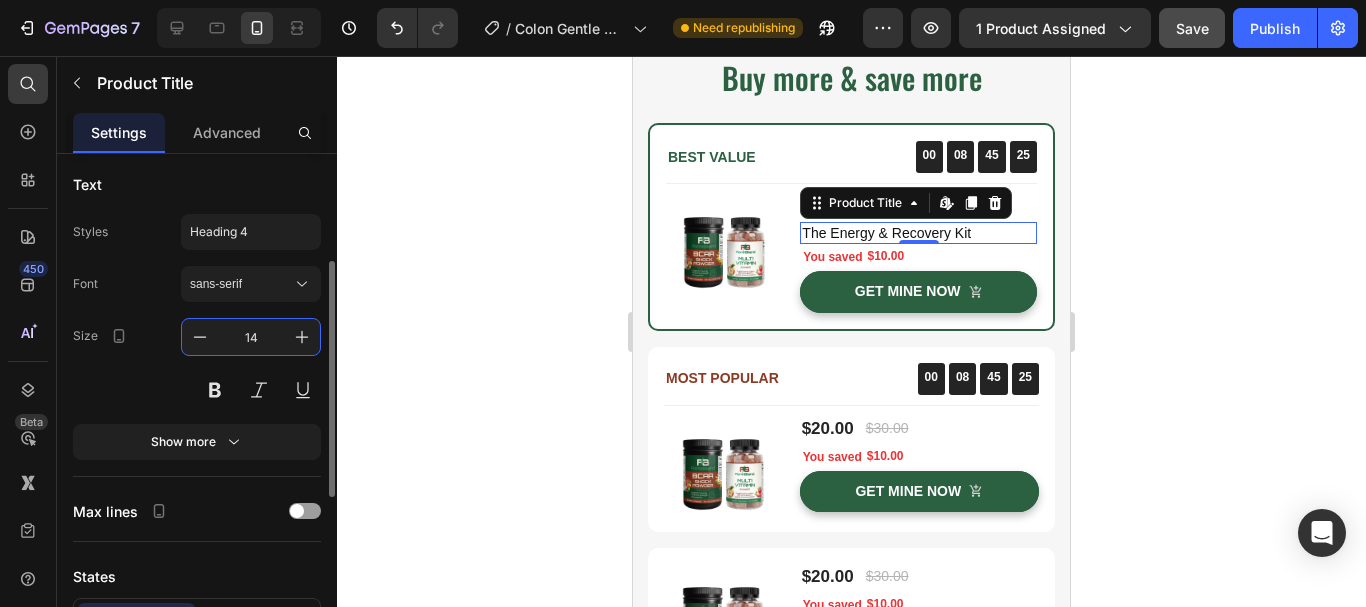 type on "14" 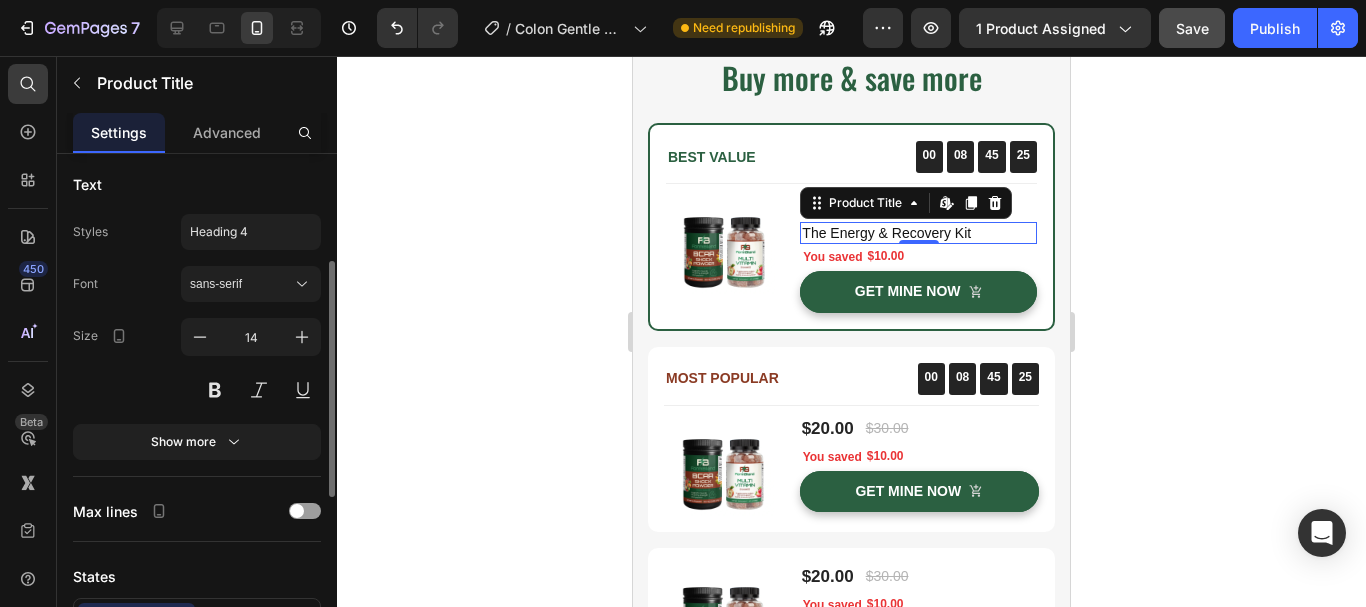click on "Font sans-serif Size 14 Show more" at bounding box center (197, 363) 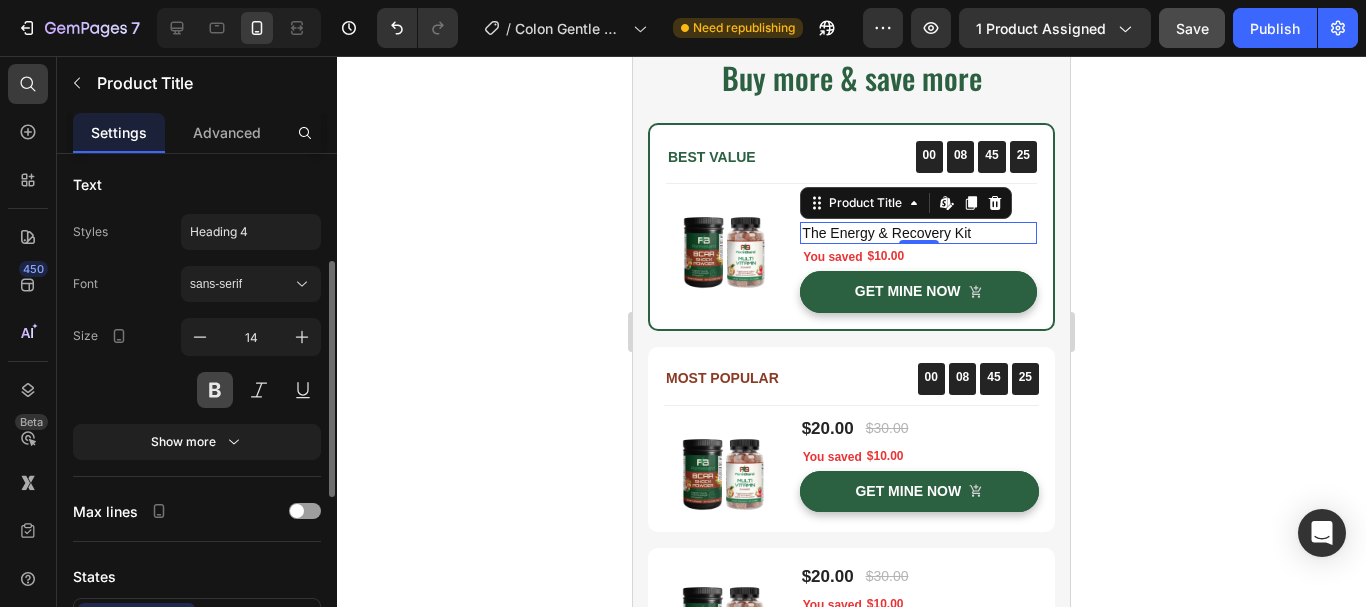 click at bounding box center [215, 390] 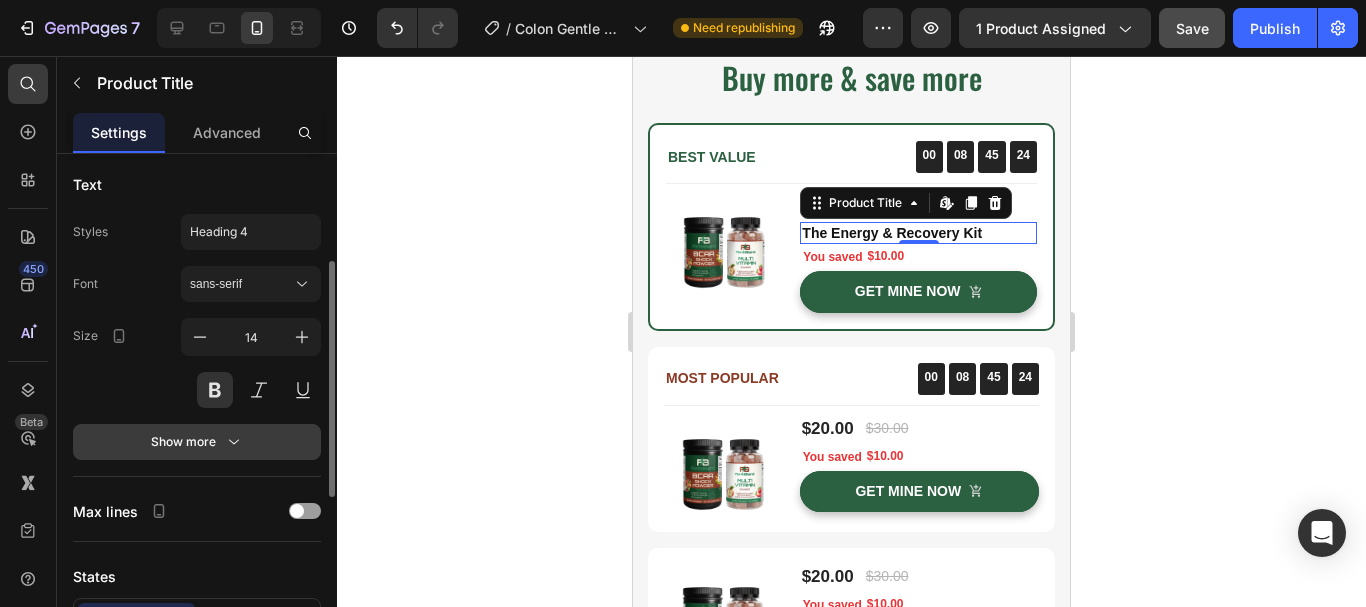 click 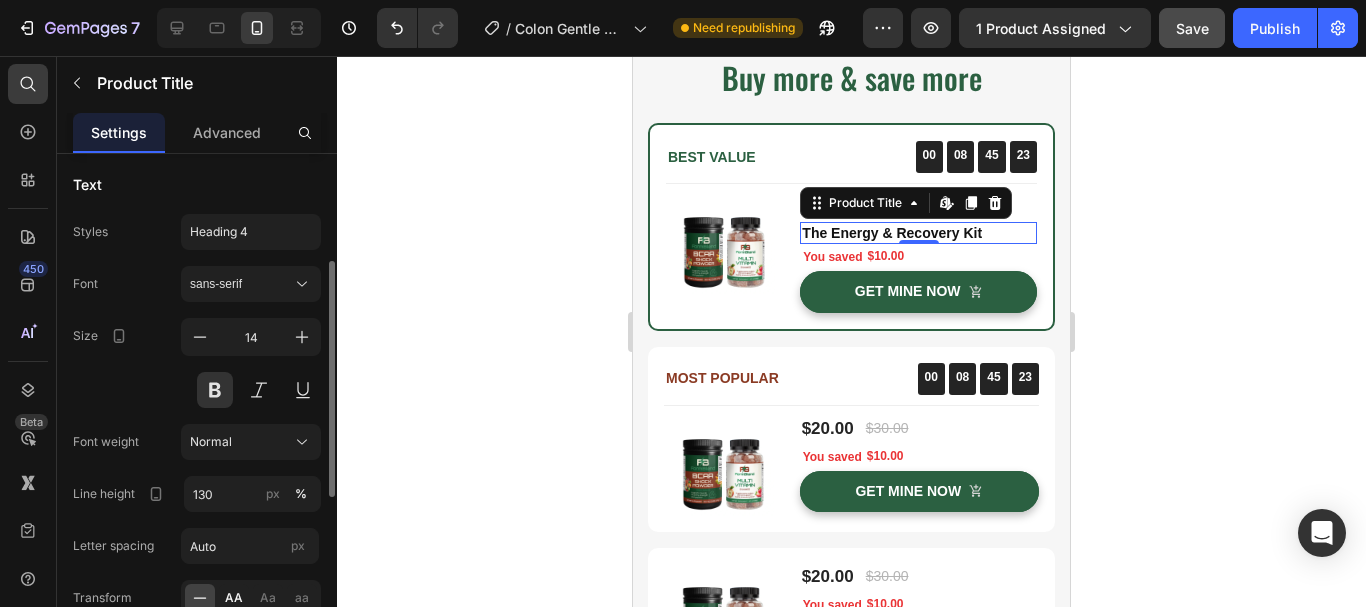 click on "AA" 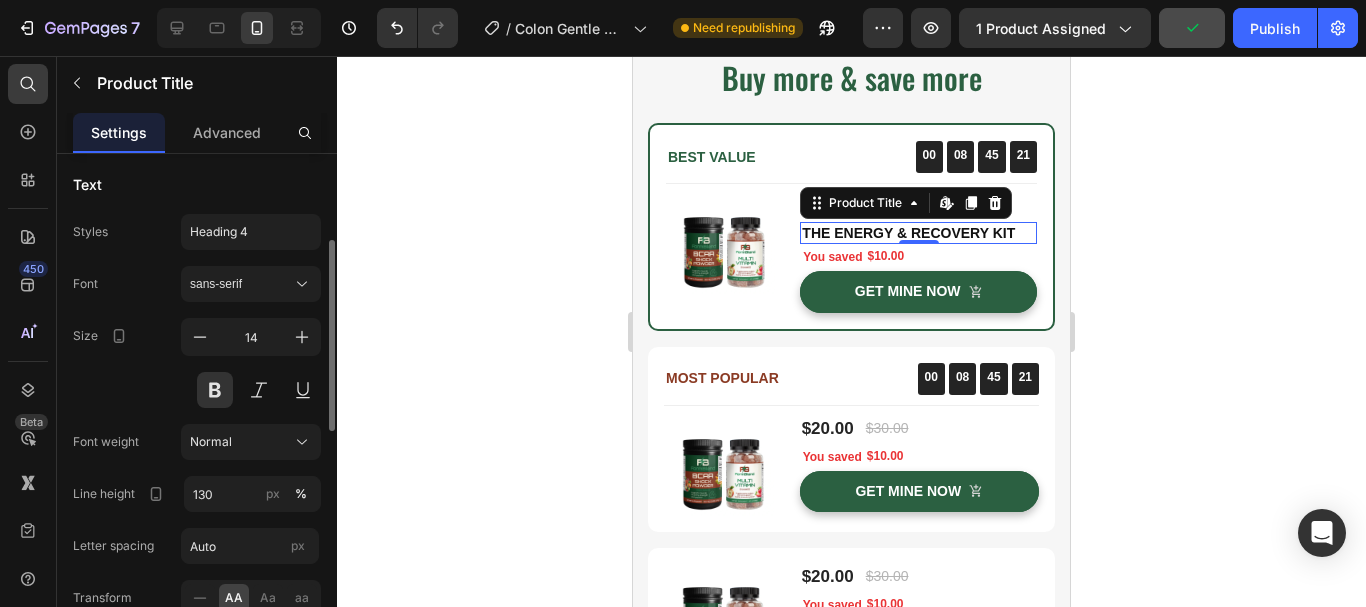 click on "Size 14" at bounding box center [197, 363] 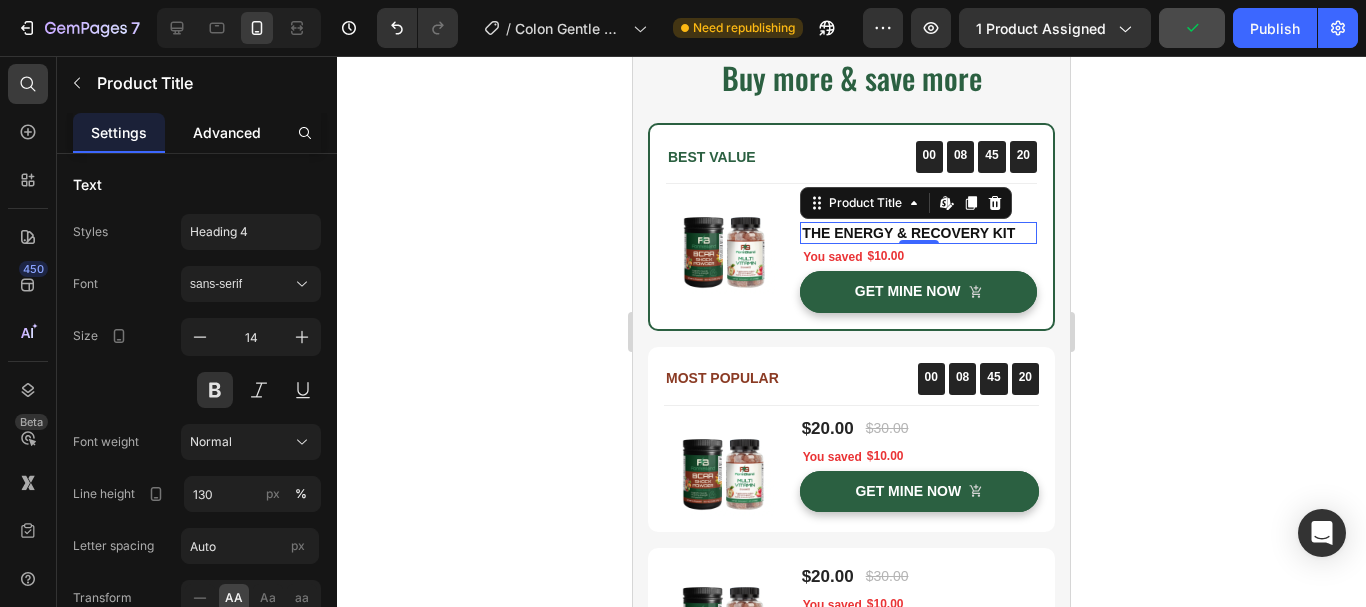 click on "Advanced" at bounding box center [227, 132] 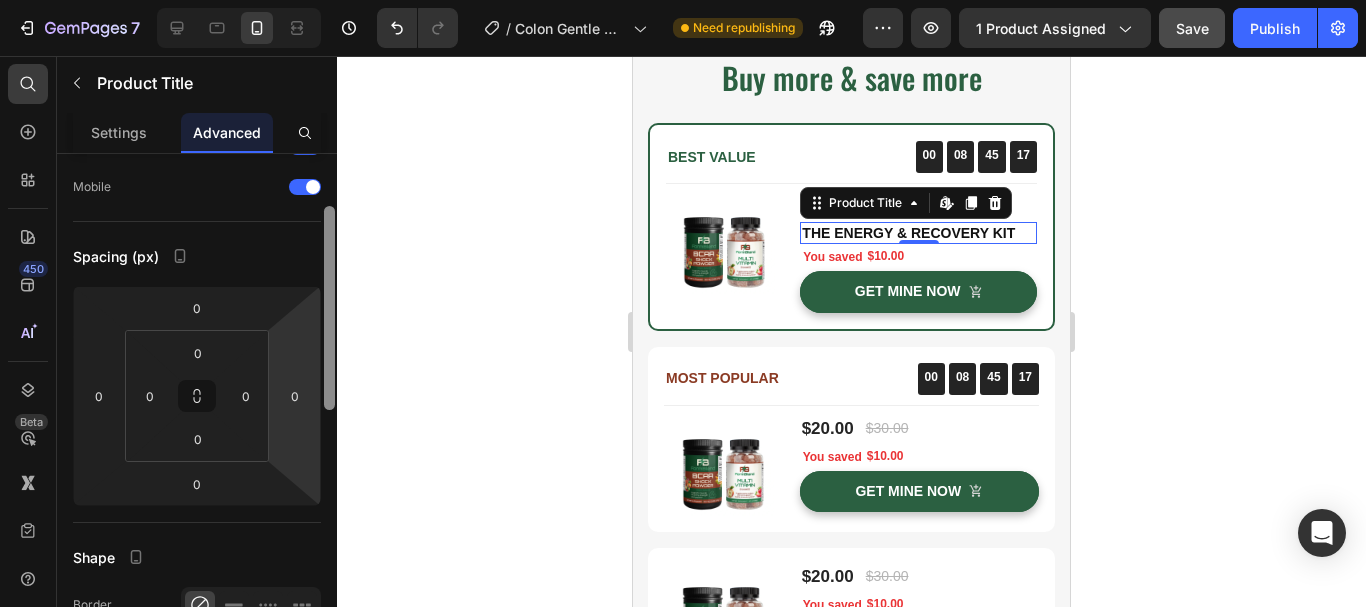 scroll, scrollTop: 166, scrollLeft: 0, axis: vertical 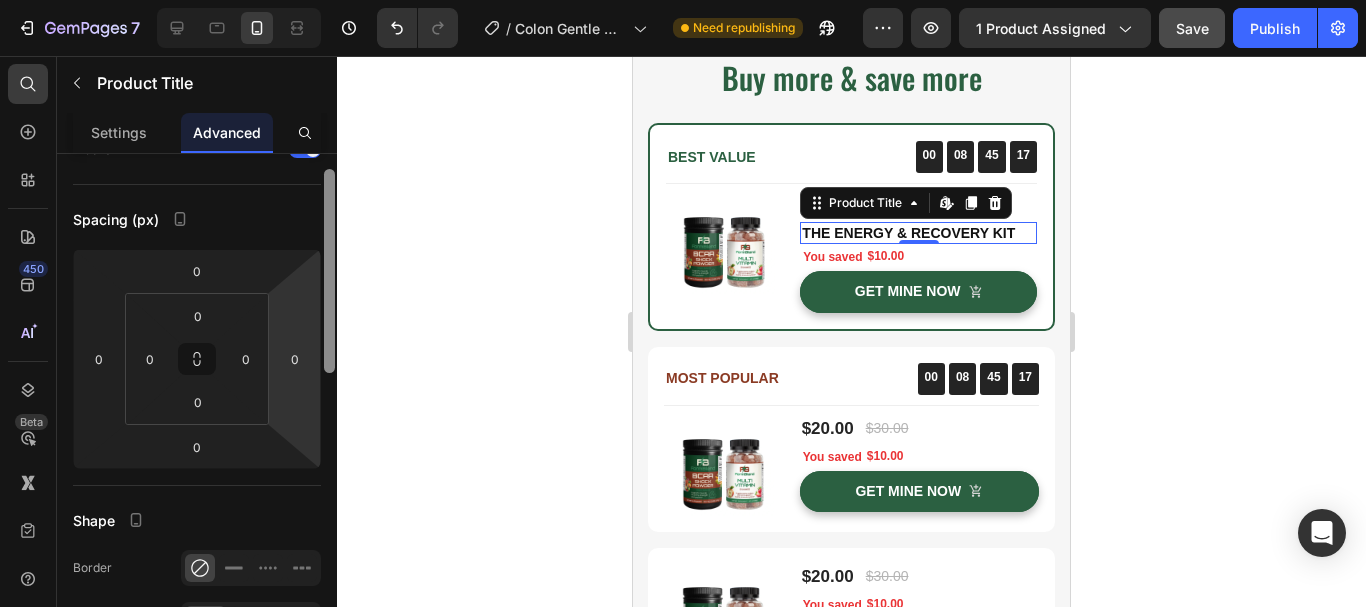 drag, startPoint x: 325, startPoint y: 214, endPoint x: 306, endPoint y: 281, distance: 69.641945 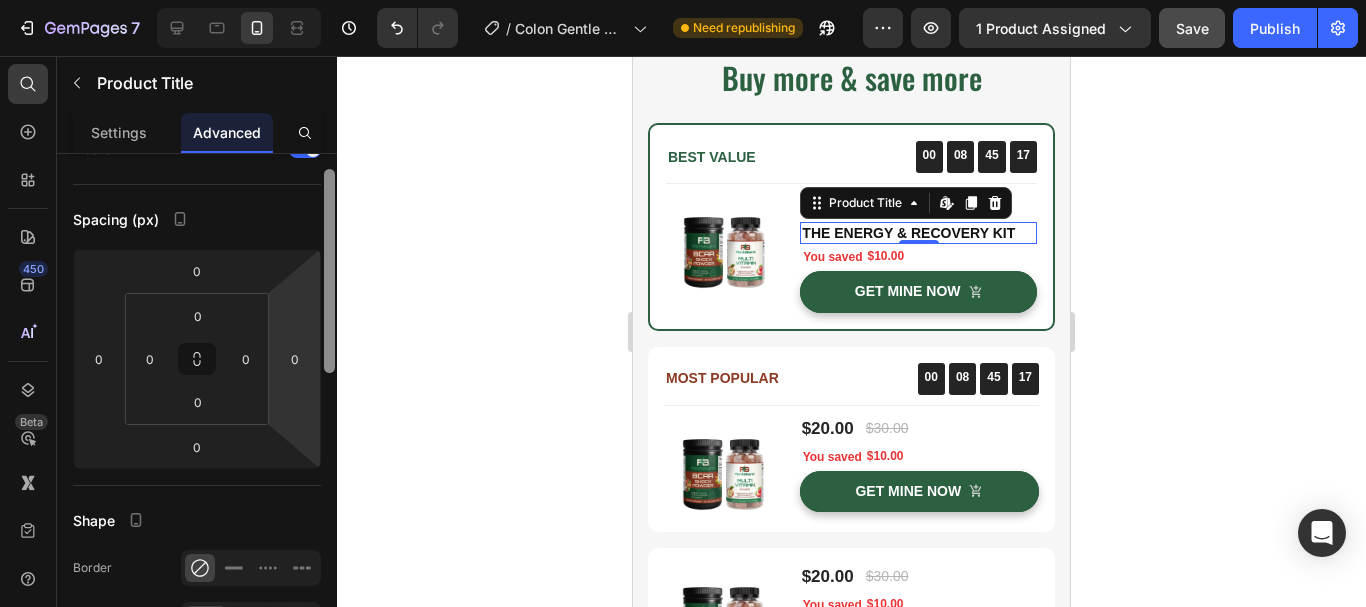 click on "Display on Desktop Tablet Mobile Spacing (px) 0 0 0 0 0 0 0 0 Shape Border Corner Shadow Position Opacity 100 % Animation Interaction Upgrade to Optimize plan  to unlock Interaction & other premium features. CSS class  Delete element" at bounding box center (197, 409) 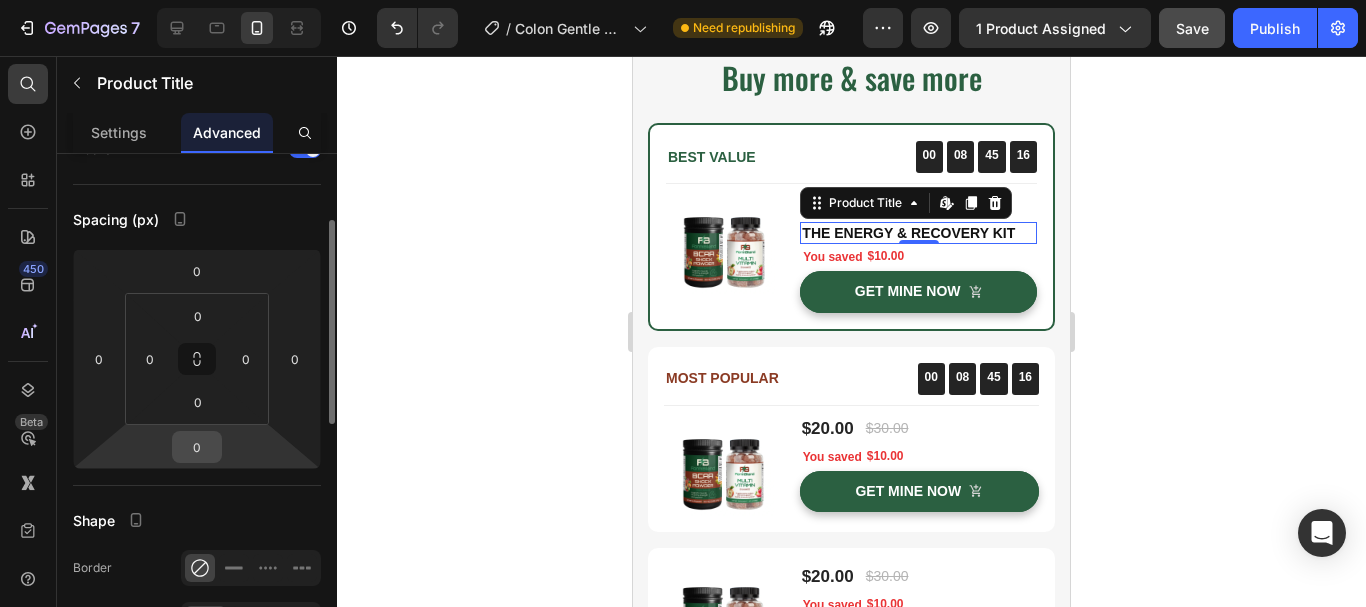 click on "0" at bounding box center (197, 447) 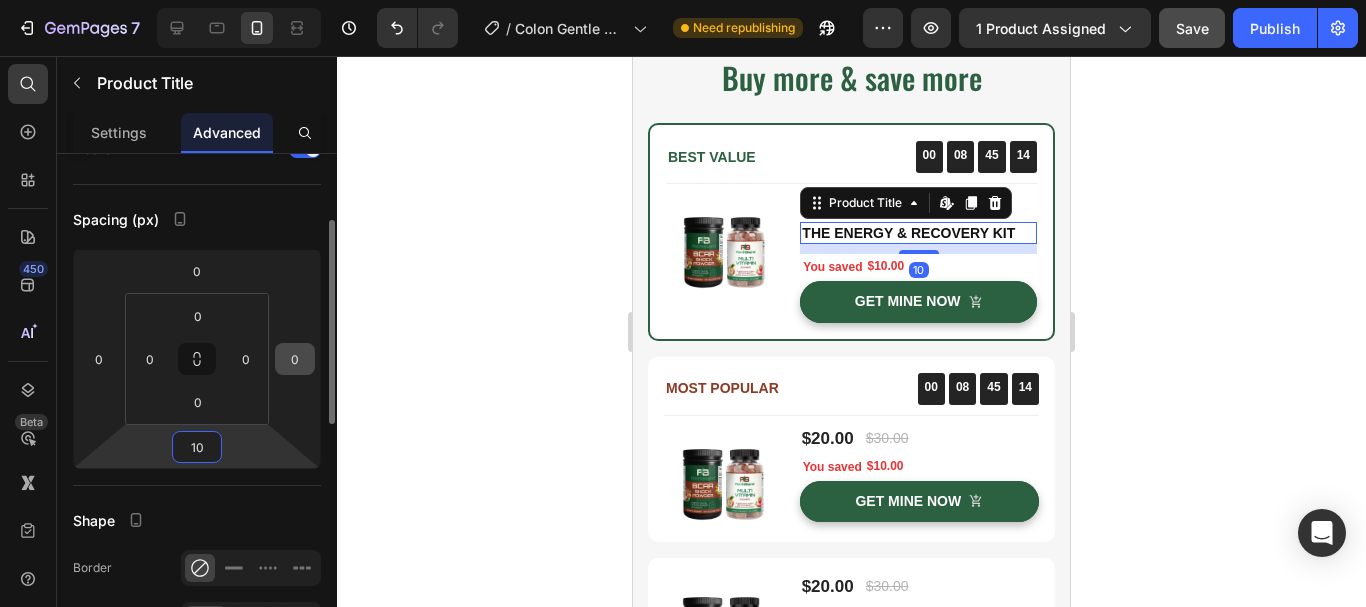 type on "10" 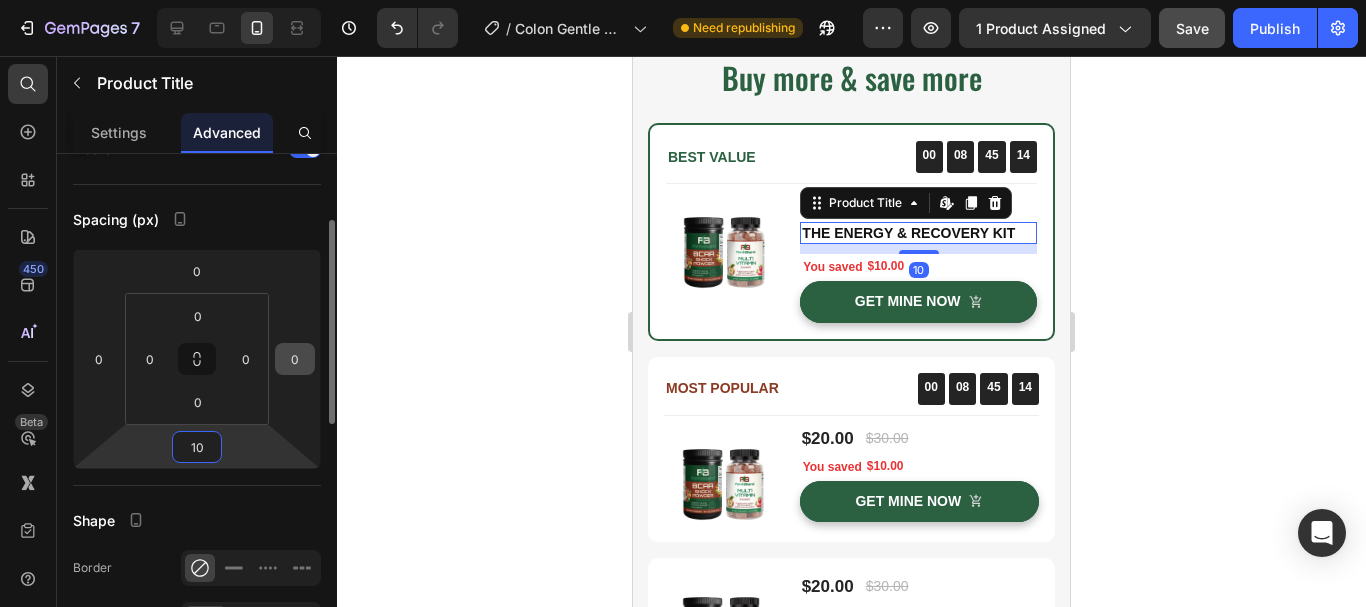 click 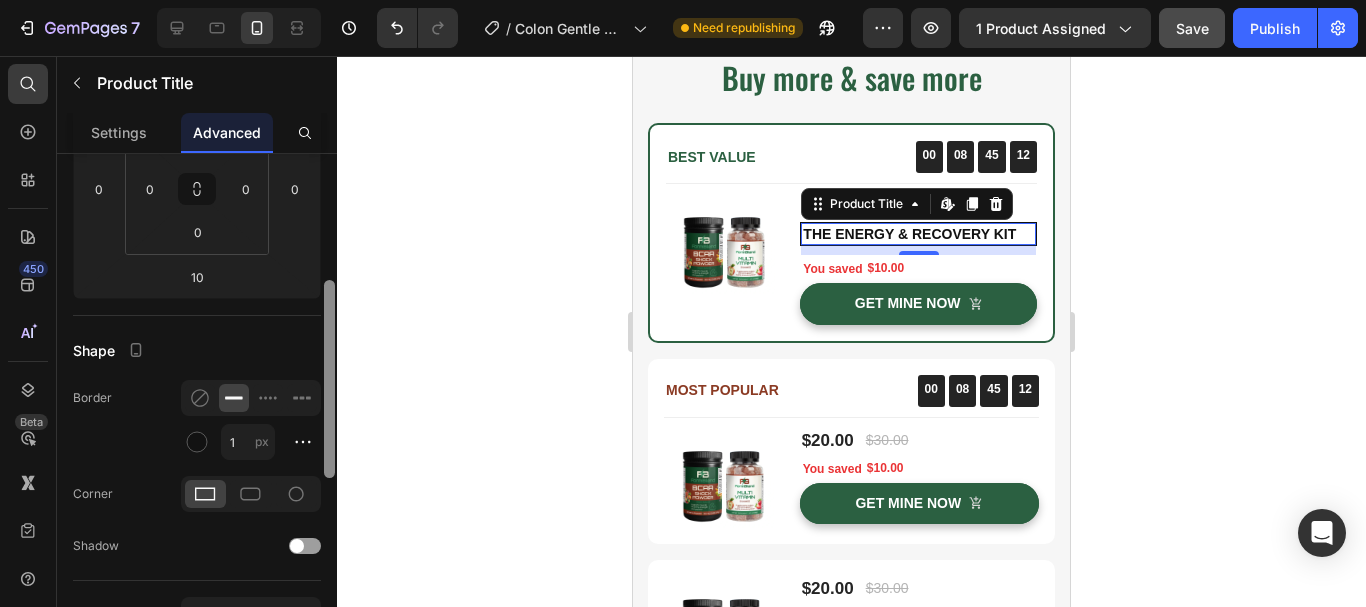 drag, startPoint x: 331, startPoint y: 323, endPoint x: 281, endPoint y: 406, distance: 96.89685 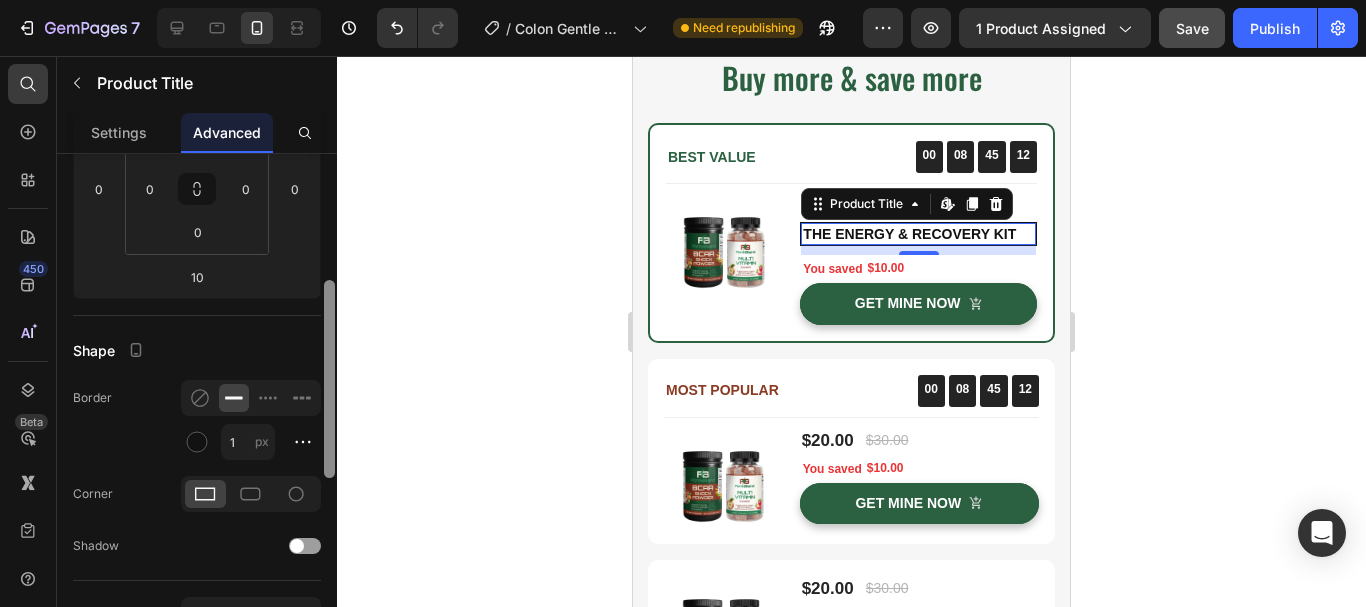 click on "Display on Desktop Tablet Mobile Spacing (px) 0 0 10 0 0 0 0 0 Shape Border 1 px Corner Shadow Position Opacity 100 % Animation Interaction Upgrade to Optimize plan  to unlock Interaction & other premium features. CSS class  Delete element" at bounding box center (197, 409) 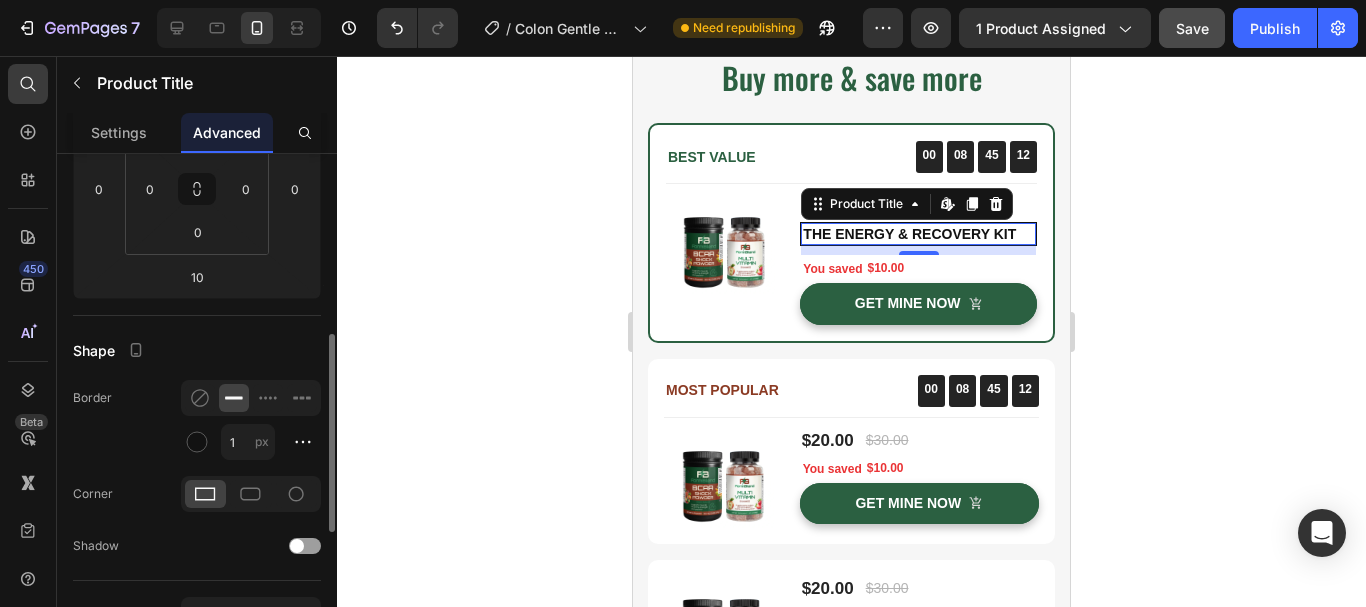 scroll, scrollTop: 372, scrollLeft: 0, axis: vertical 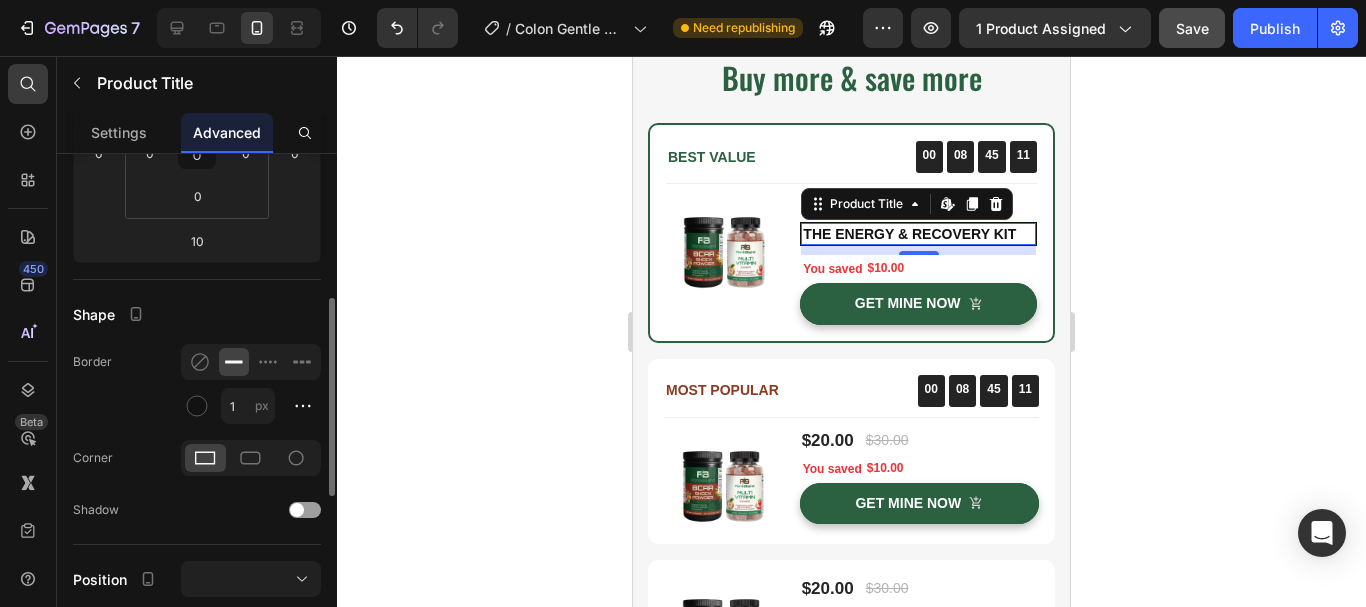 click on "1 px" at bounding box center (271, 406) 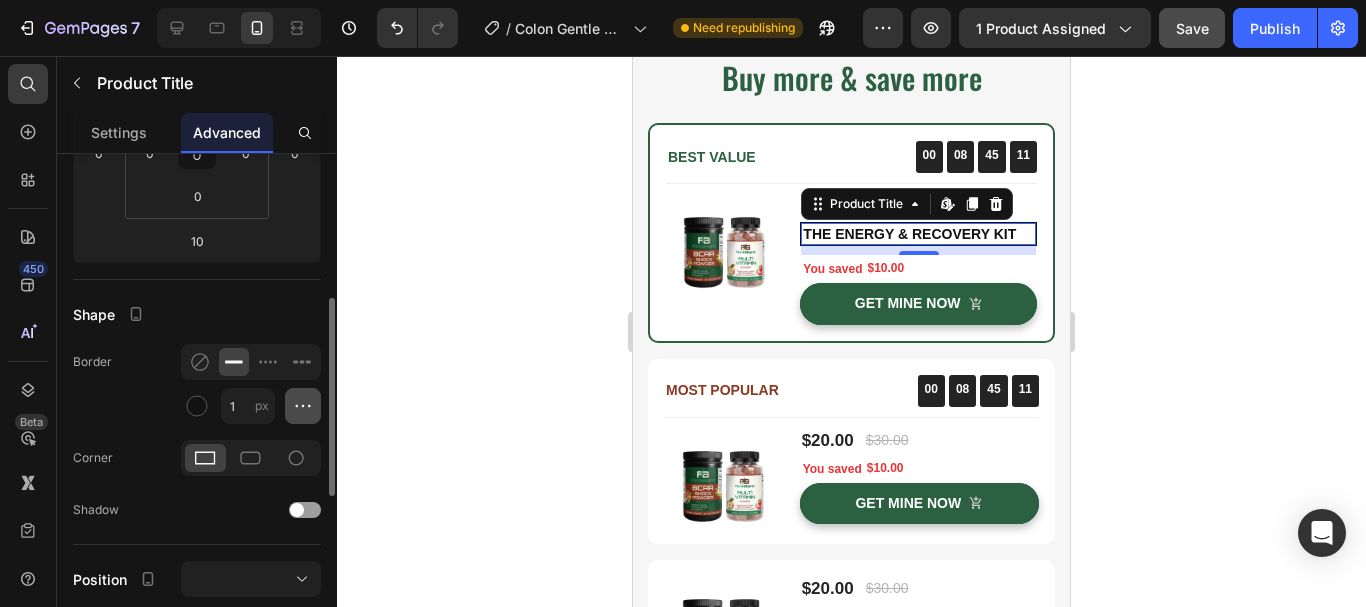click 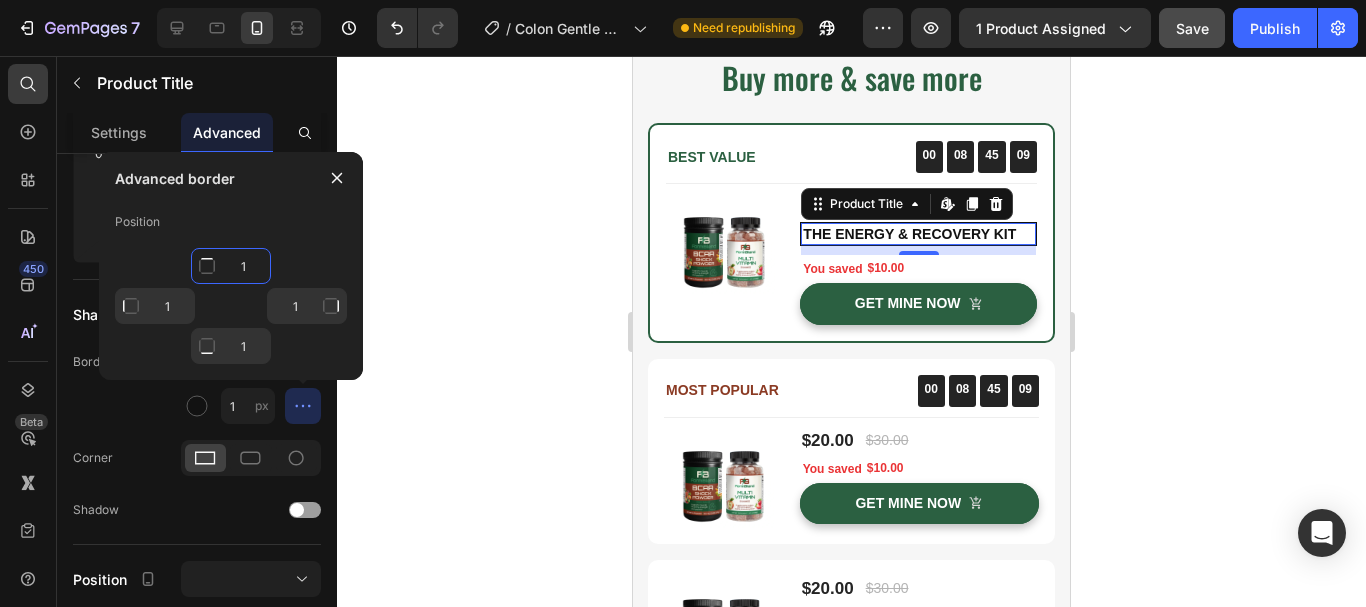 click on "1" 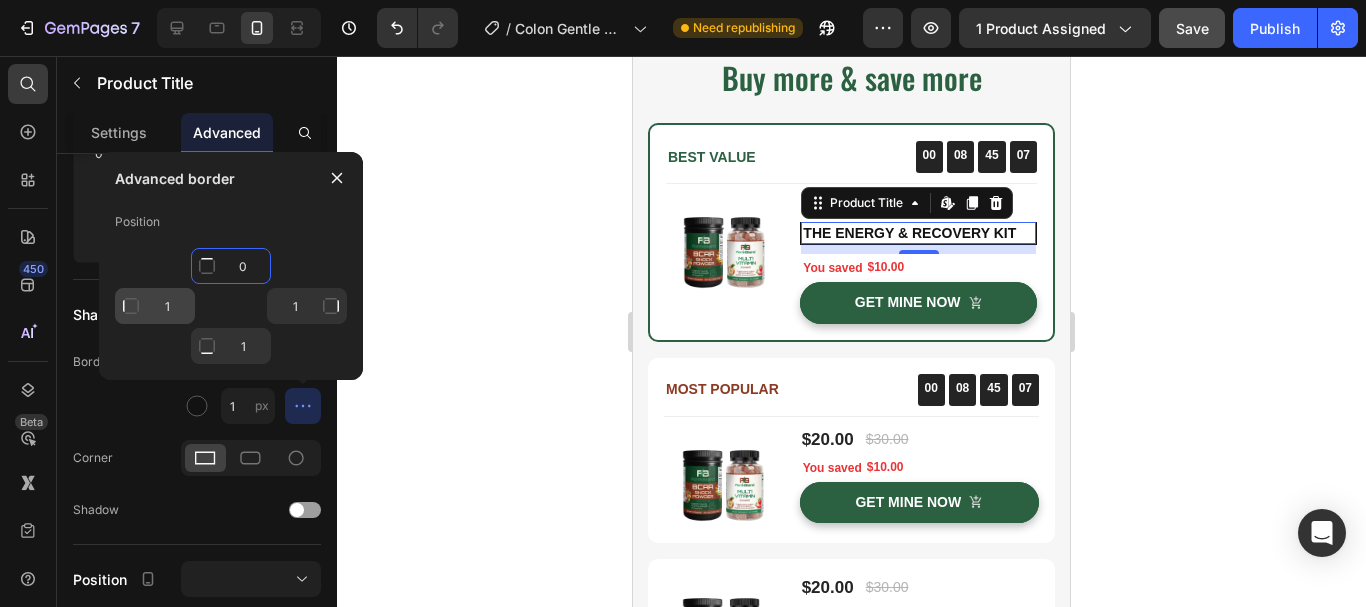 type on "0" 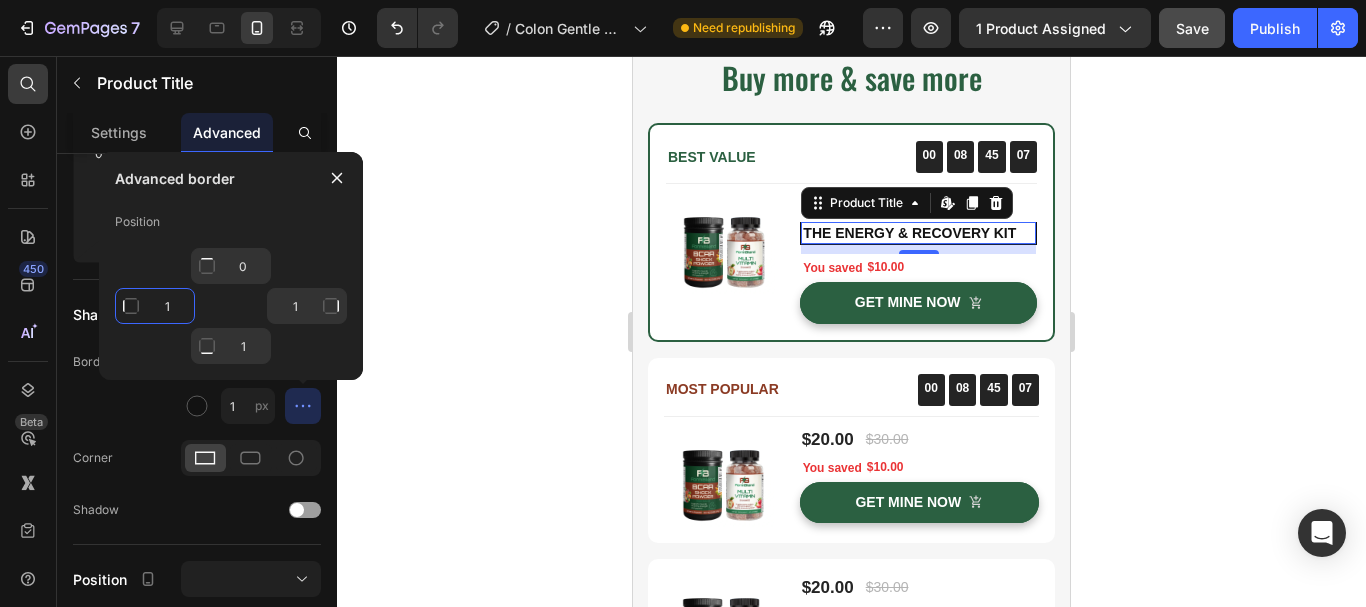 click on "1" 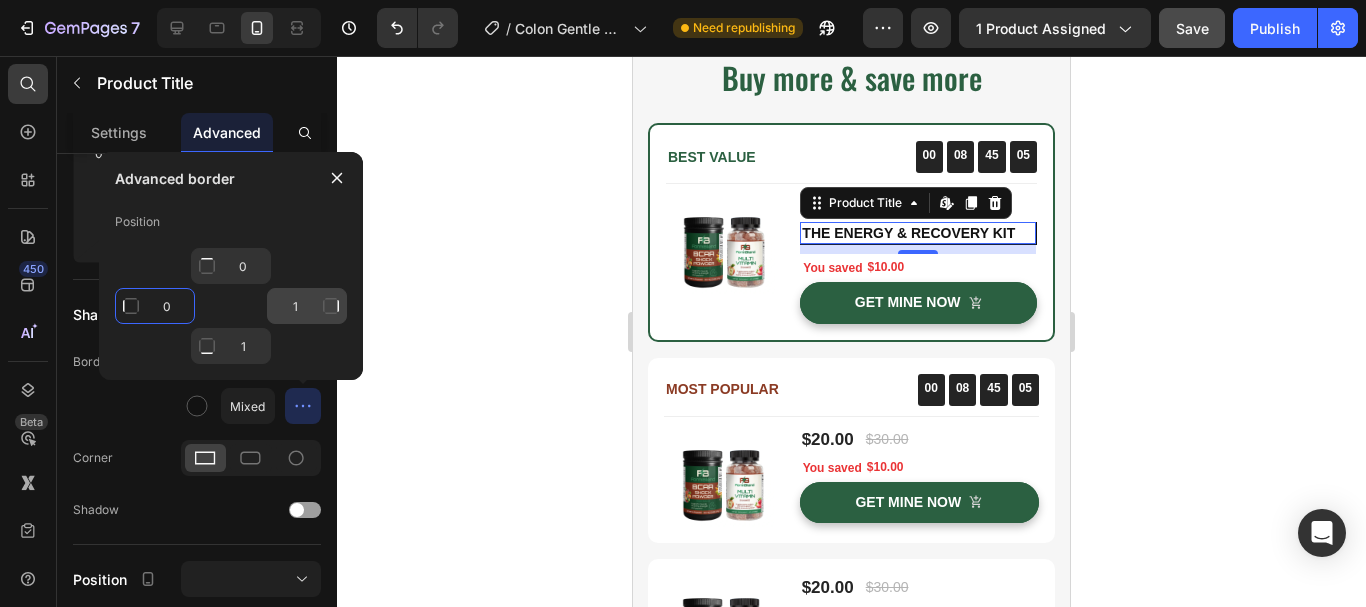 type on "0" 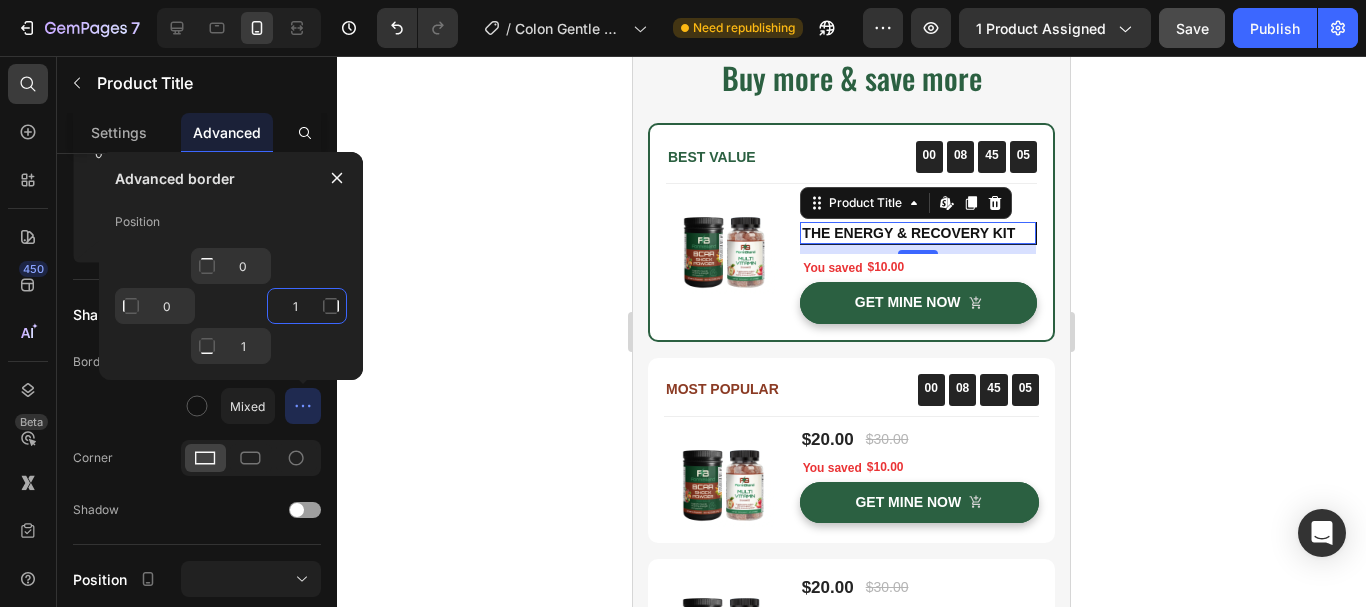 click on "1" 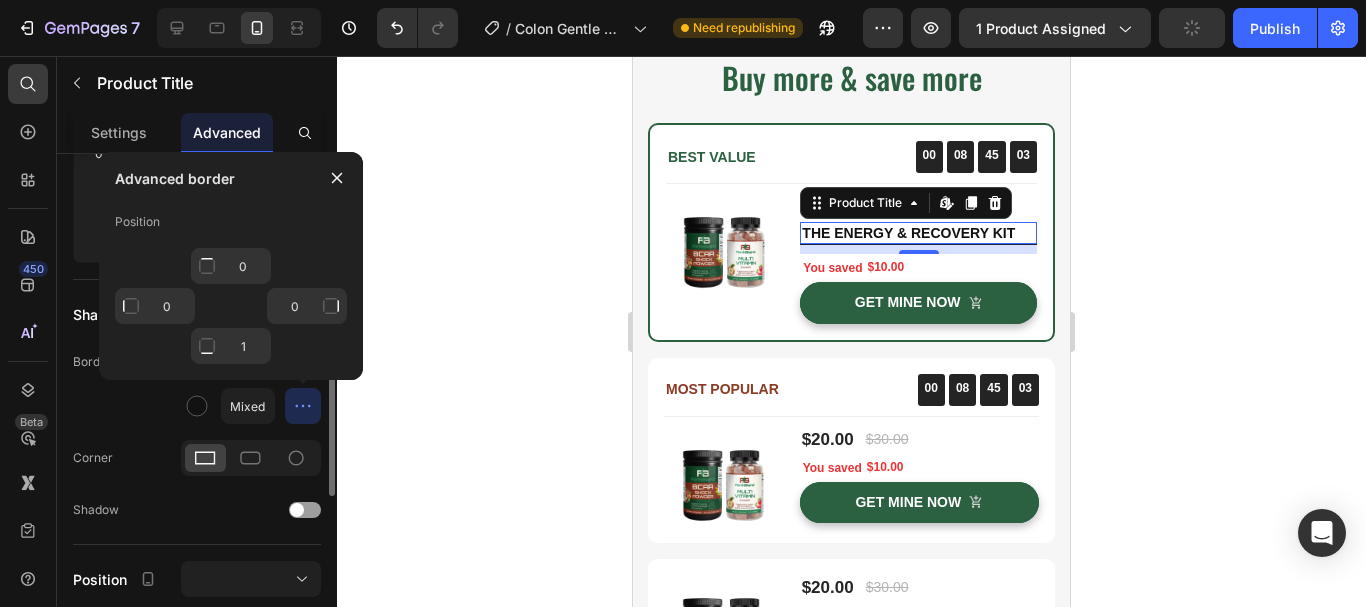 click on "Border Mixed" 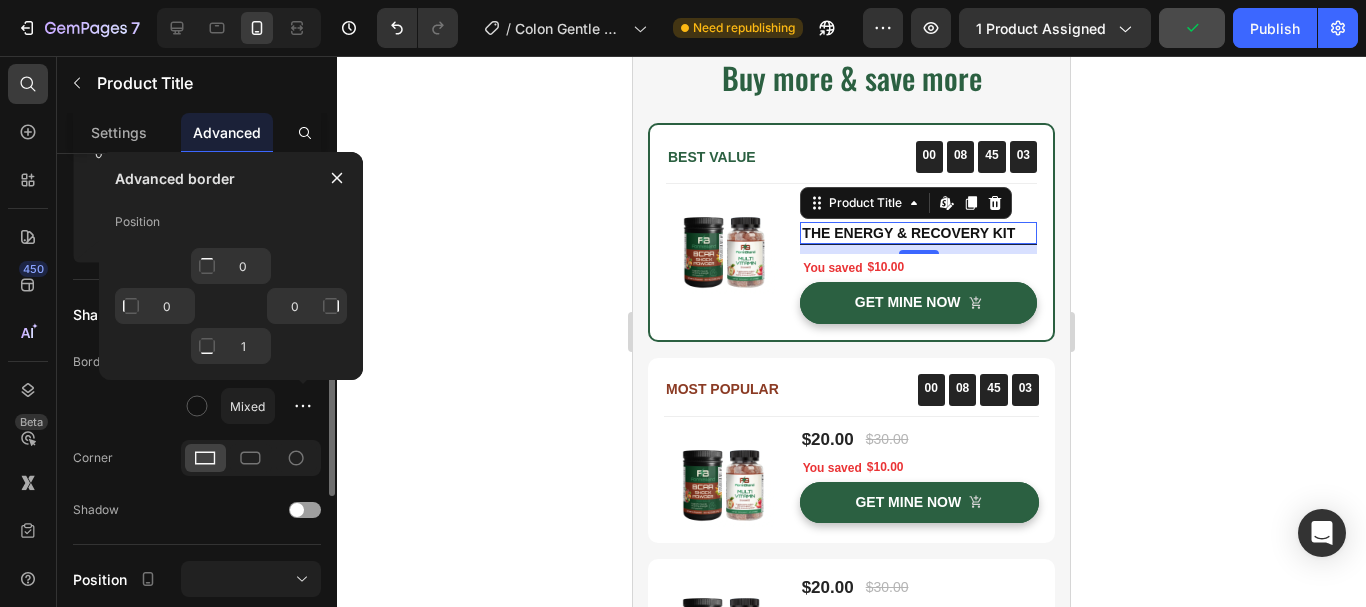 type on "1" 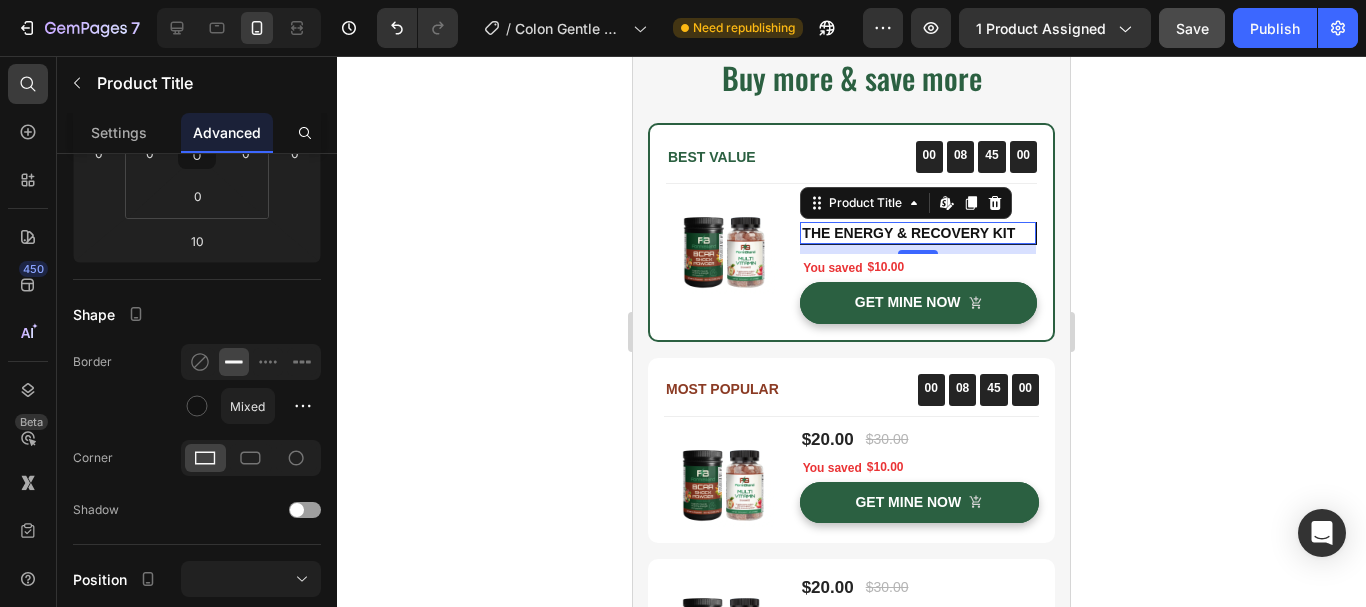 click 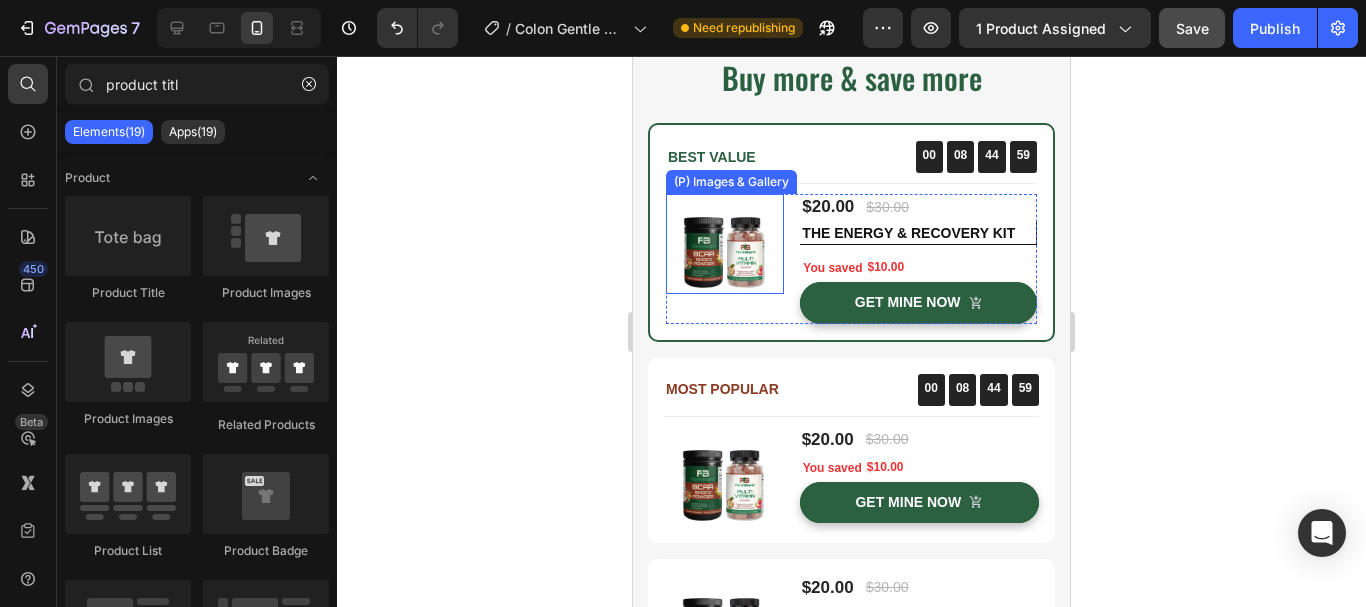 click at bounding box center [725, 244] 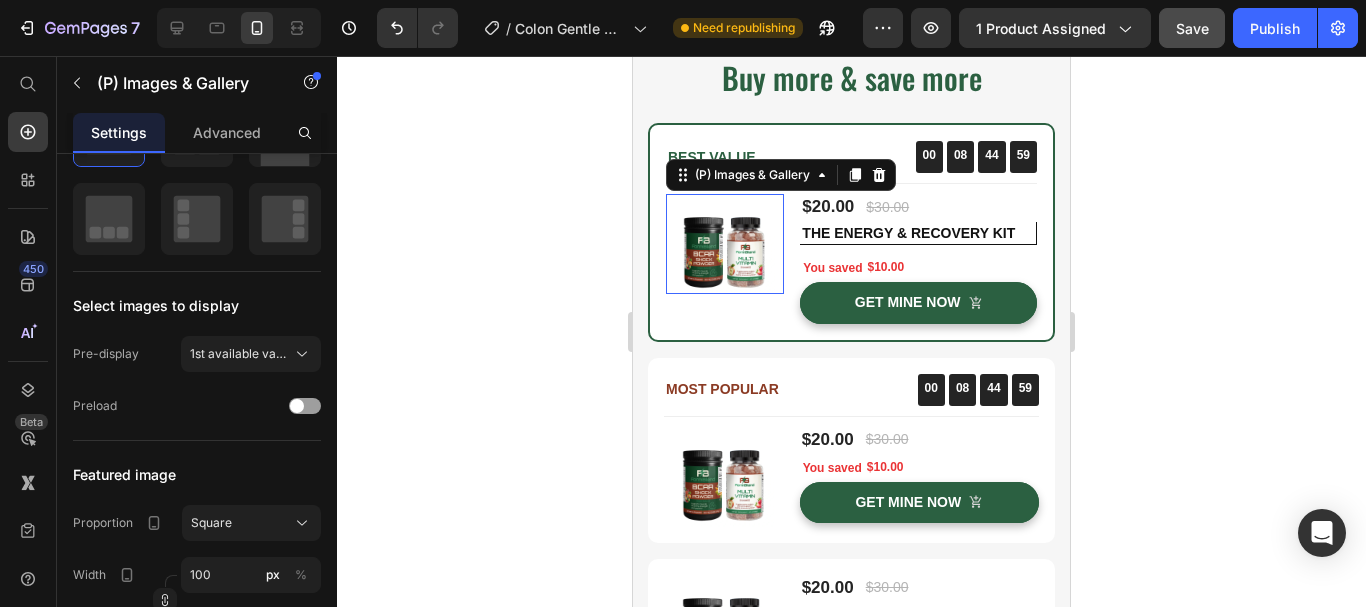 scroll, scrollTop: 0, scrollLeft: 0, axis: both 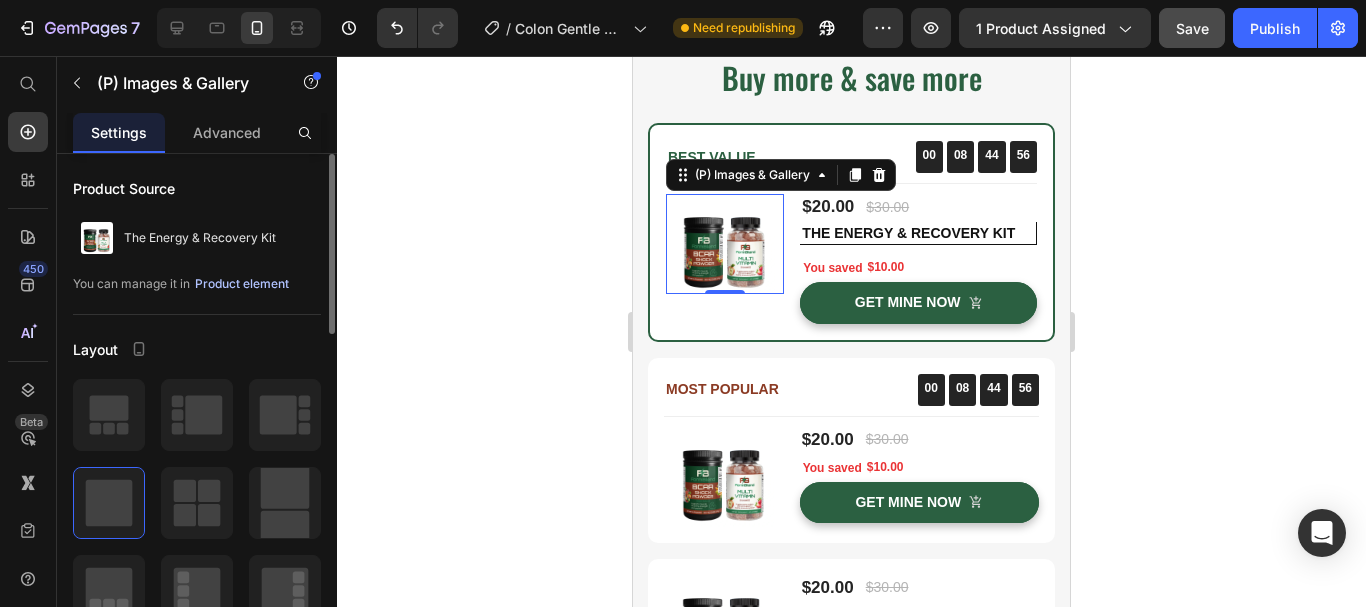 click on "Product element" at bounding box center (242, 284) 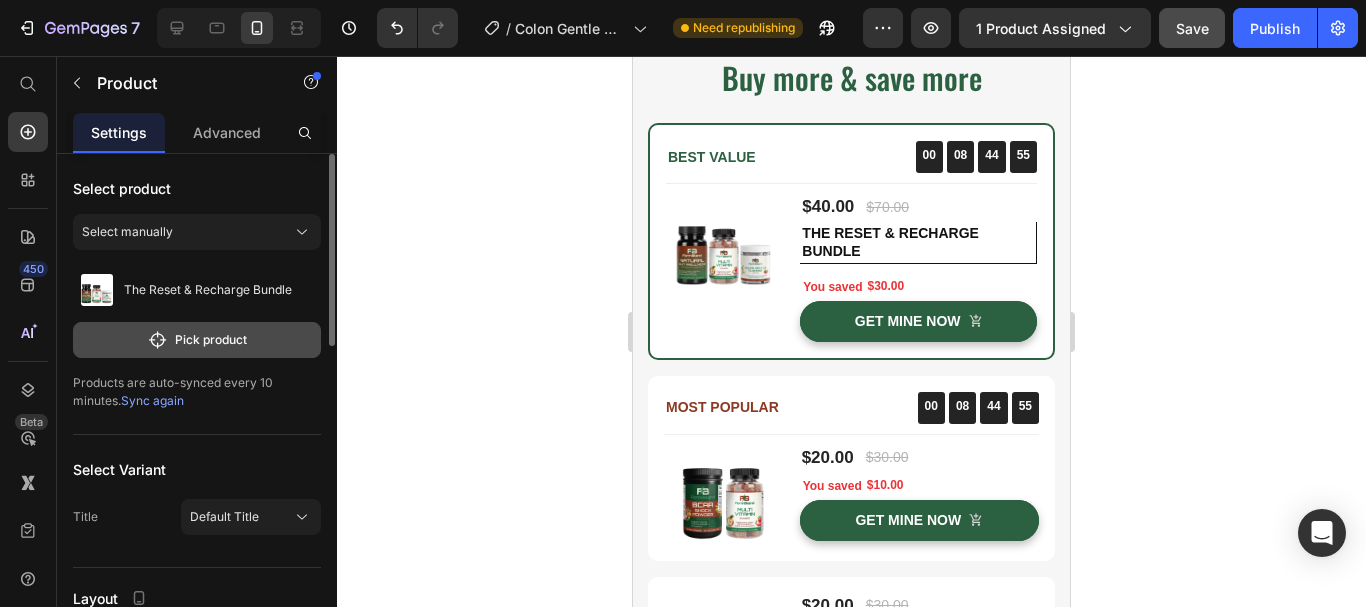 click on "Pick product" at bounding box center (197, 340) 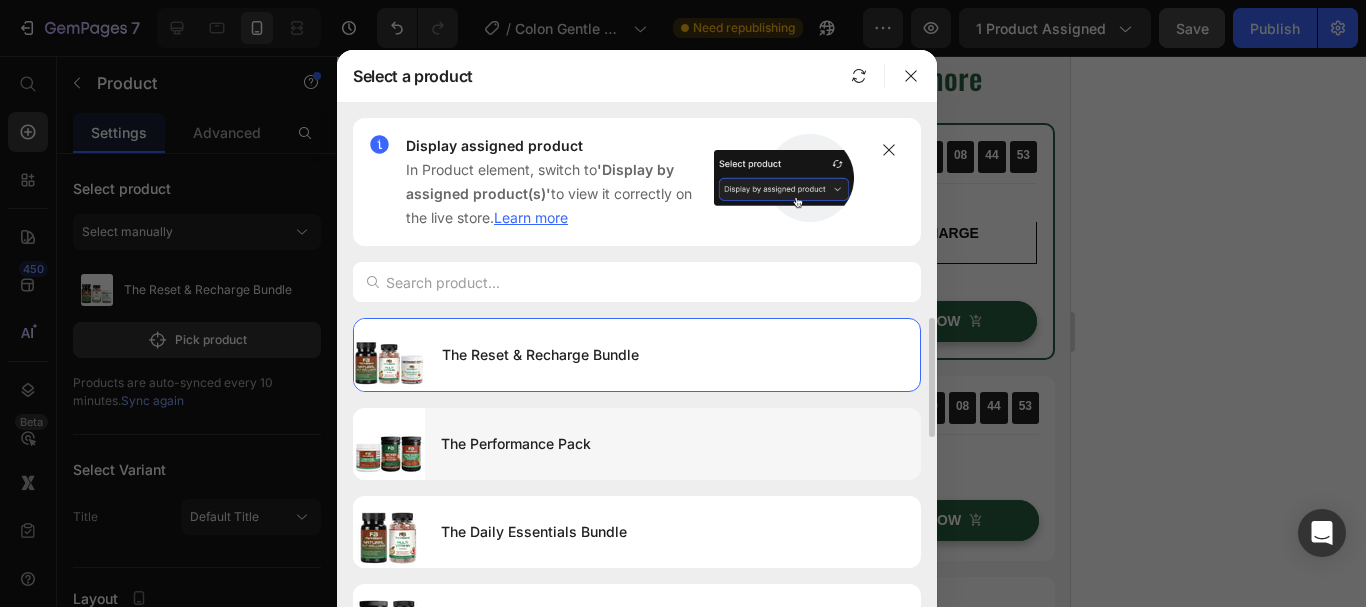 click on "The Performance Pack" at bounding box center [673, 444] 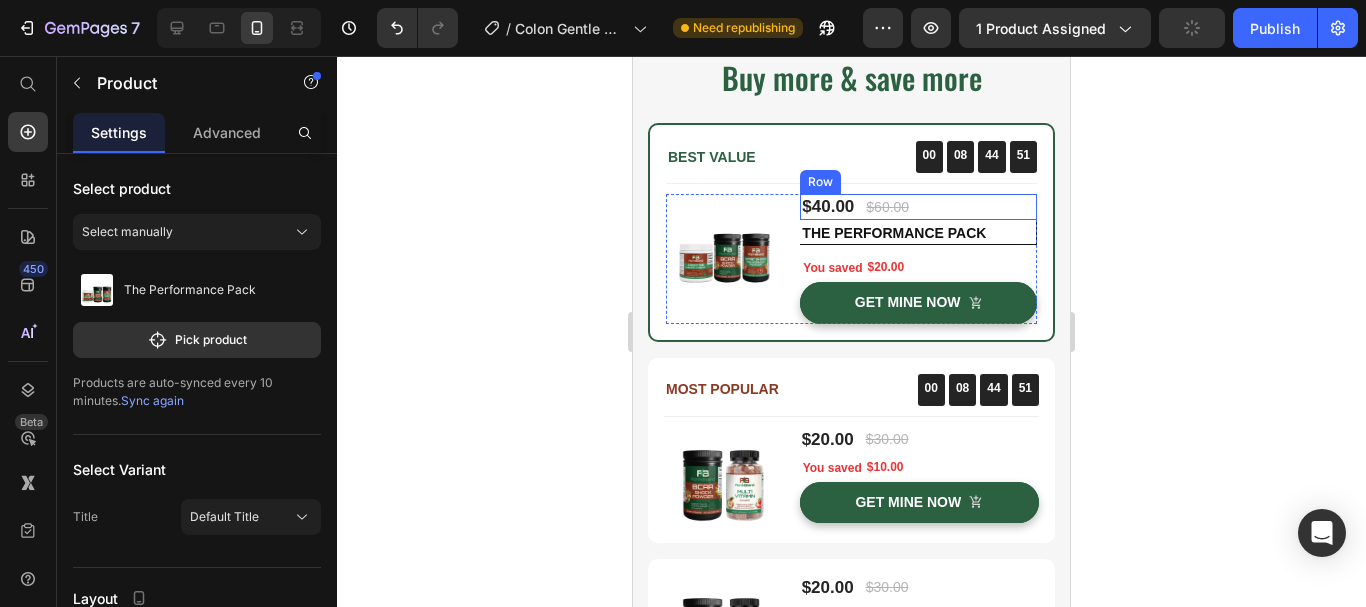 click on "$40.00 (P) Price $60.00 (P) Price Row" at bounding box center (918, 207) 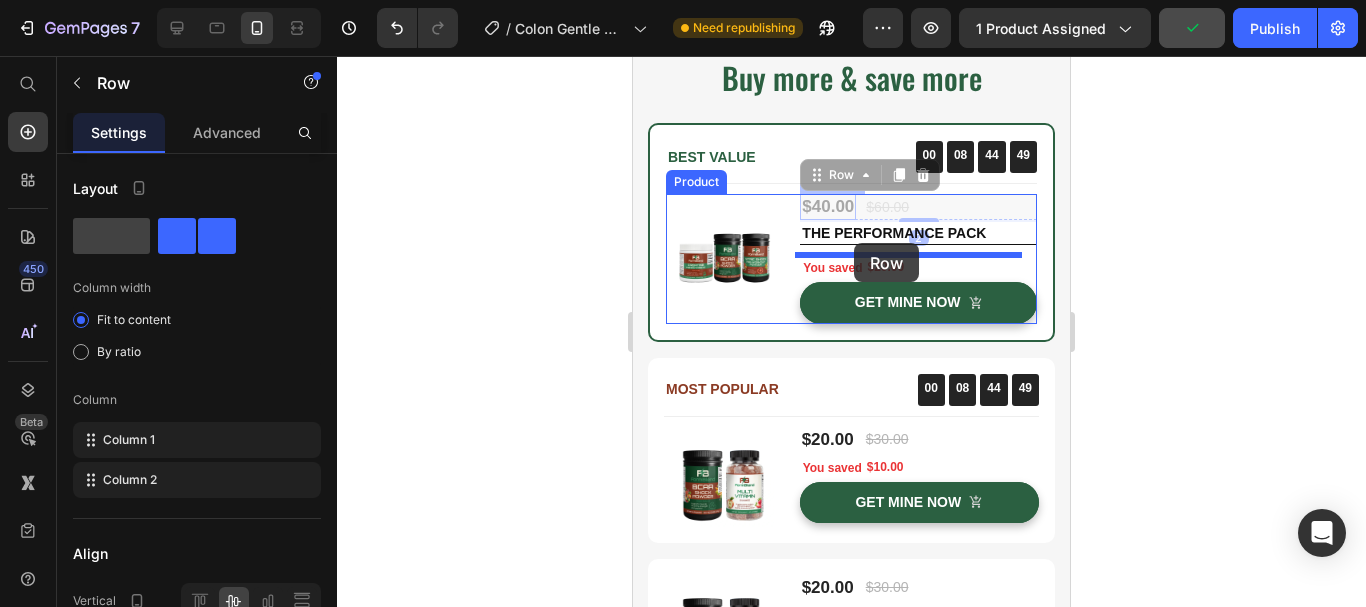 drag, startPoint x: 849, startPoint y: 179, endPoint x: 854, endPoint y: 243, distance: 64.195015 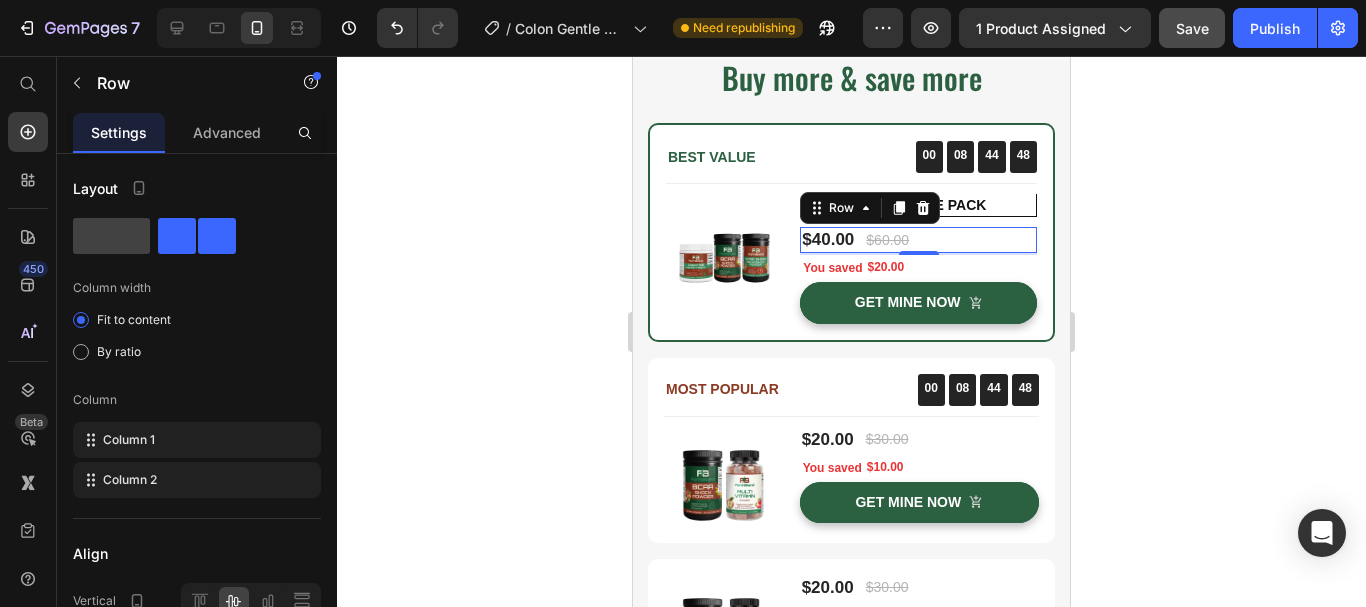 click 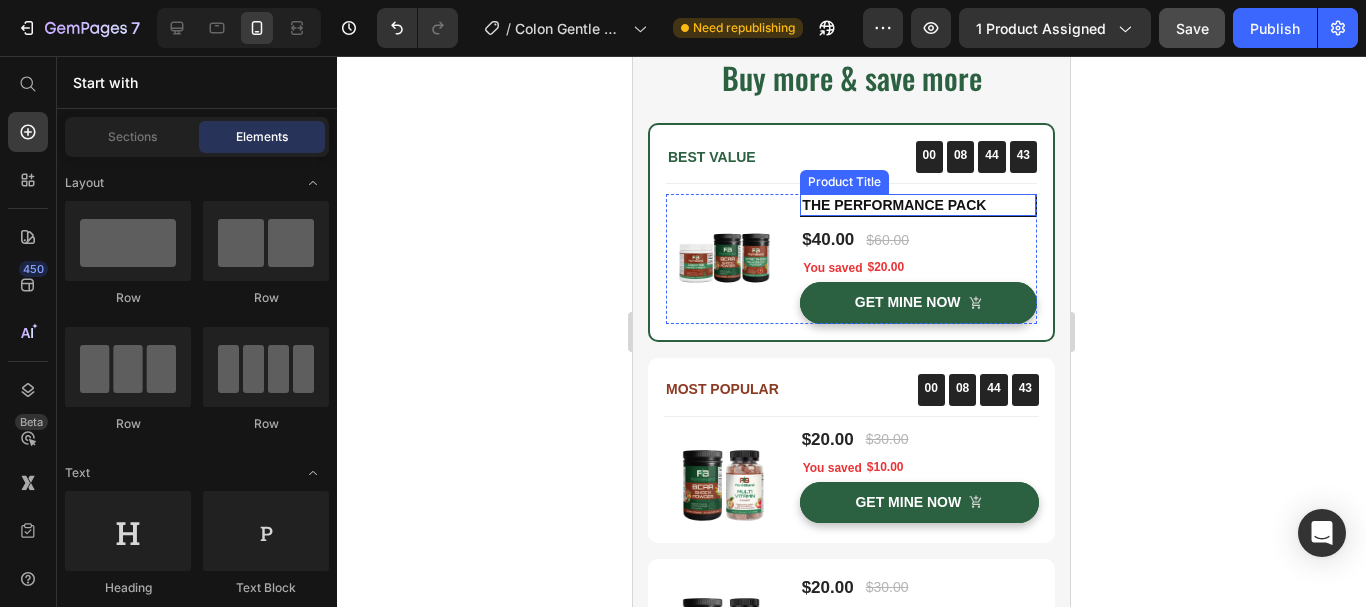 click on "The Performance Pack" at bounding box center (918, 205) 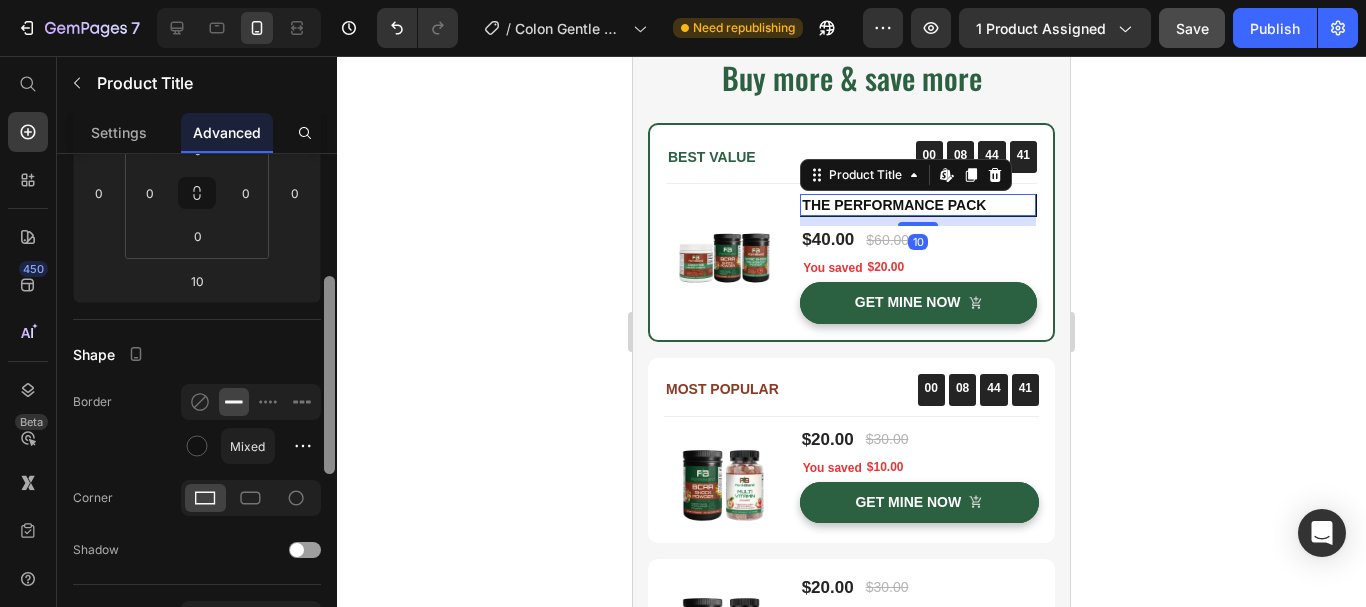 scroll, scrollTop: 371, scrollLeft: 0, axis: vertical 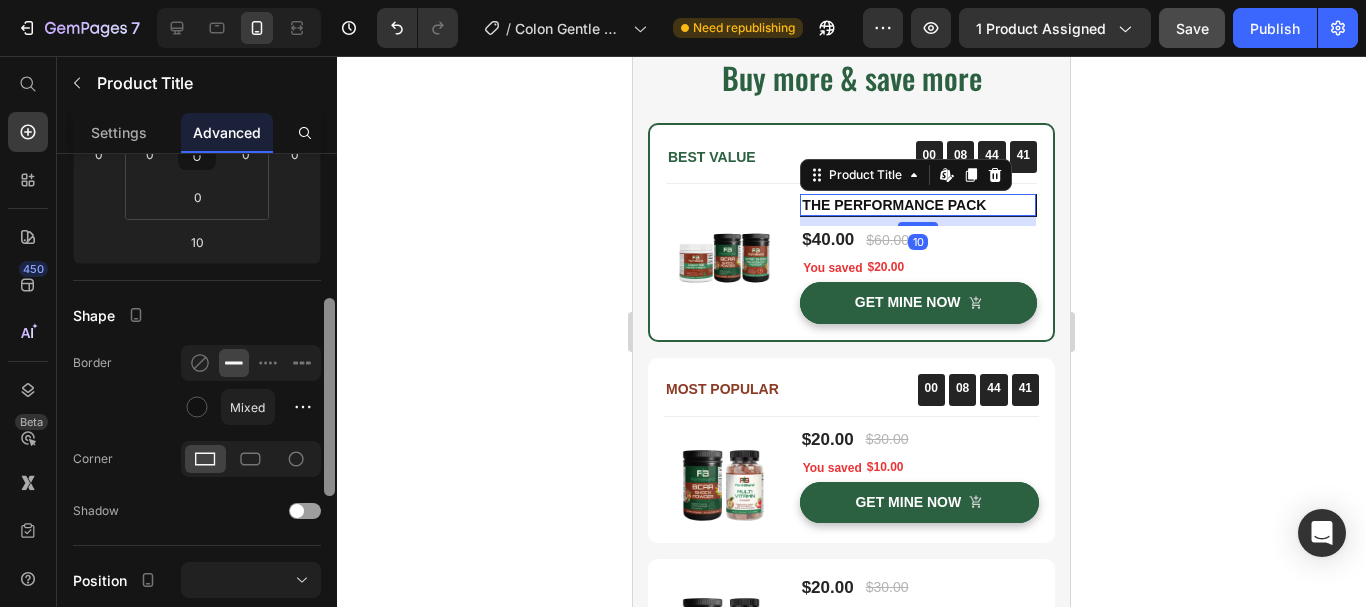 drag, startPoint x: 323, startPoint y: 346, endPoint x: 306, endPoint y: 393, distance: 49.979996 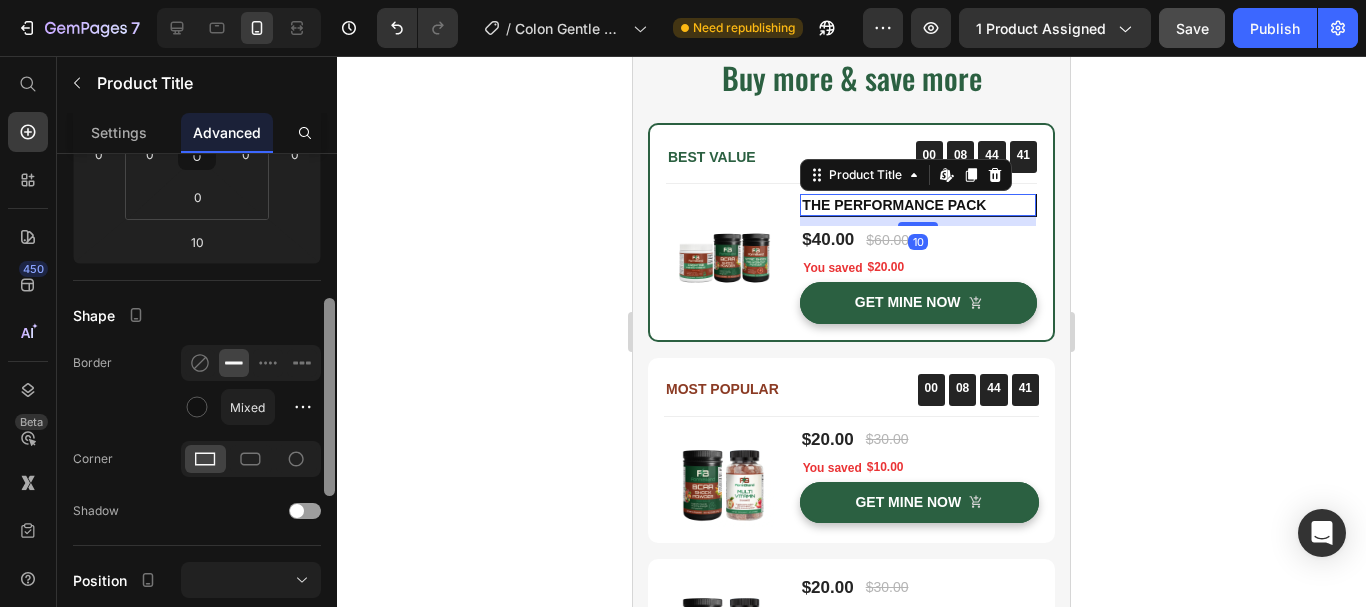 click on "Display on Desktop Tablet Mobile Spacing (px) 0 0 10 0 0 0 0 0 Shape Border Mixed Corner Shadow Position Opacity 100 % Animation Interaction Upgrade to Optimize plan  to unlock Interaction & other premium features. CSS class  Delete element" at bounding box center [197, 409] 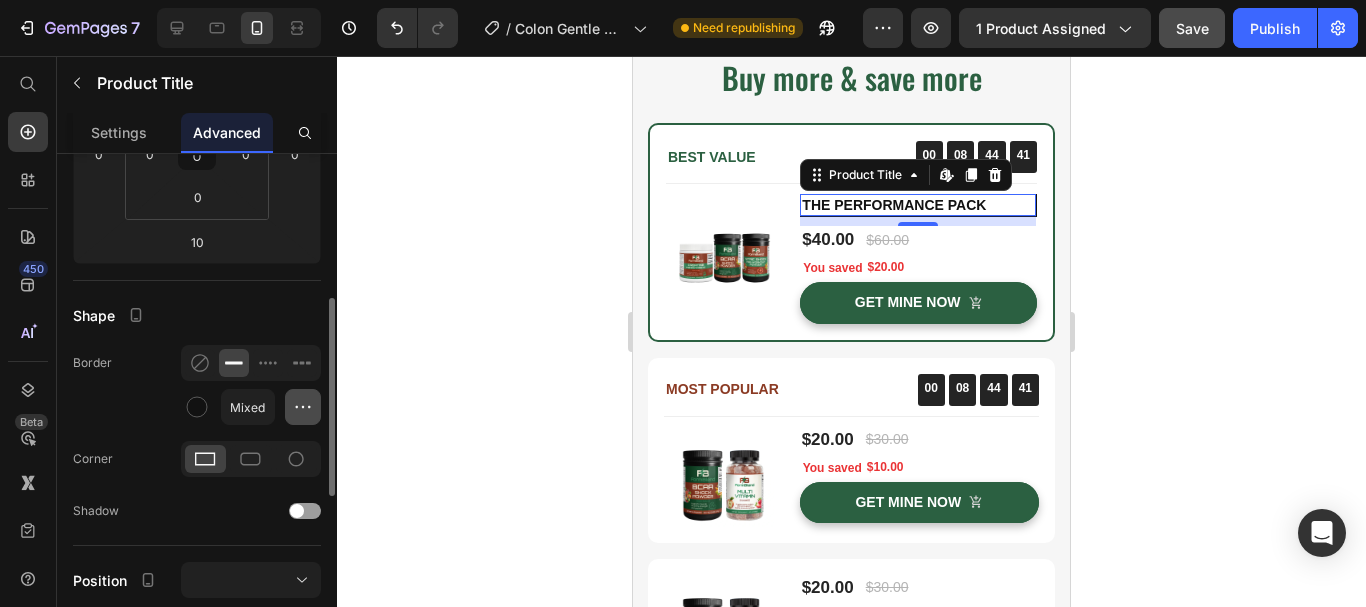 click 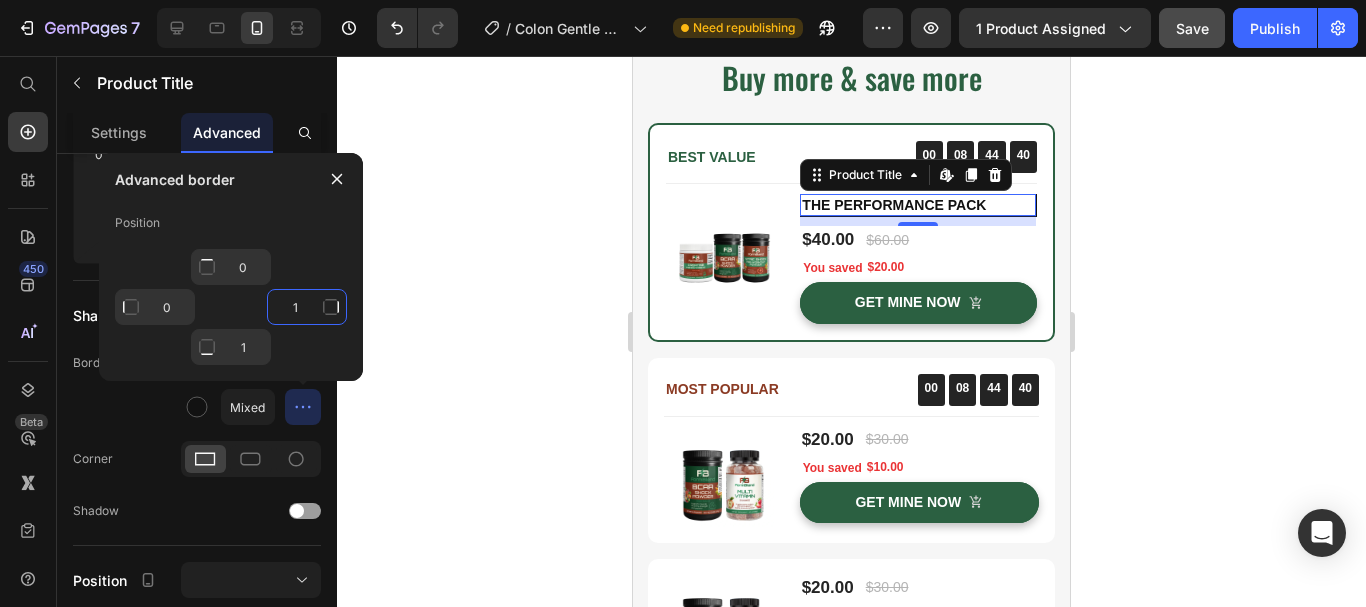 click on "1" 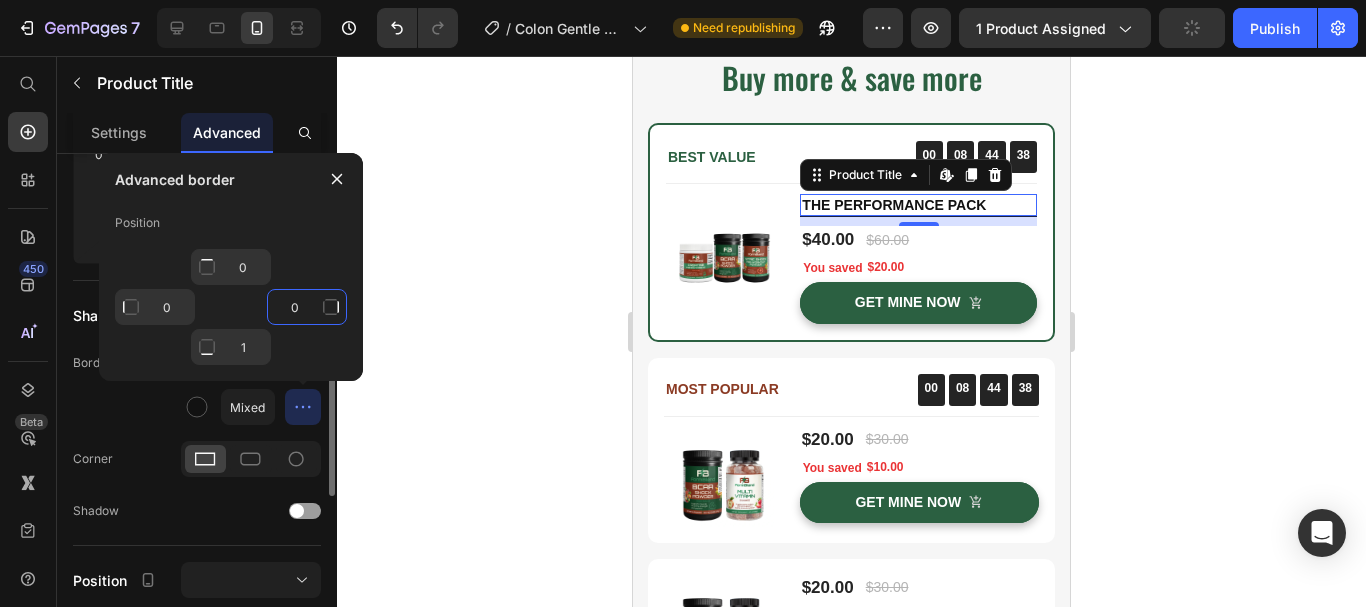 type on "0" 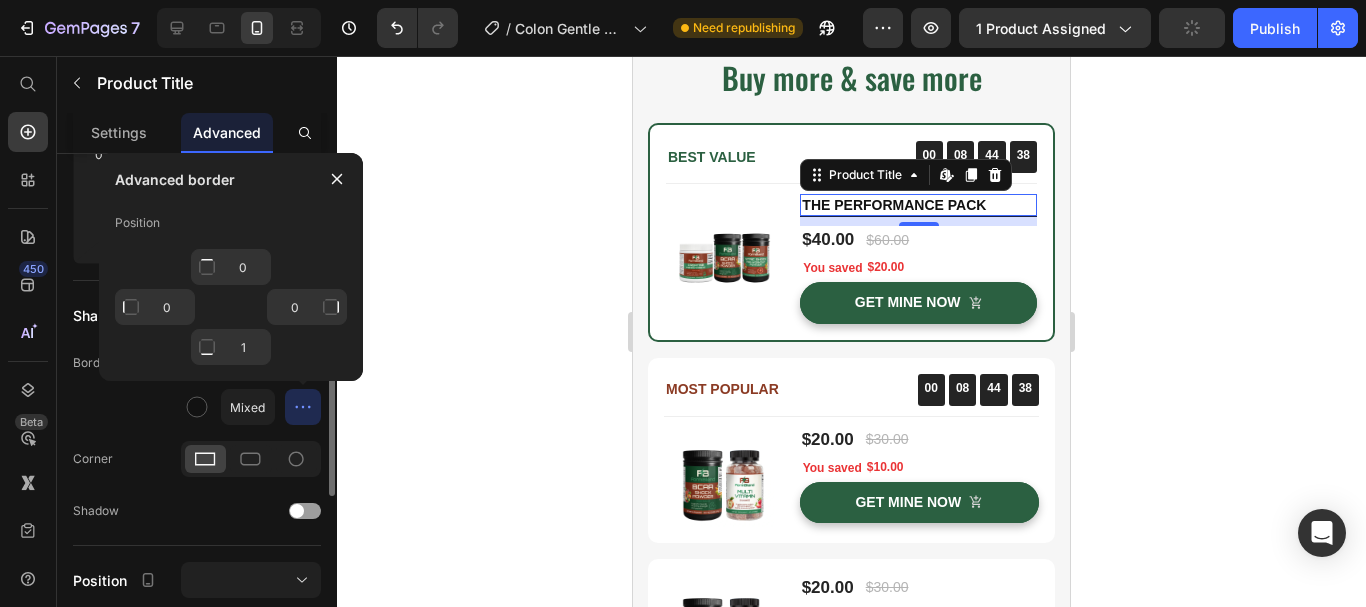 click on "Border Mixed" 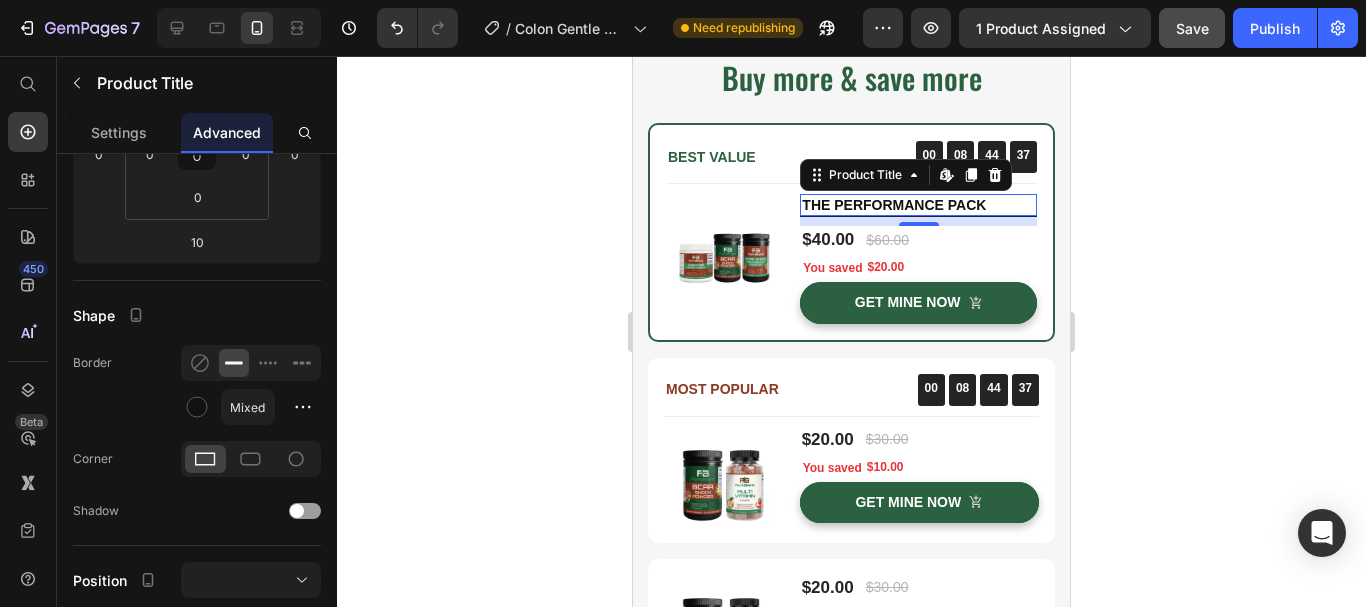click 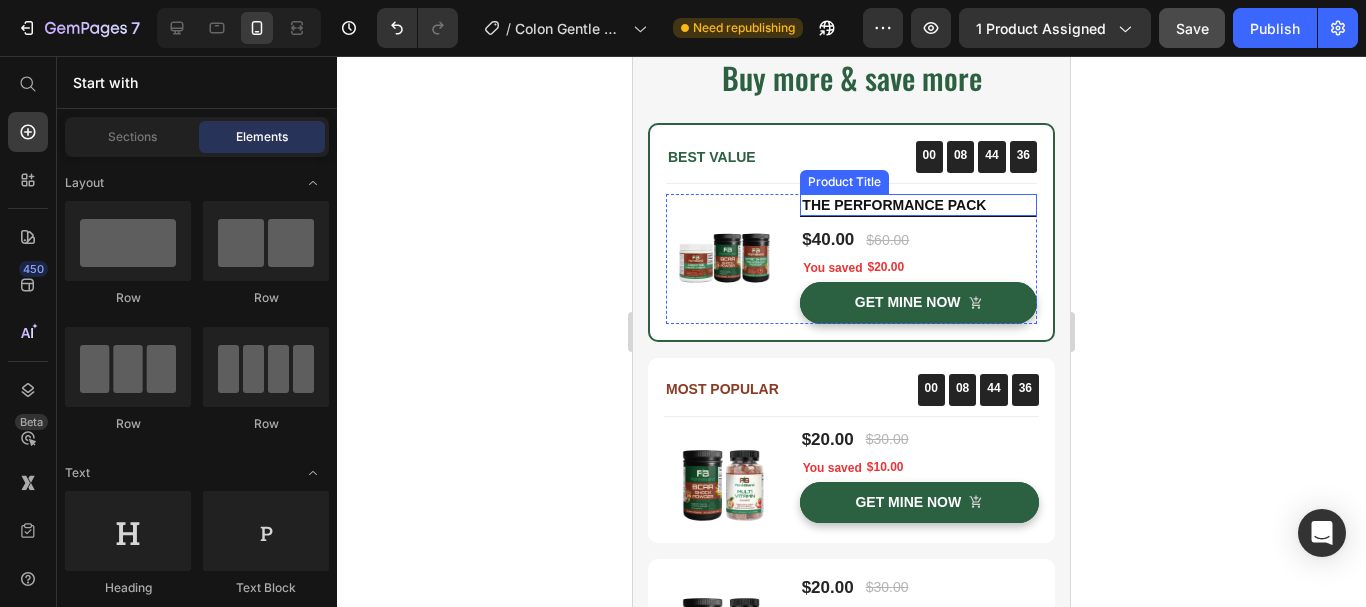 click on "The Performance Pack" at bounding box center [918, 205] 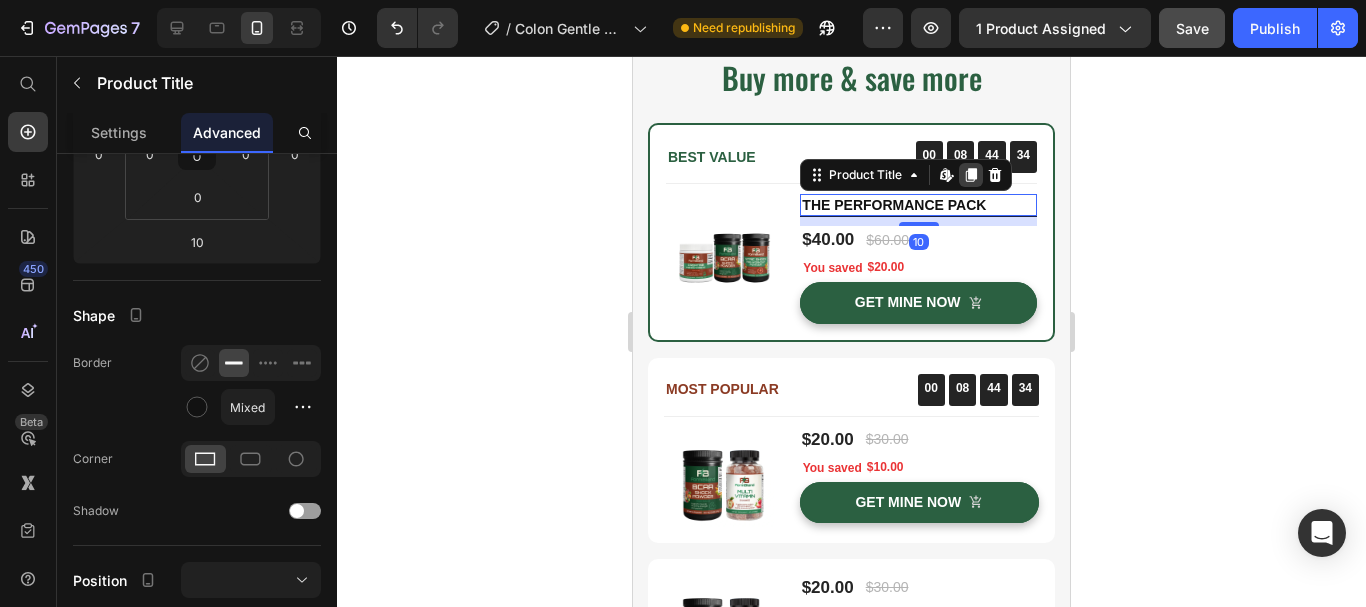 click 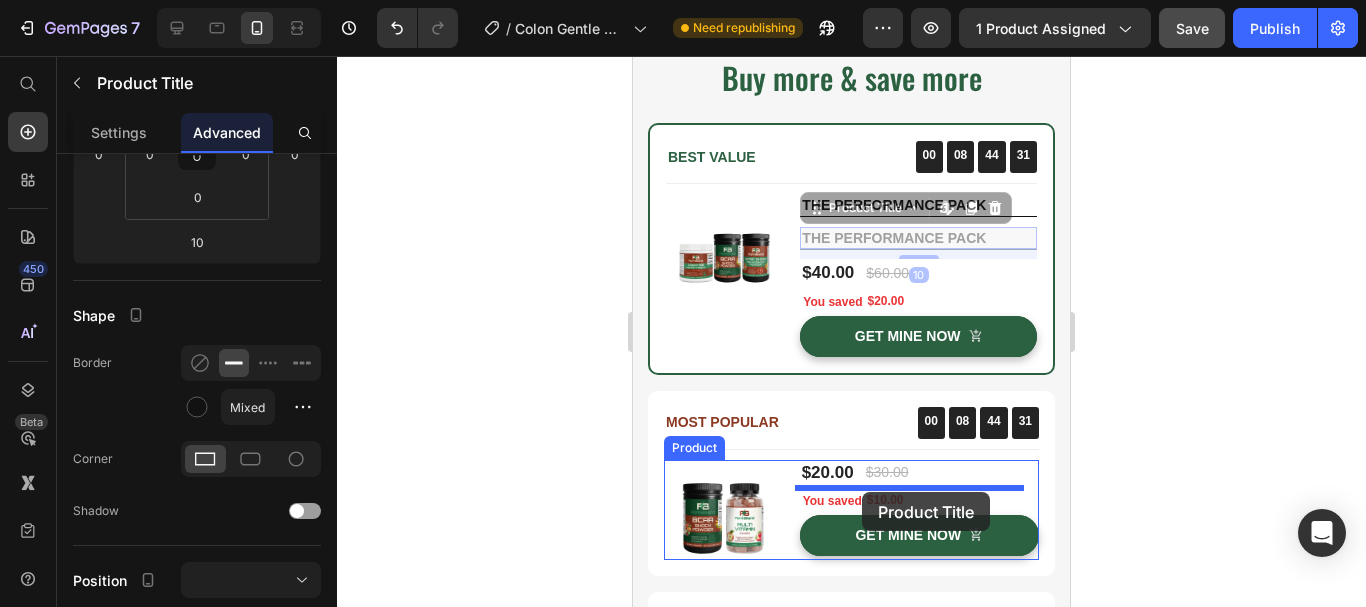 drag, startPoint x: 860, startPoint y: 210, endPoint x: 862, endPoint y: 492, distance: 282.00708 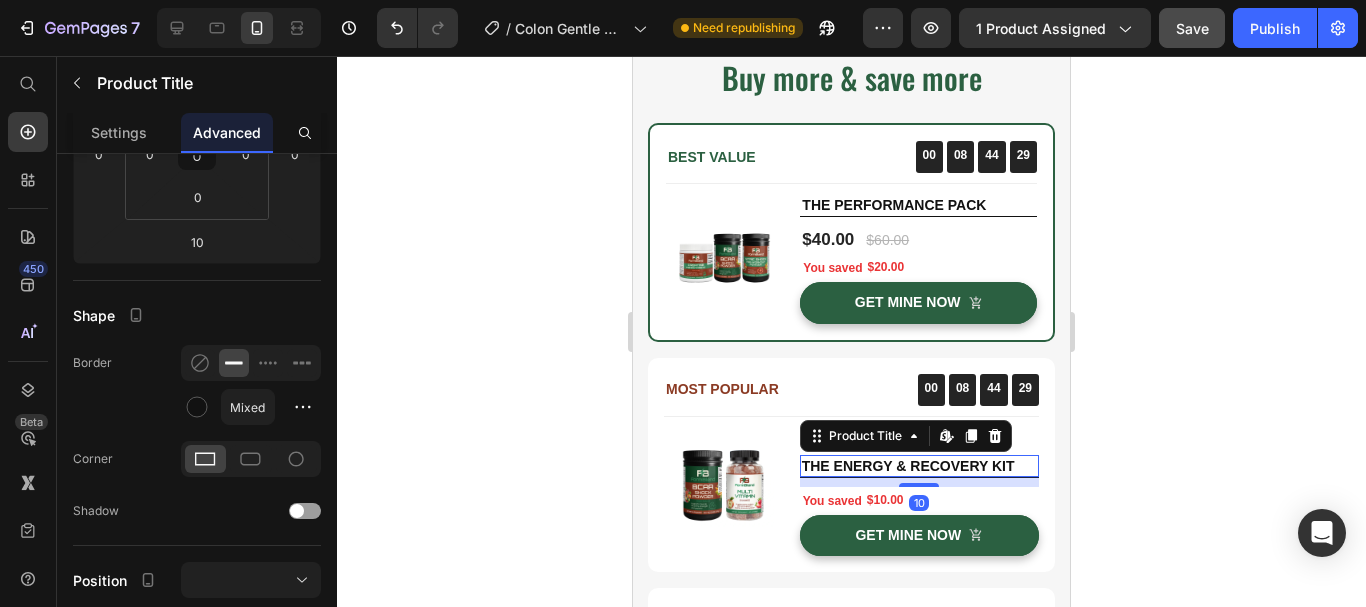 click 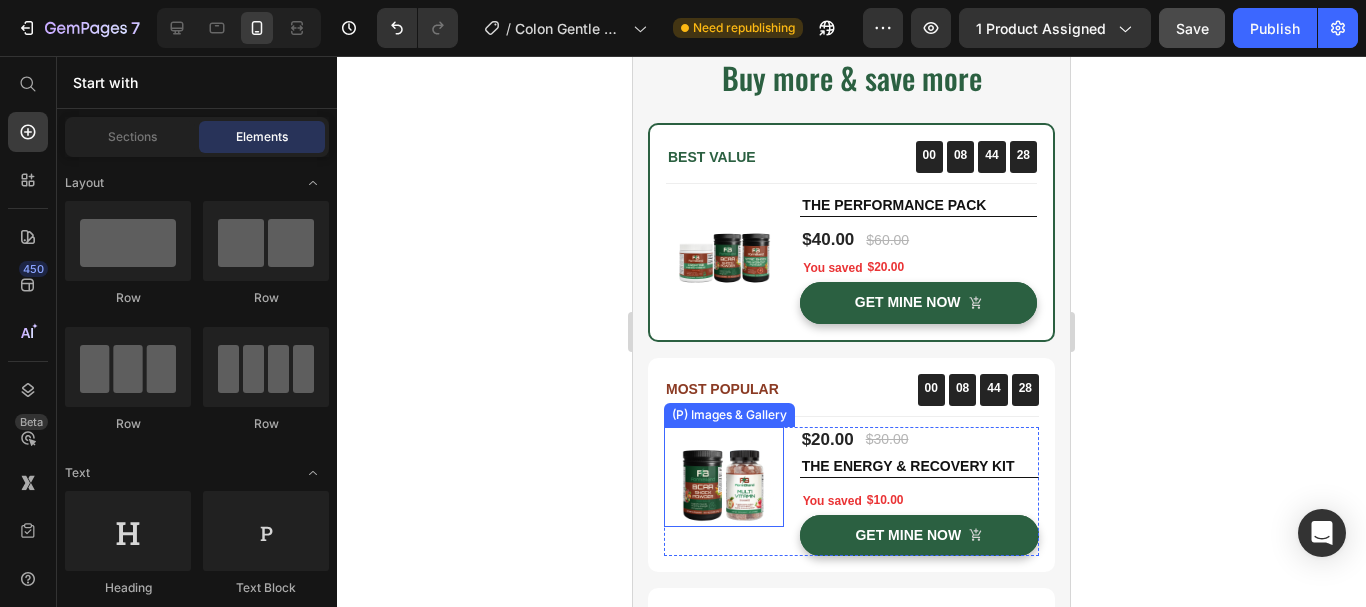 click at bounding box center [724, 477] 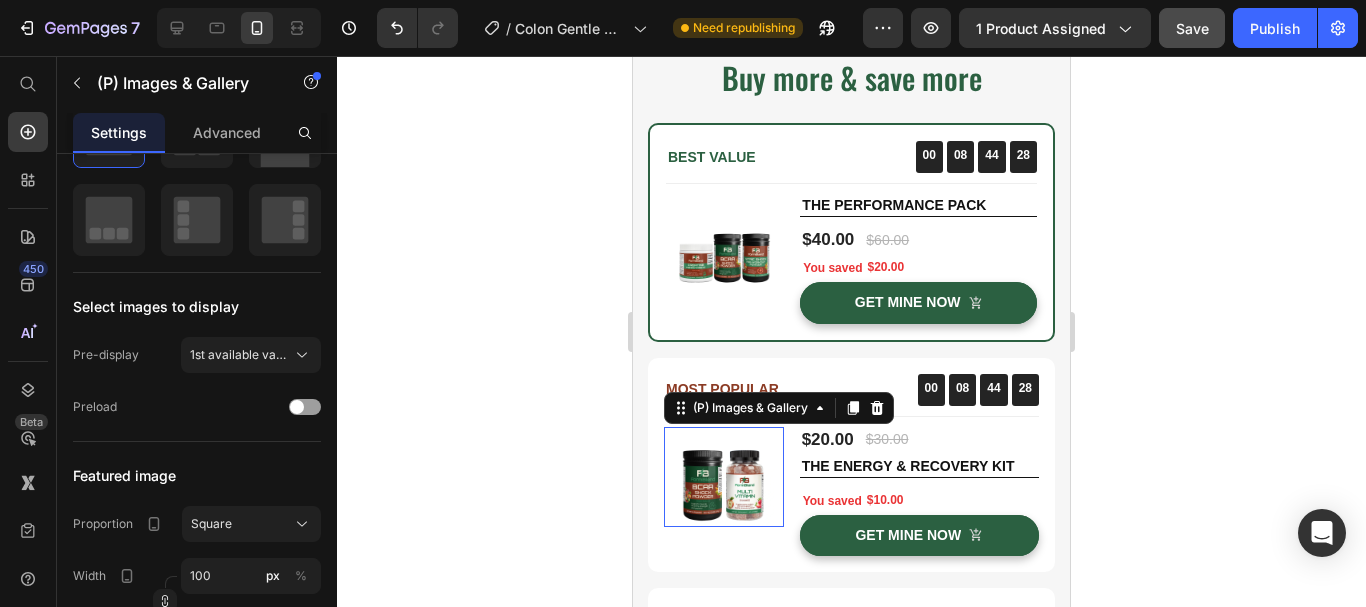 scroll, scrollTop: 0, scrollLeft: 0, axis: both 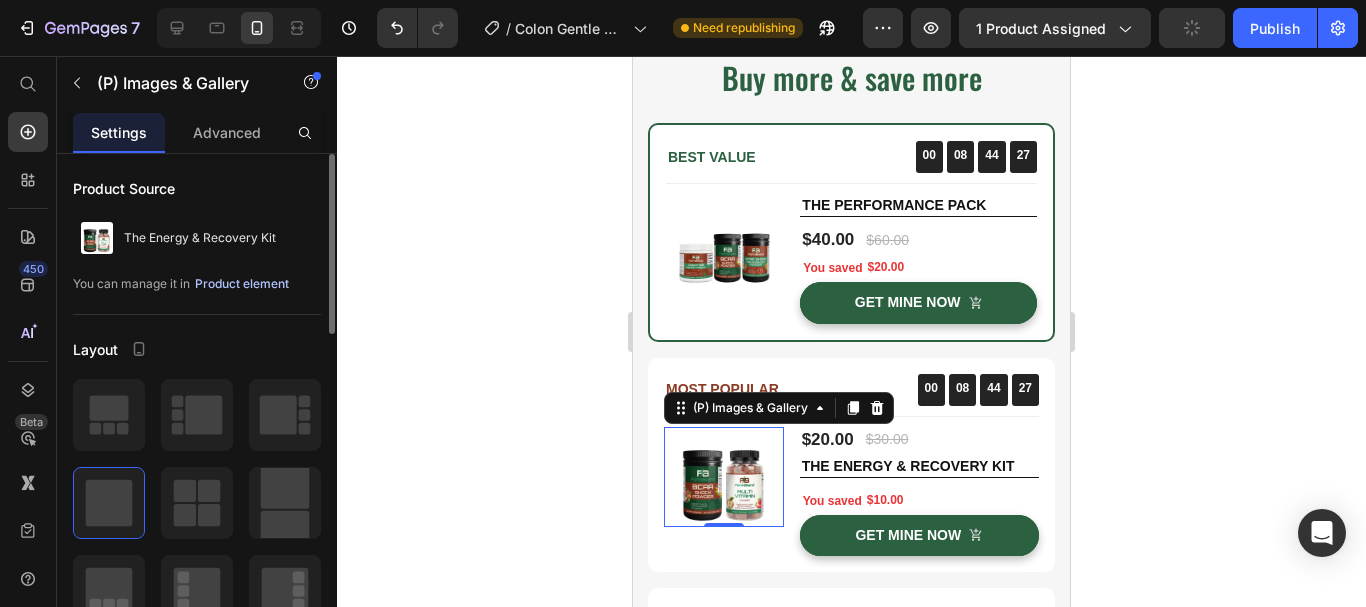 click on "Product element" at bounding box center [242, 284] 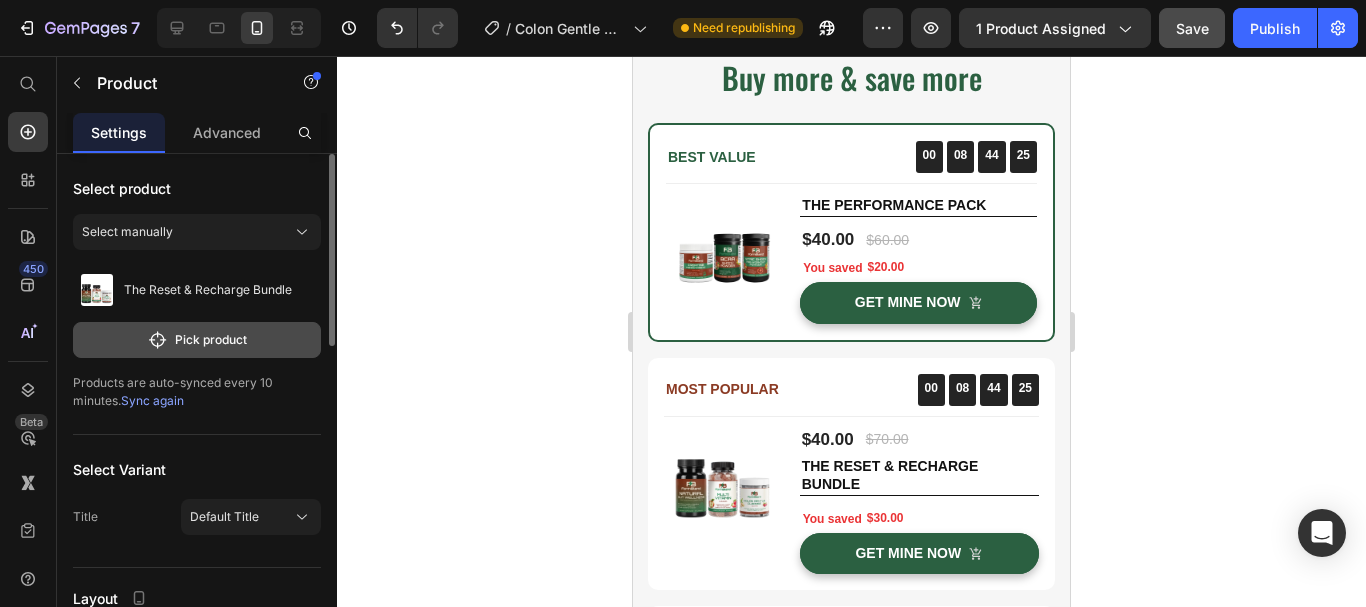 click on "Pick product" at bounding box center (197, 340) 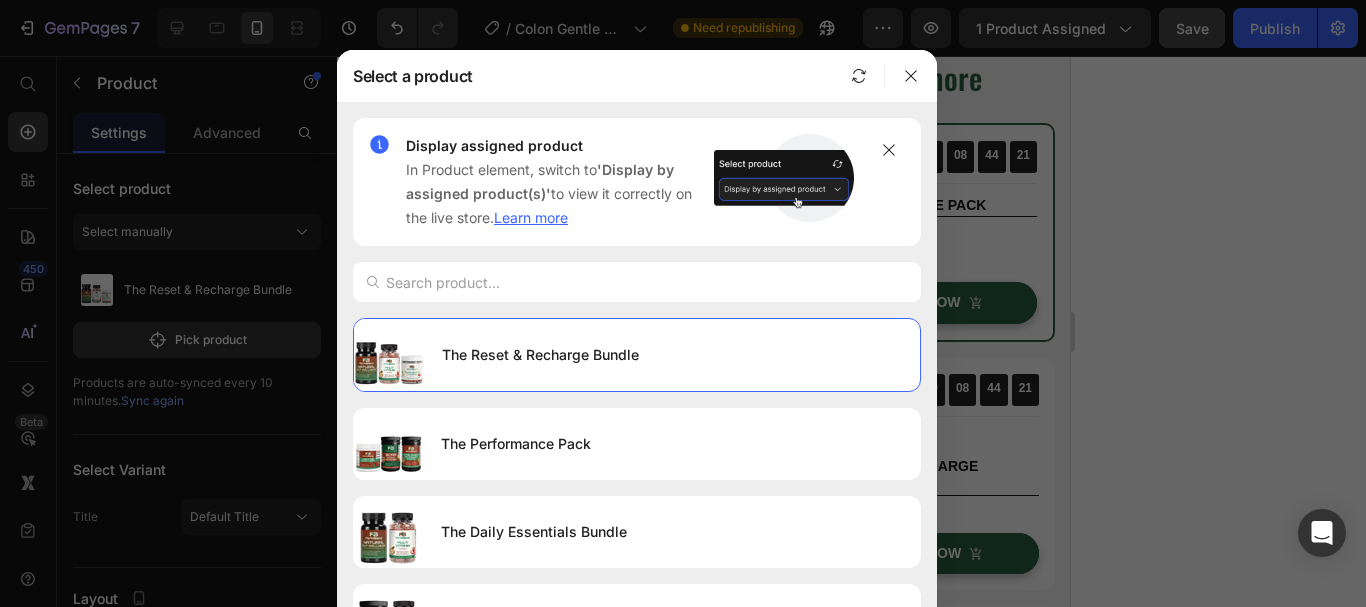 click at bounding box center [683, 303] 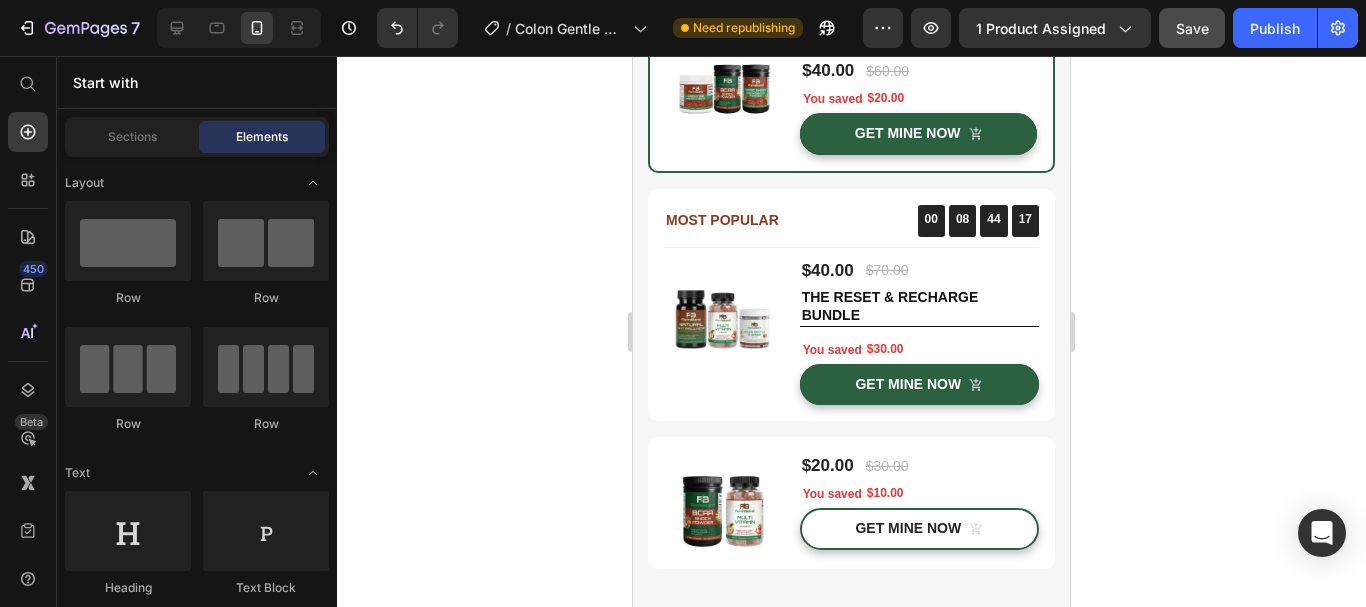 scroll, scrollTop: 4732, scrollLeft: 0, axis: vertical 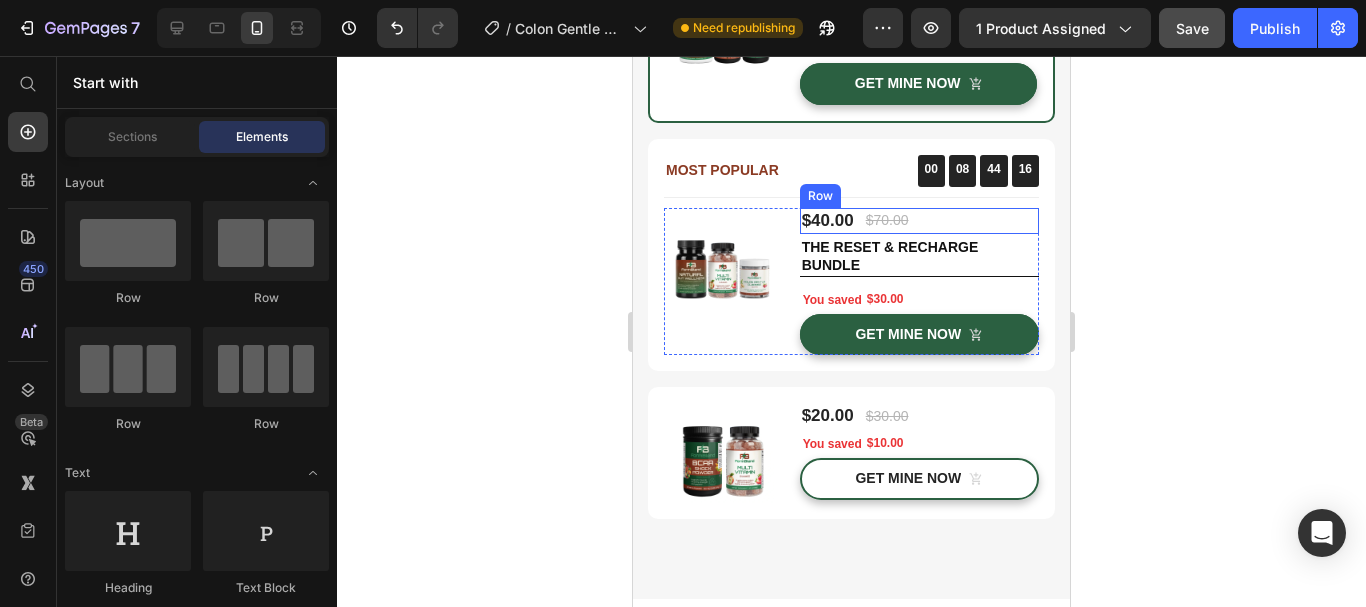 click on "$40.00 (P) Price $70.00 (P) Price Row" at bounding box center [919, 221] 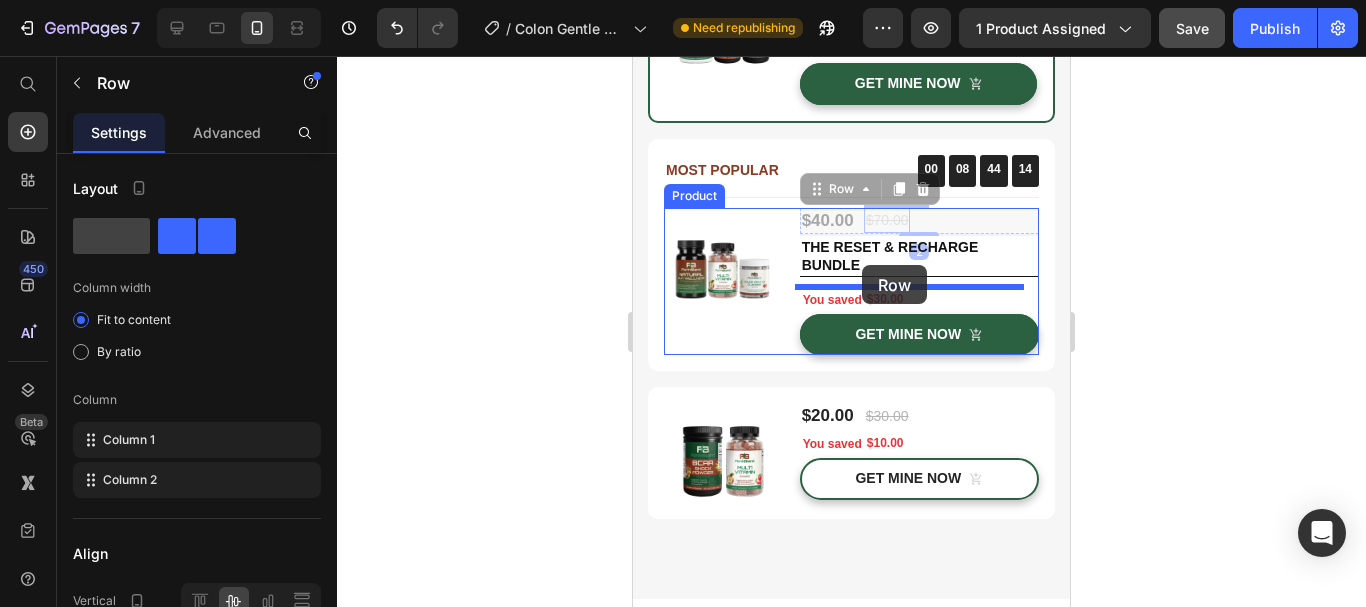 drag, startPoint x: 855, startPoint y: 188, endPoint x: 862, endPoint y: 265, distance: 77.31753 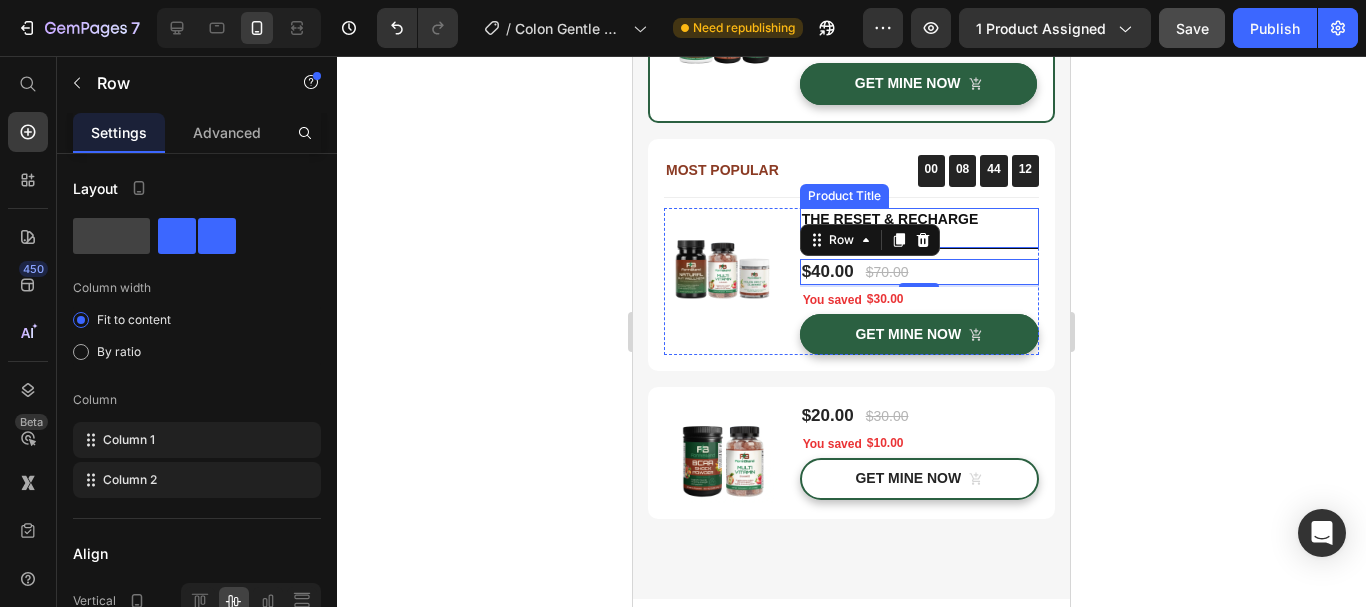 click on "The Reset & Recharge Bundle" at bounding box center [919, 228] 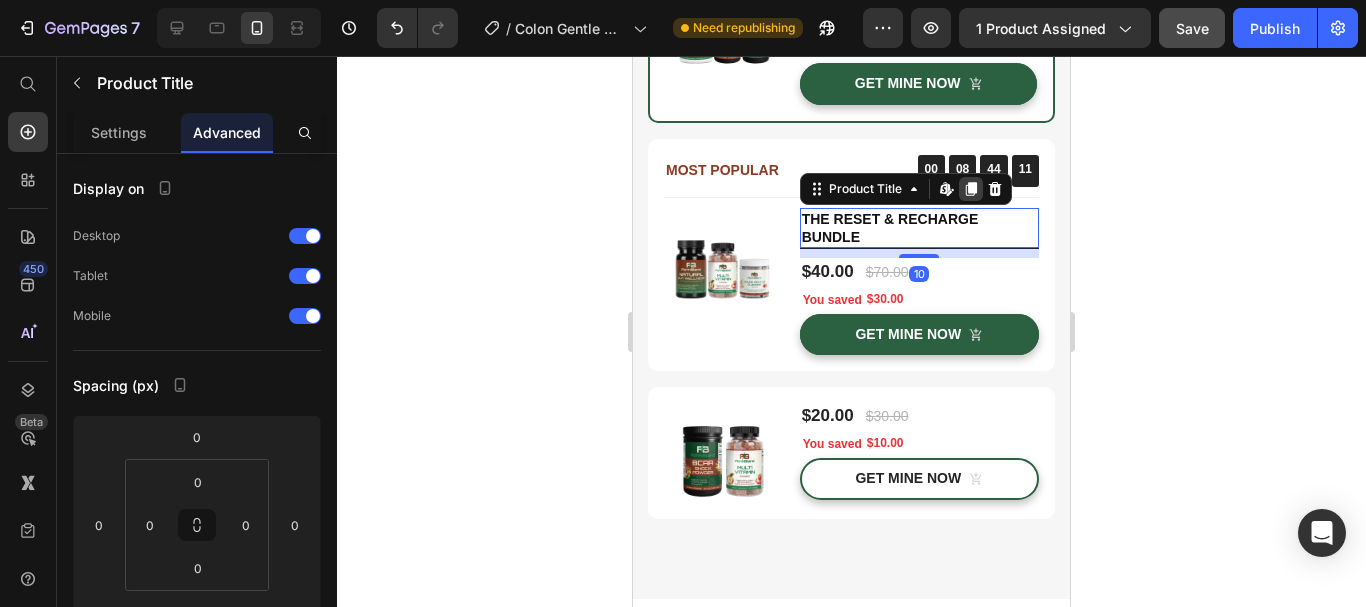 click 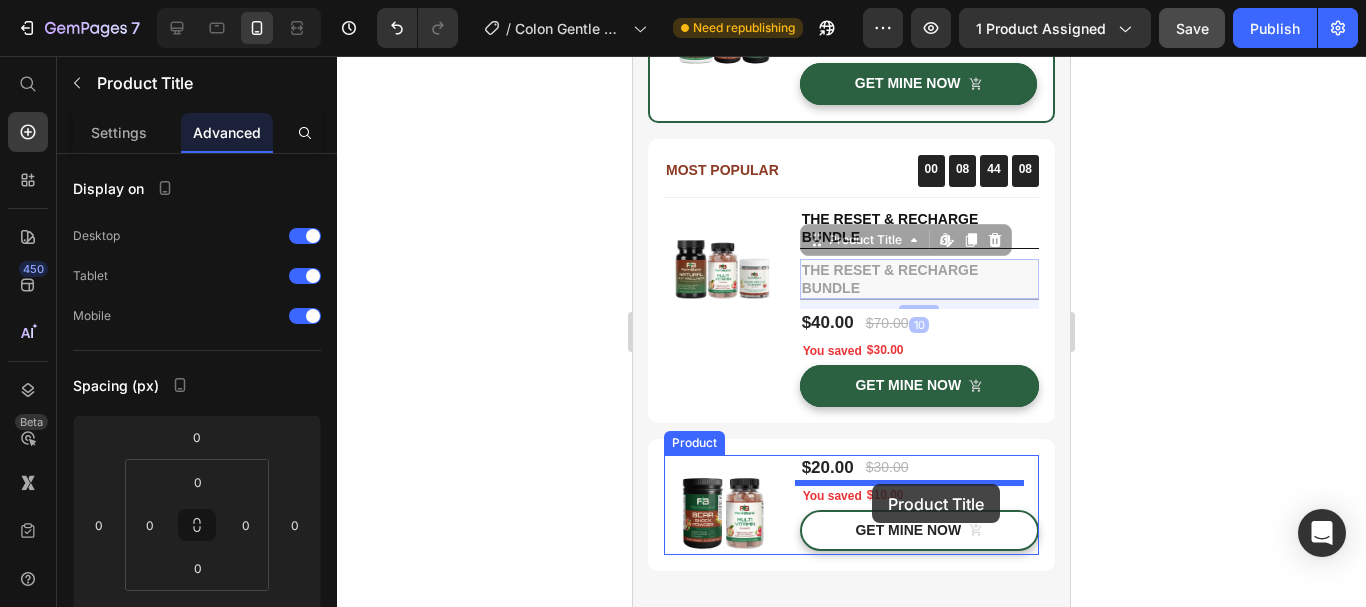 drag, startPoint x: 861, startPoint y: 240, endPoint x: 872, endPoint y: 484, distance: 244.24782 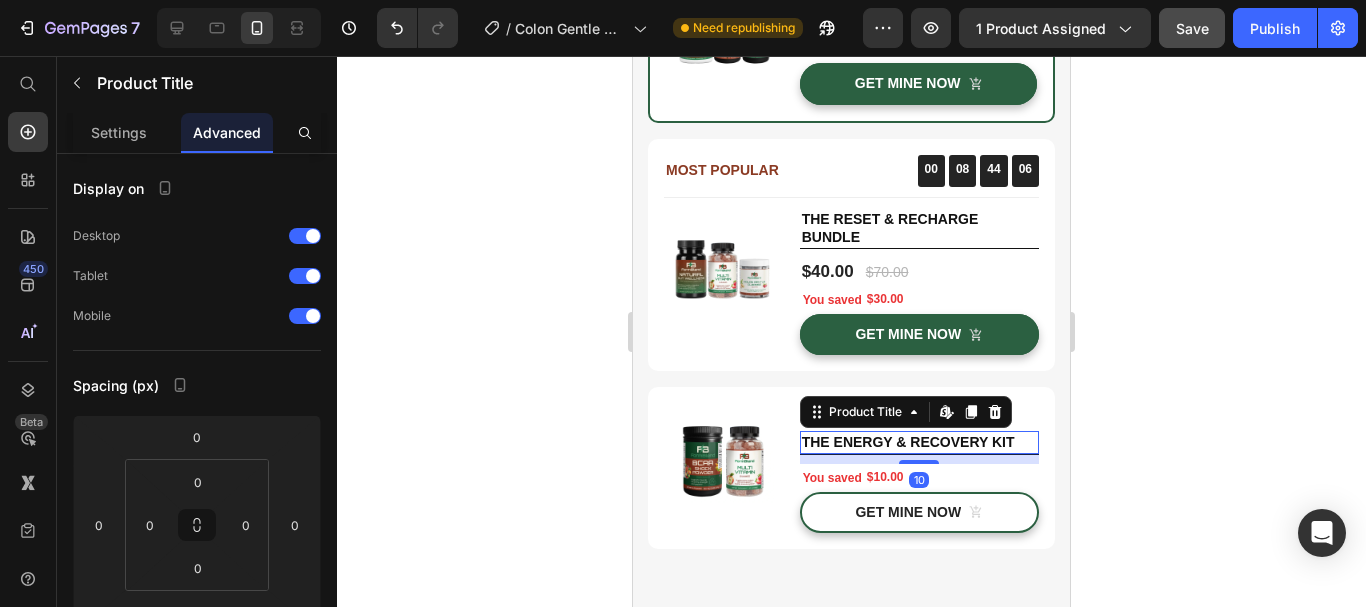 drag, startPoint x: 1179, startPoint y: 419, endPoint x: 1140, endPoint y: 426, distance: 39.623226 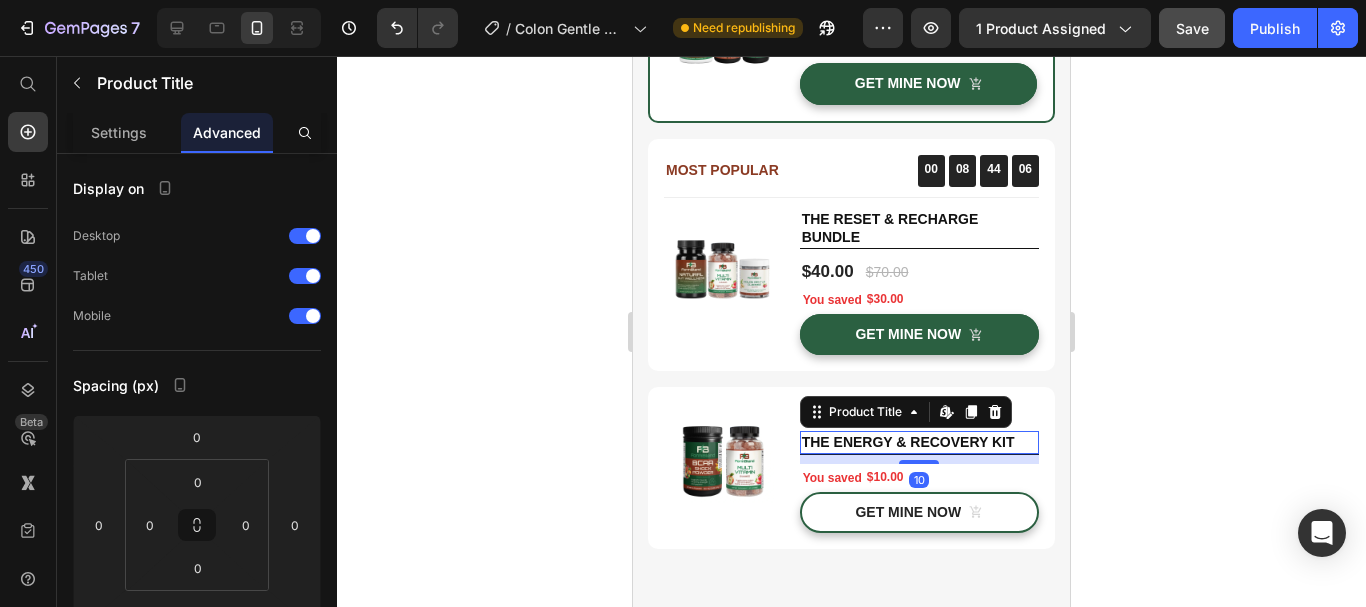 click 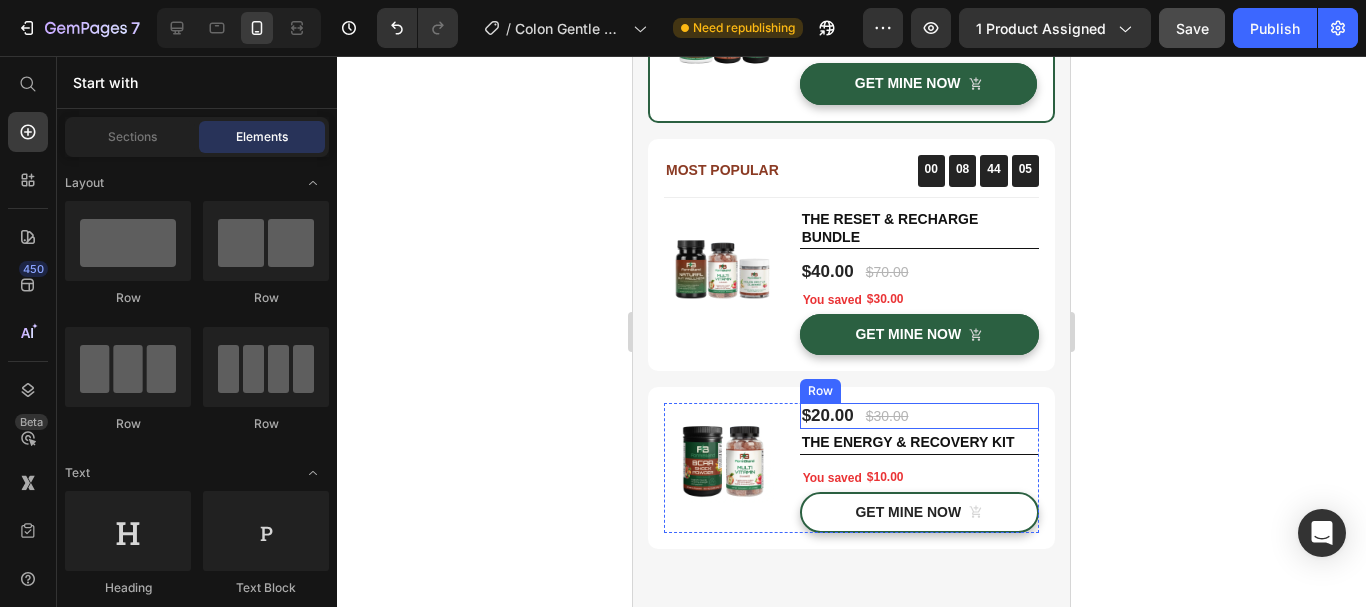 click on "$20.00 (P) Price $30.00 (P) Price Row" at bounding box center [919, 416] 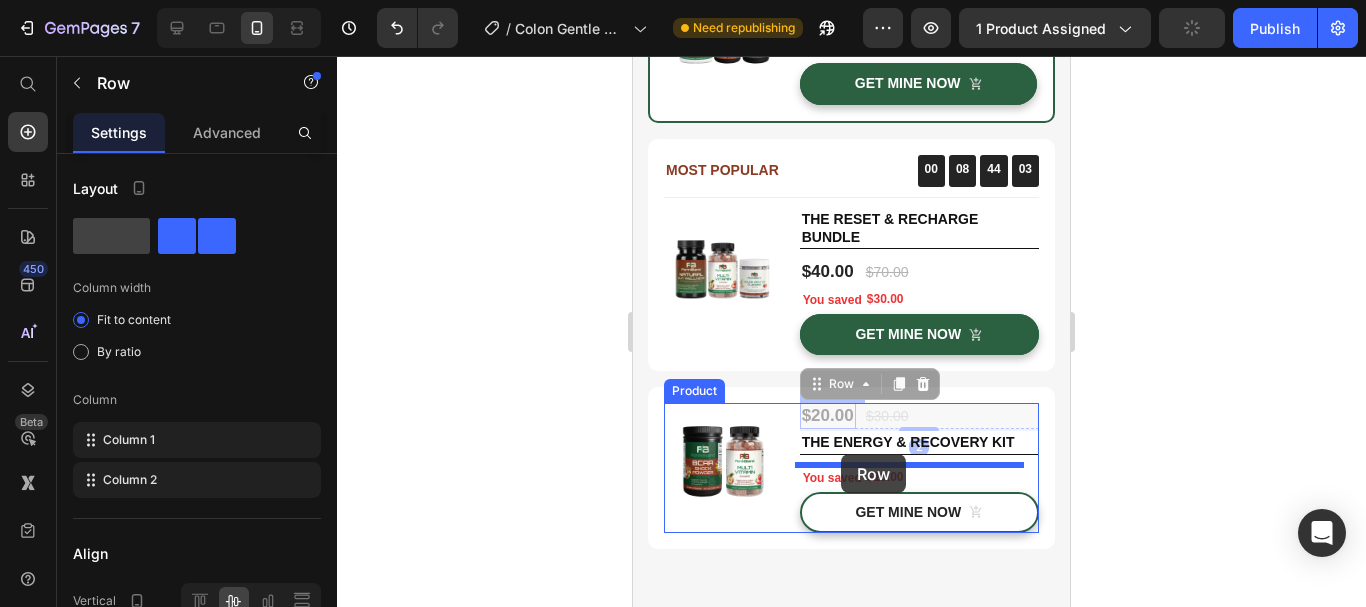 drag, startPoint x: 847, startPoint y: 396, endPoint x: 841, endPoint y: 454, distance: 58.30952 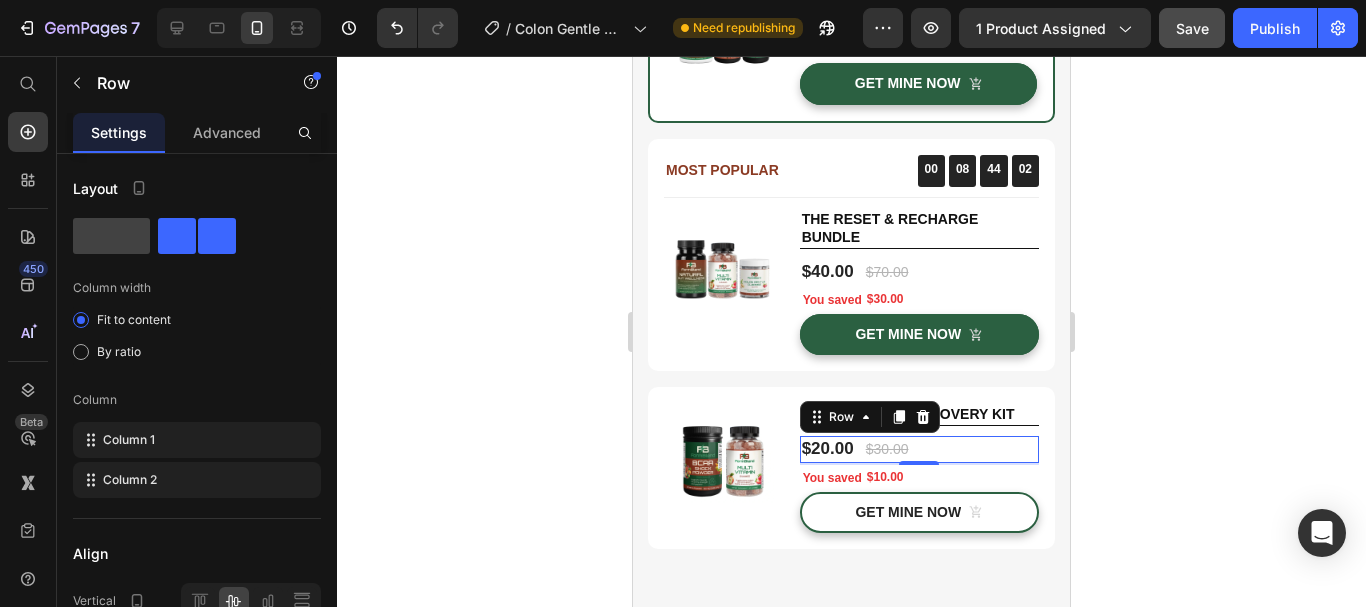 click 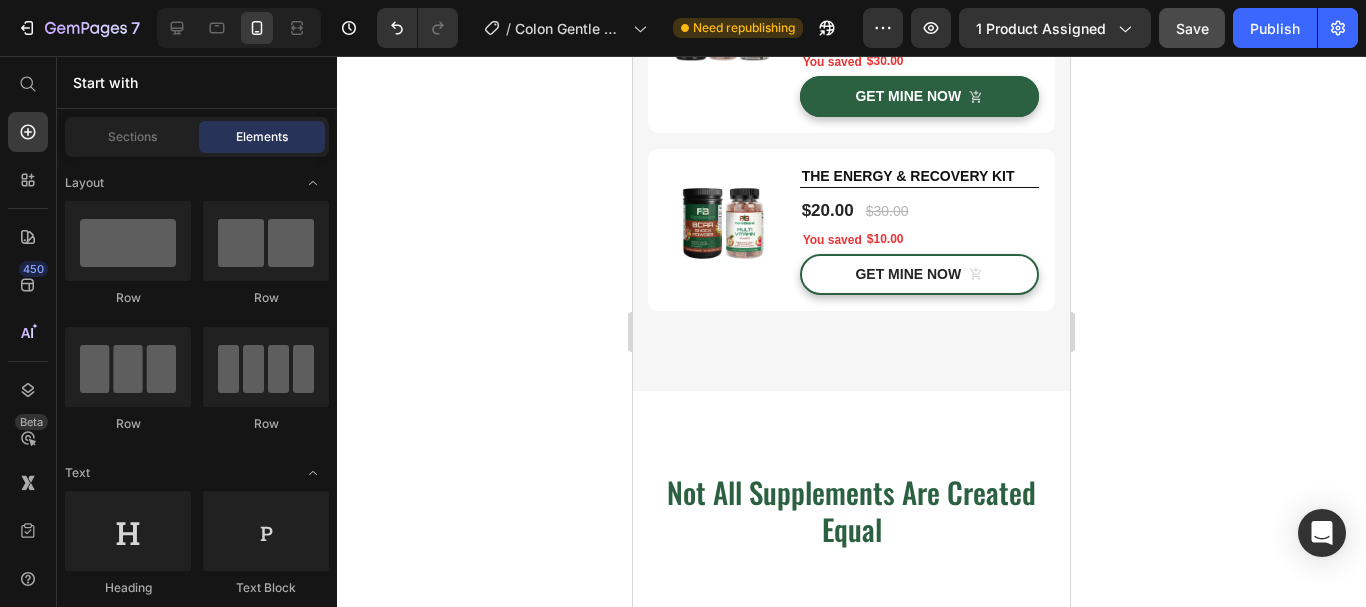 scroll, scrollTop: 5106, scrollLeft: 0, axis: vertical 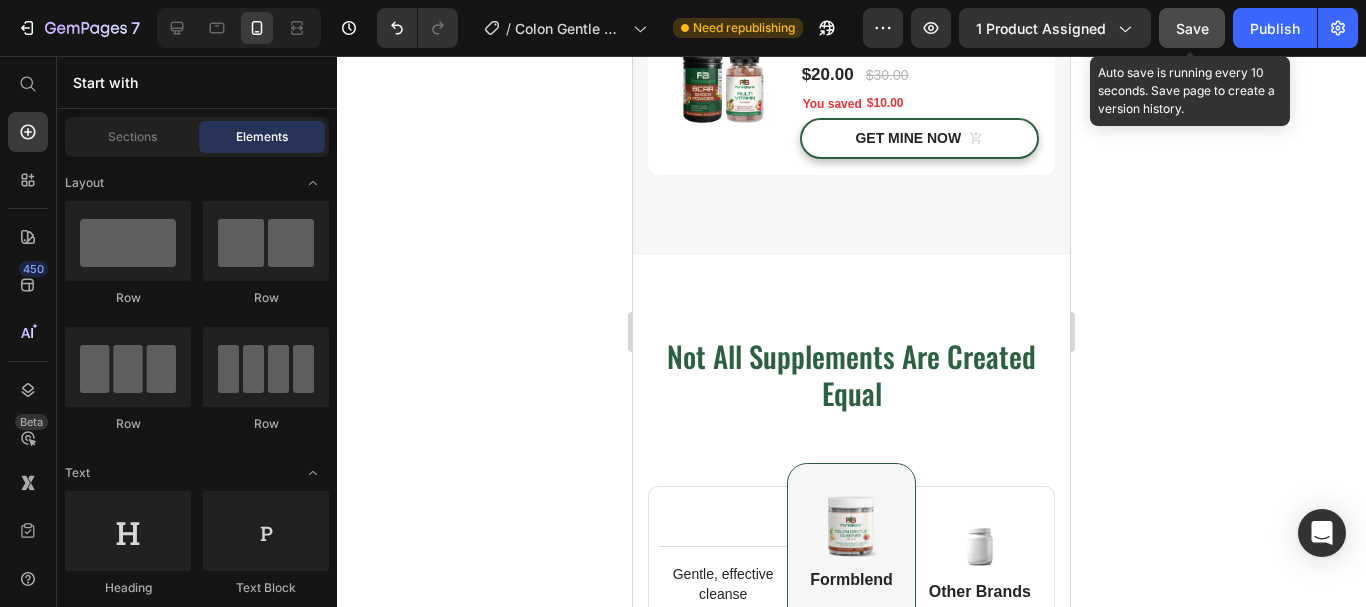 click on "Save" at bounding box center [1192, 28] 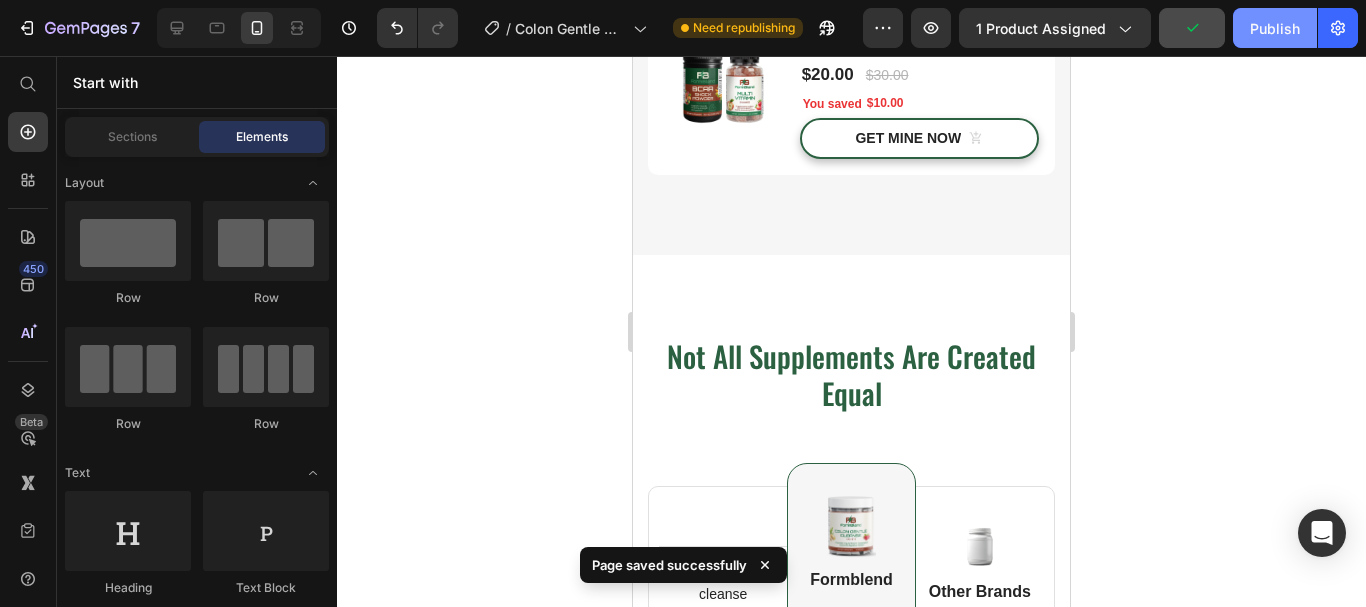 click on "Publish" at bounding box center (1275, 28) 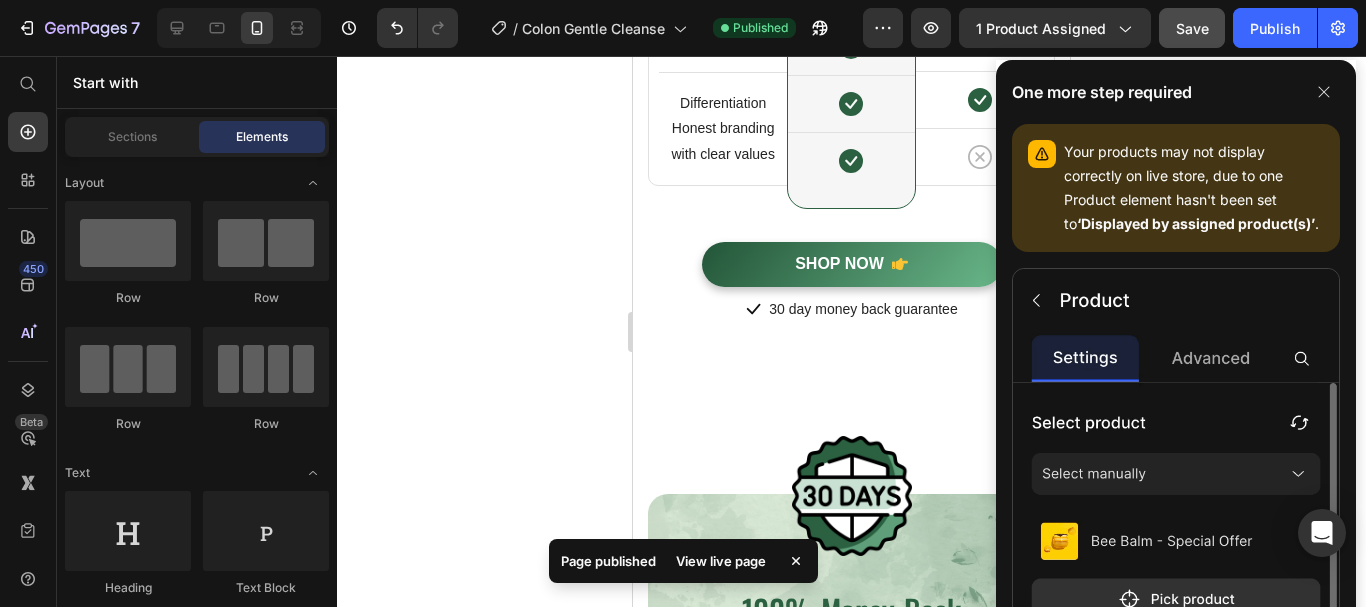 scroll, scrollTop: 6075, scrollLeft: 0, axis: vertical 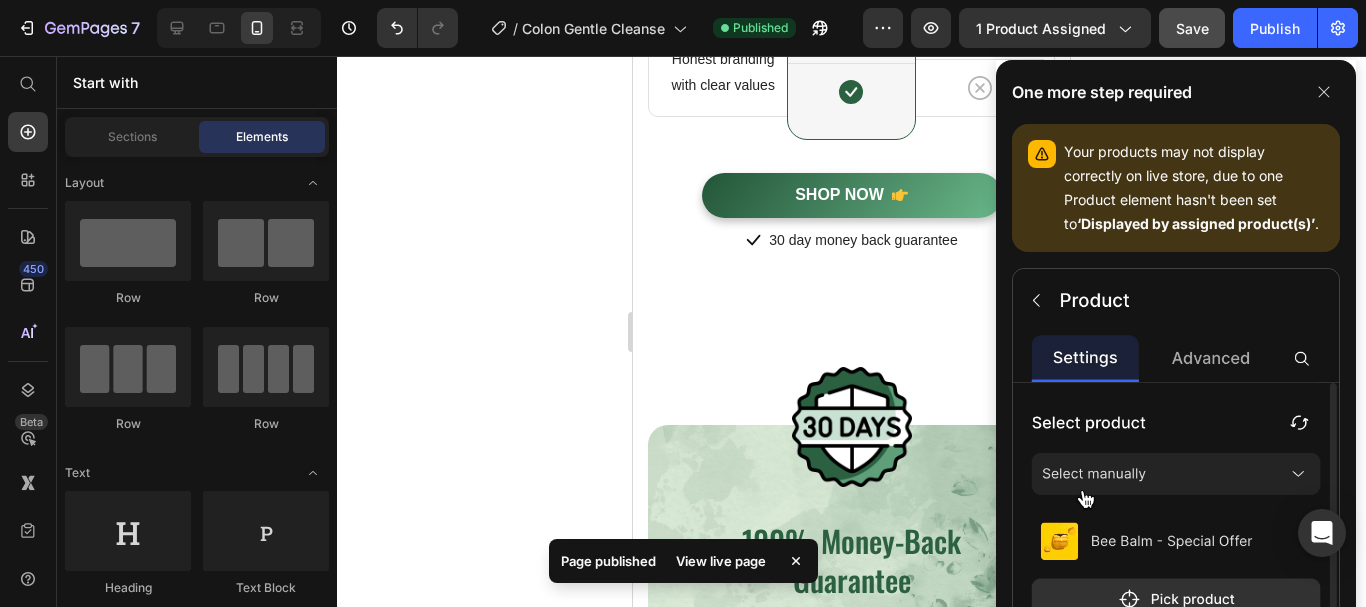 drag, startPoint x: 1064, startPoint y: 387, endPoint x: 1673, endPoint y: 503, distance: 619.9492 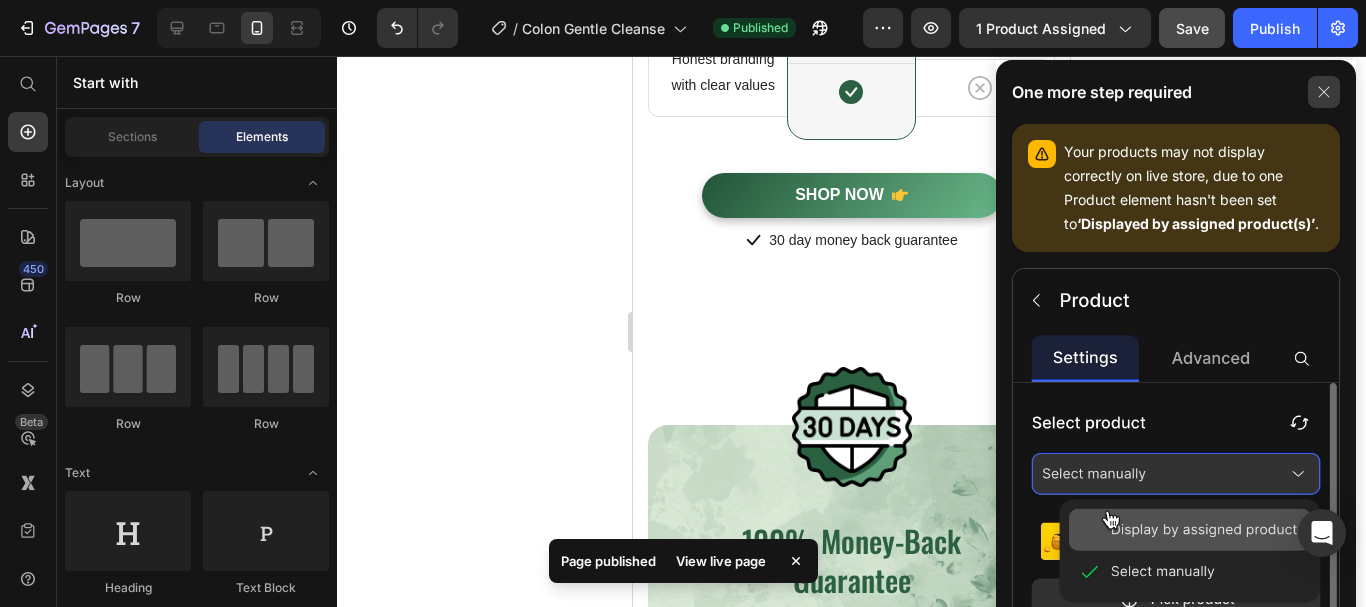 click 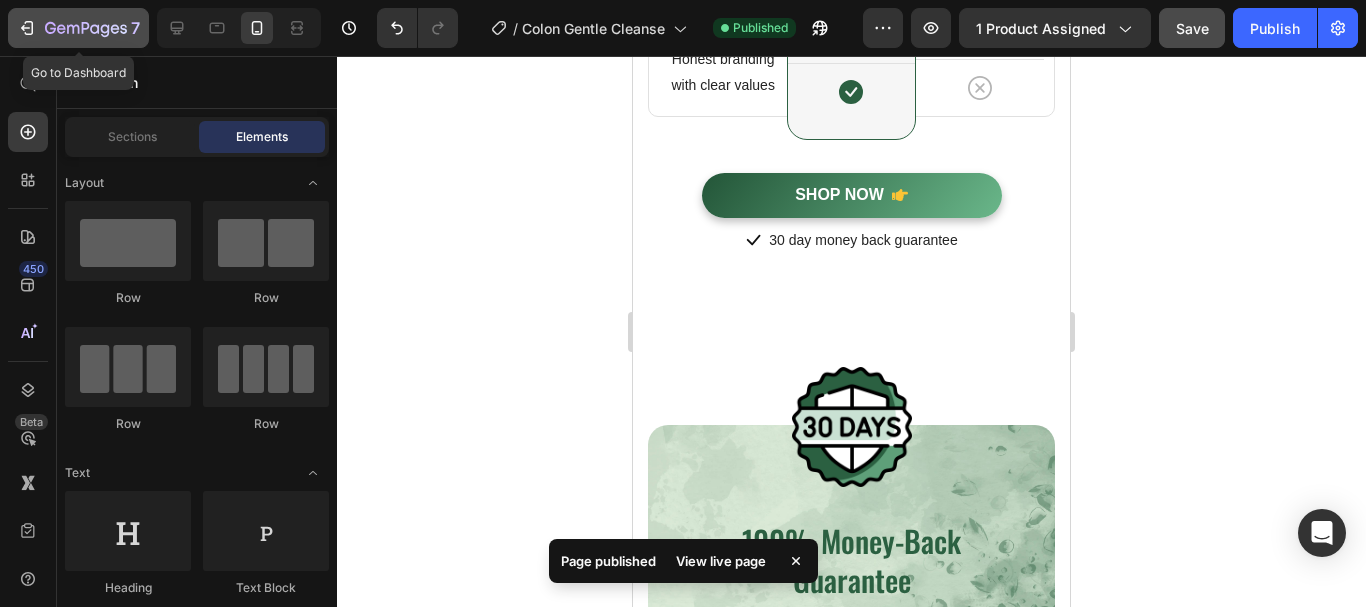 click on "7" 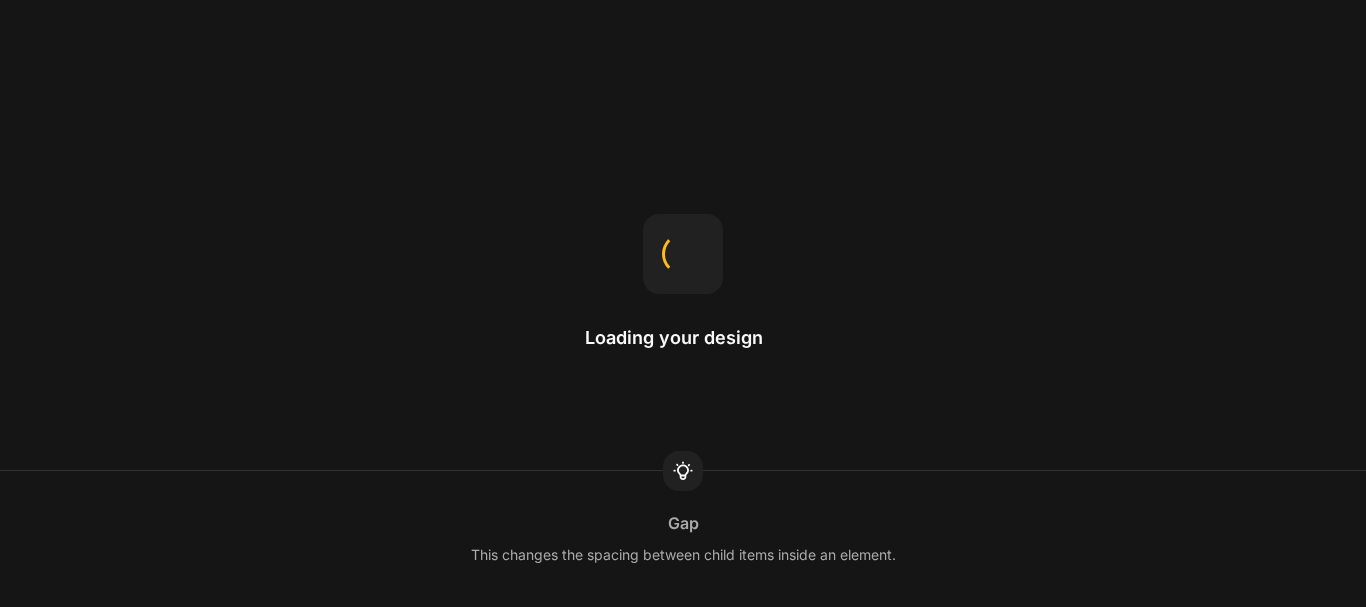 scroll, scrollTop: 0, scrollLeft: 0, axis: both 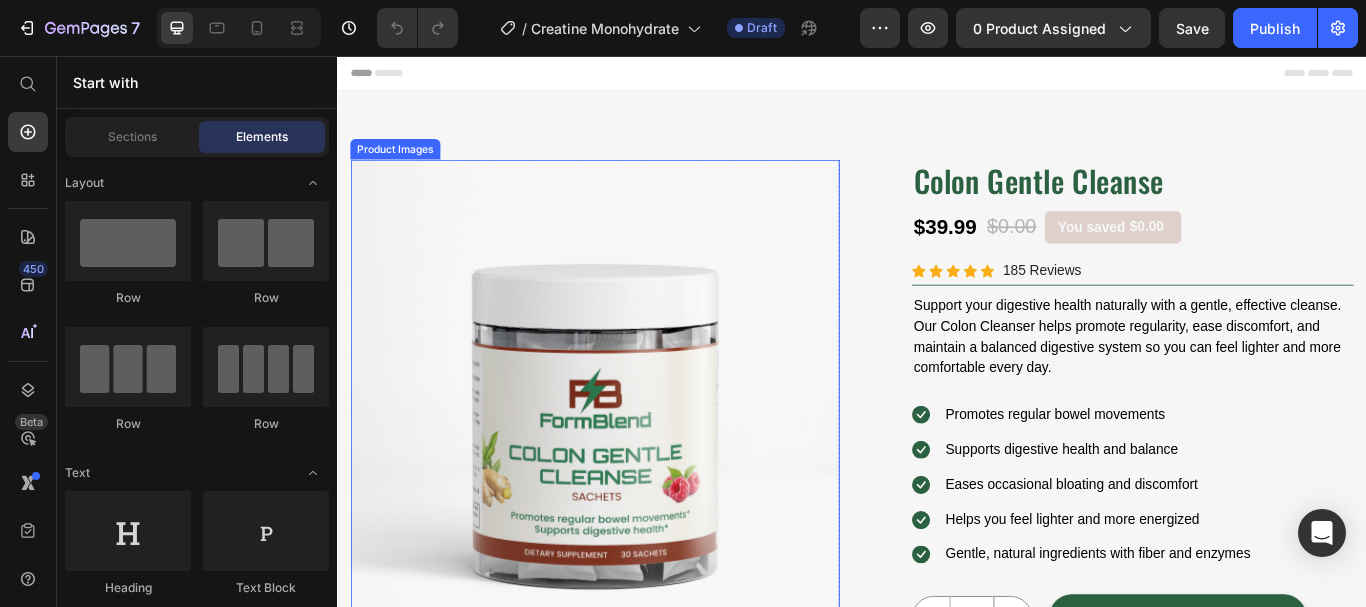click at bounding box center (637, 462) 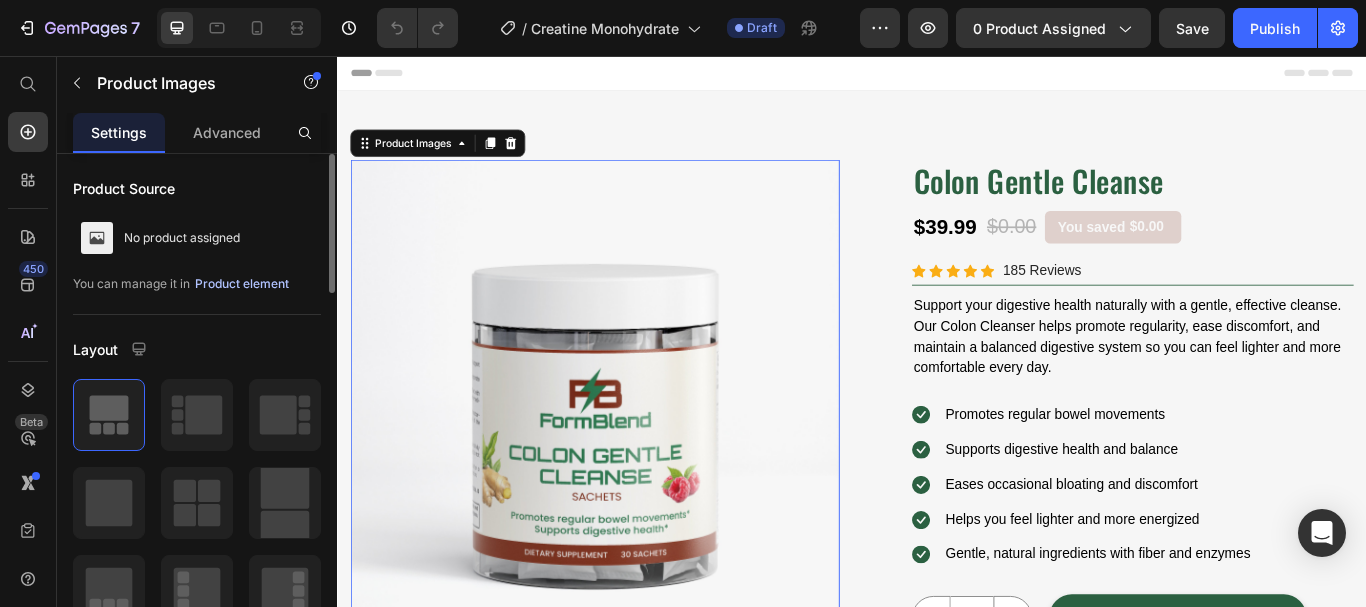 click on "Product element" at bounding box center [242, 284] 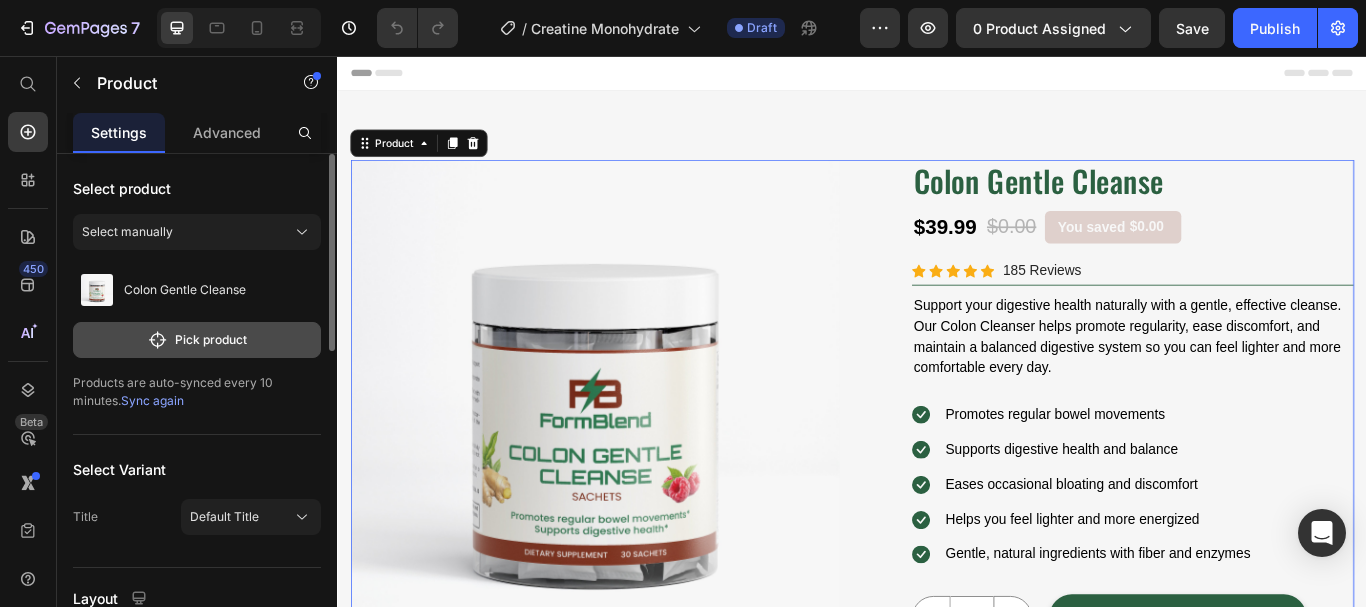 click on "Pick product" 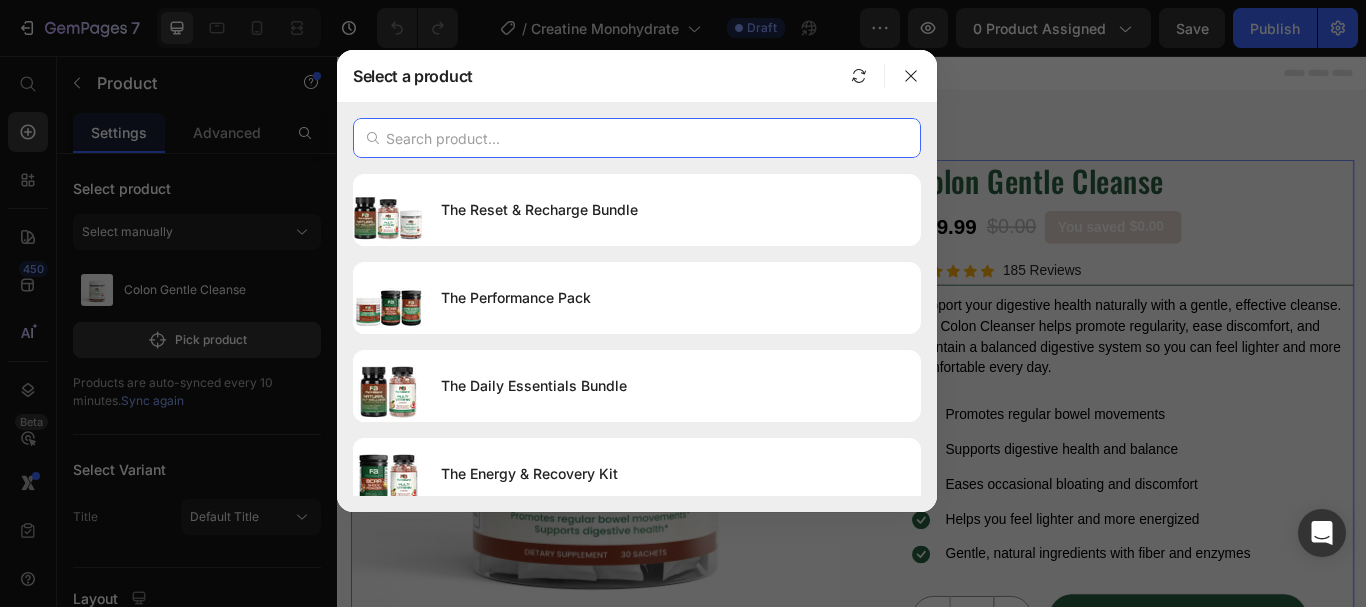click at bounding box center [637, 138] 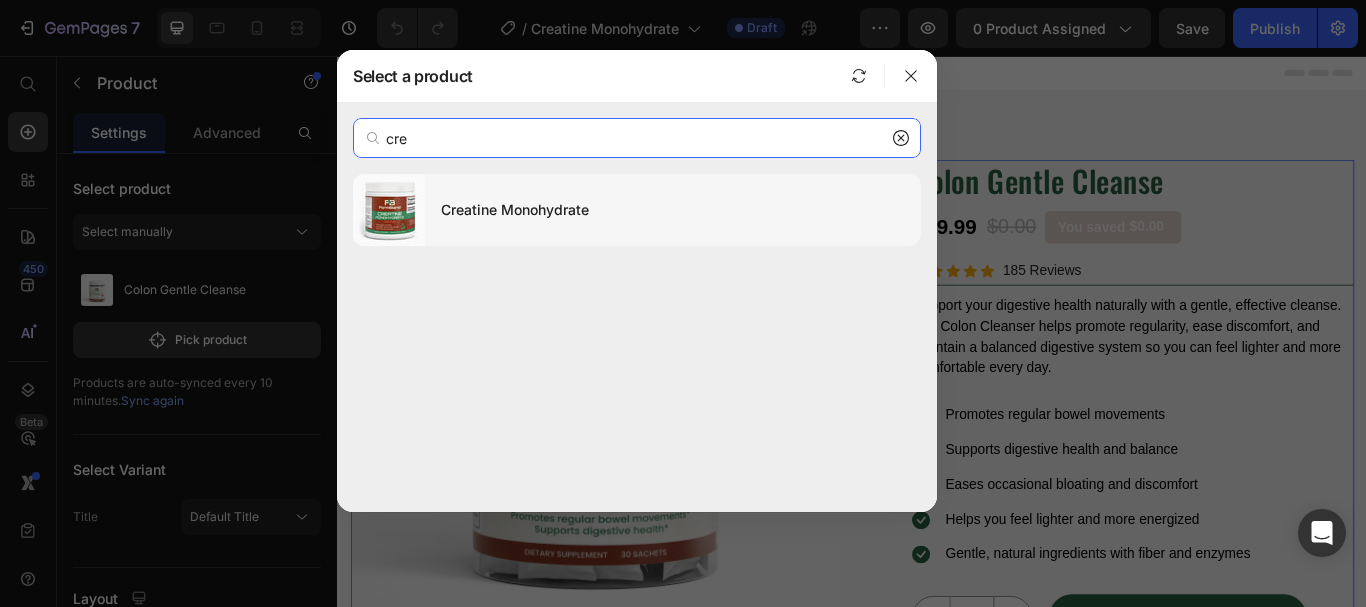 type on "cre" 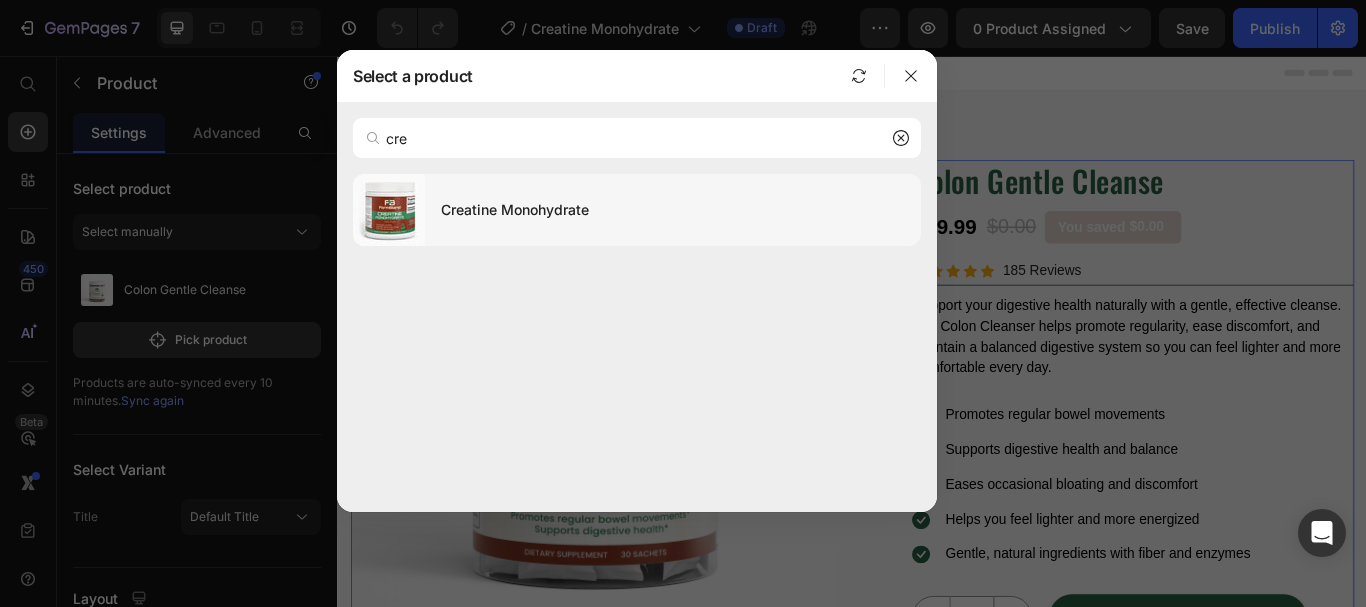click on "Creatine Monohydrate" at bounding box center [673, 210] 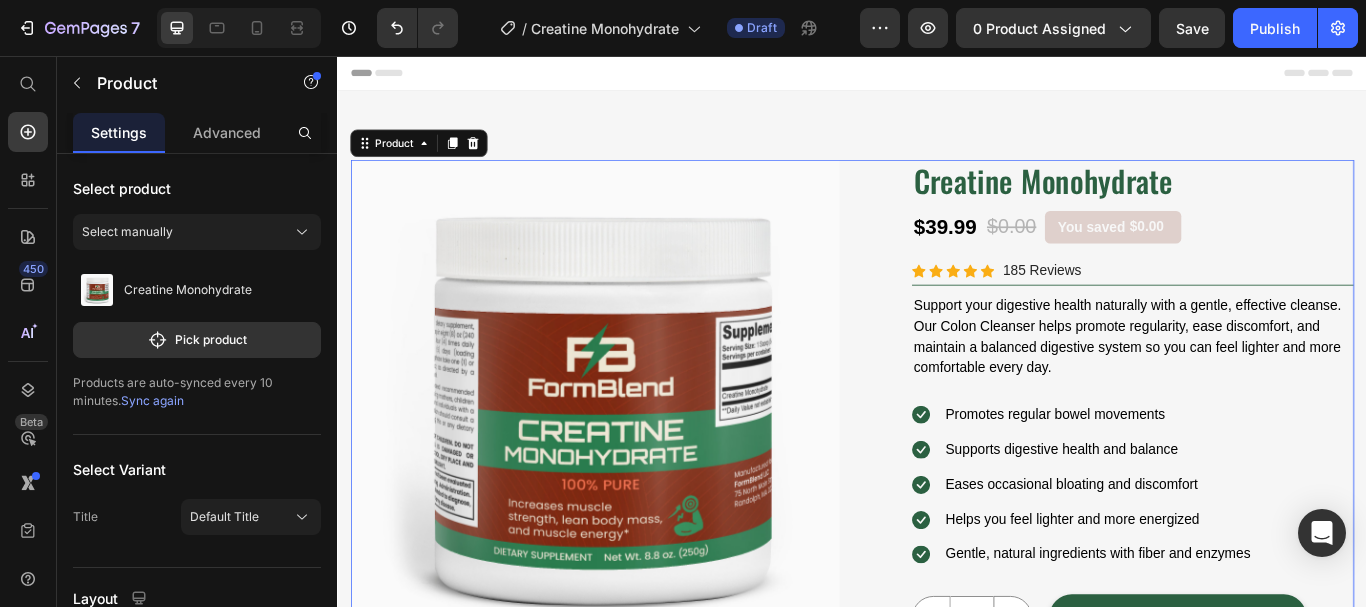 click on "Product Images Image Free Shipping Heading On oders over $50 Text block Row Image Money-back guarantee Heading 30- day refund or replacement Text block Row Row Row
Product Images Creatine Monohydrate (P) Title $39.99 (P) Price $0.00 (P) Price You saved $0.00 Product Tag Row                Icon                Icon                Icon                Icon                Icon Icon List Hoz 185 Reviews Text block Row Support your digestive health naturally with a gentle, effective cleanse. Our Colon Cleanser helps promote regularity, ease discomfort, and maintain a balanced digestive system so you can feel lighter and more comfortable every day. Text Block
Icon  Promotes regular bowel movements Text block
Icon Supports digestive health and balance Text block
Icon Eases occasional bloating and discomfort Text block
Icon Helps you feel lighter and more energized Text block
Icon Text block" at bounding box center [937, 610] 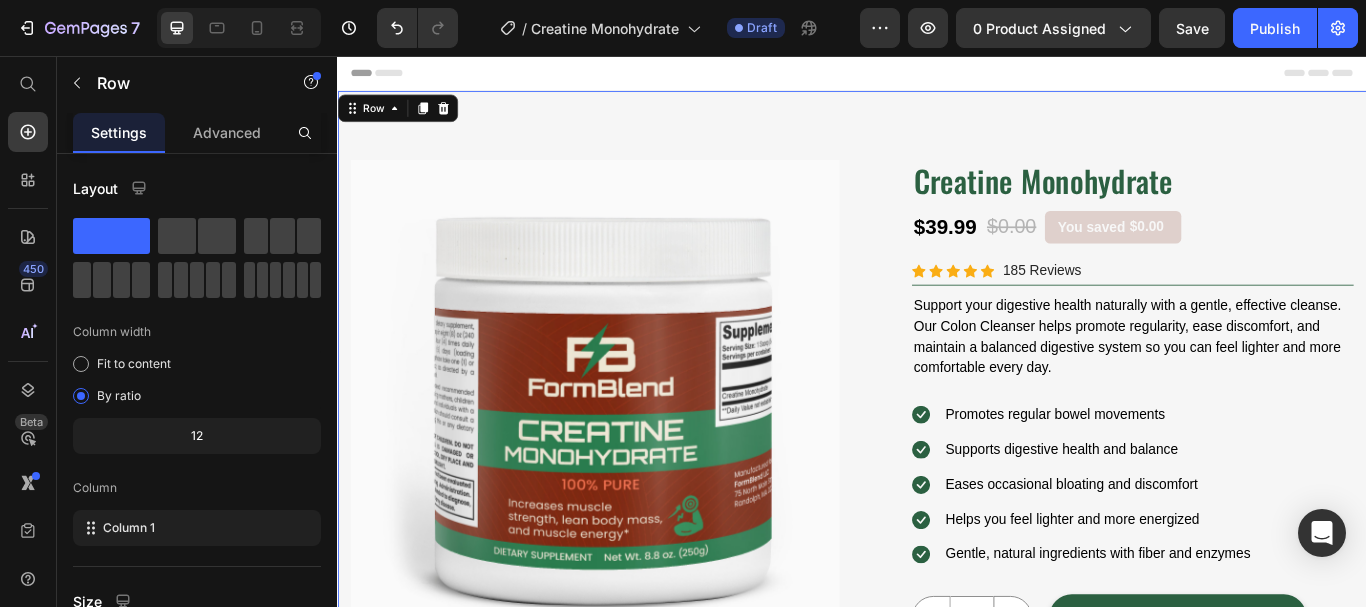 click on "Product Images Image Free Shipping Heading On oders over $50 Text block Row Image Money-back guarantee Heading 30- day refund or replacement Text block Row Row Row
Product Images Creatine Monohydrate (P) Title $39.99 (P) Price $0.00 (P) Price You saved $0.00 Product Tag Row                Icon                Icon                Icon                Icon                Icon Icon List Hoz 185 Reviews Text block Row Support your digestive health naturally with a gentle, effective cleanse. Our Colon Cleanser helps promote regularity, ease discomfort, and maintain a balanced digestive system so you can feel lighter and more comfortable every day. Text Block
Icon  Promotes regular bowel movements Text block
Icon Supports digestive health and balance Text block
Icon Eases occasional bloating and discomfort Text block
Icon Helps you feel lighter and more energized Text block
Icon Text block" at bounding box center [937, 610] 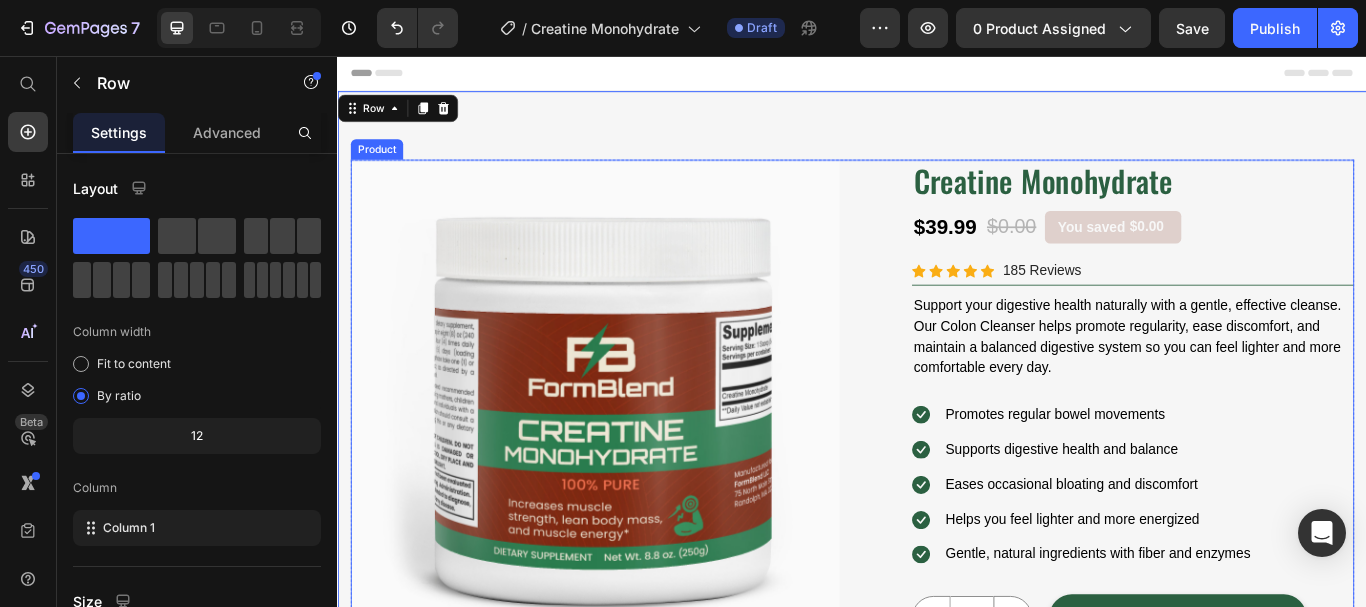 click on "Product Images Image Free Shipping Heading On oders over $50 Text block Row Image Money-back guarantee Heading 30- day refund or replacement Text block Row Row Row
Product Images Creatine Monohydrate (P) Title $39.99 (P) Price $0.00 (P) Price You saved $0.00 Product Tag Row                Icon                Icon                Icon                Icon                Icon Icon List Hoz 185 Reviews Text block Row Support your digestive health naturally with a gentle, effective cleanse. Our Colon Cleanser helps promote regularity, ease discomfort, and maintain a balanced digestive system so you can feel lighter and more comfortable every day. Text Block
Icon  Promotes regular bowel movements Text block
Icon Supports digestive health and balance Text block
Icon Eases occasional bloating and discomfort Text block
Icon Helps you feel lighter and more energized Text block
Icon Text block" at bounding box center [937, 610] 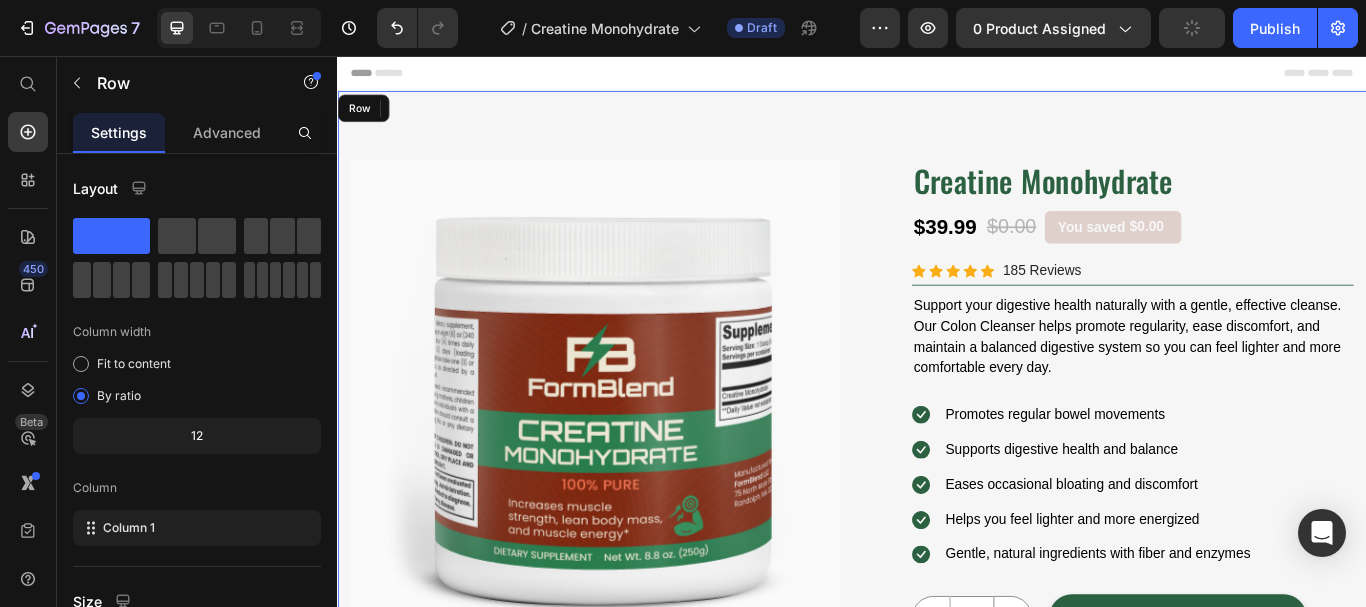 click on "Product Images Image Free Shipping Heading On oders over $50 Text block Row Image Money-back guarantee Heading 30- day refund or replacement Text block Row Row Row
Product Images Creatine Monohydrate (P) Title $39.99 (P) Price $0.00 (P) Price You saved $0.00 Product Tag Row                Icon                Icon                Icon                Icon                Icon Icon List Hoz 185 Reviews Text block Row Support your digestive health naturally with a gentle, effective cleanse. Our Colon Cleanser helps promote regularity, ease discomfort, and maintain a balanced digestive system so you can feel lighter and more comfortable every day. Text Block
Icon  Promotes regular bowel movements Text block
Icon Supports digestive health and balance Text block
Icon Eases occasional bloating and discomfort Text block
Icon Helps you feel lighter and more energized Text block
Icon Text block" at bounding box center [937, 610] 